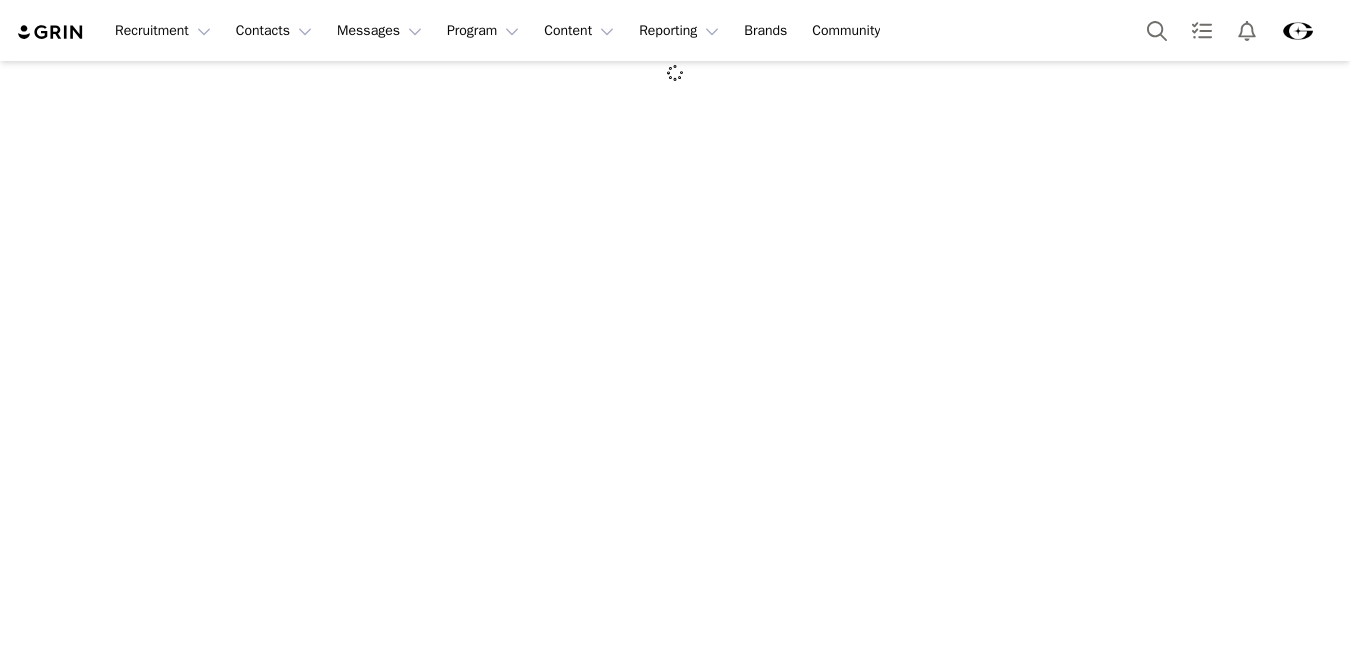 scroll, scrollTop: 0, scrollLeft: 0, axis: both 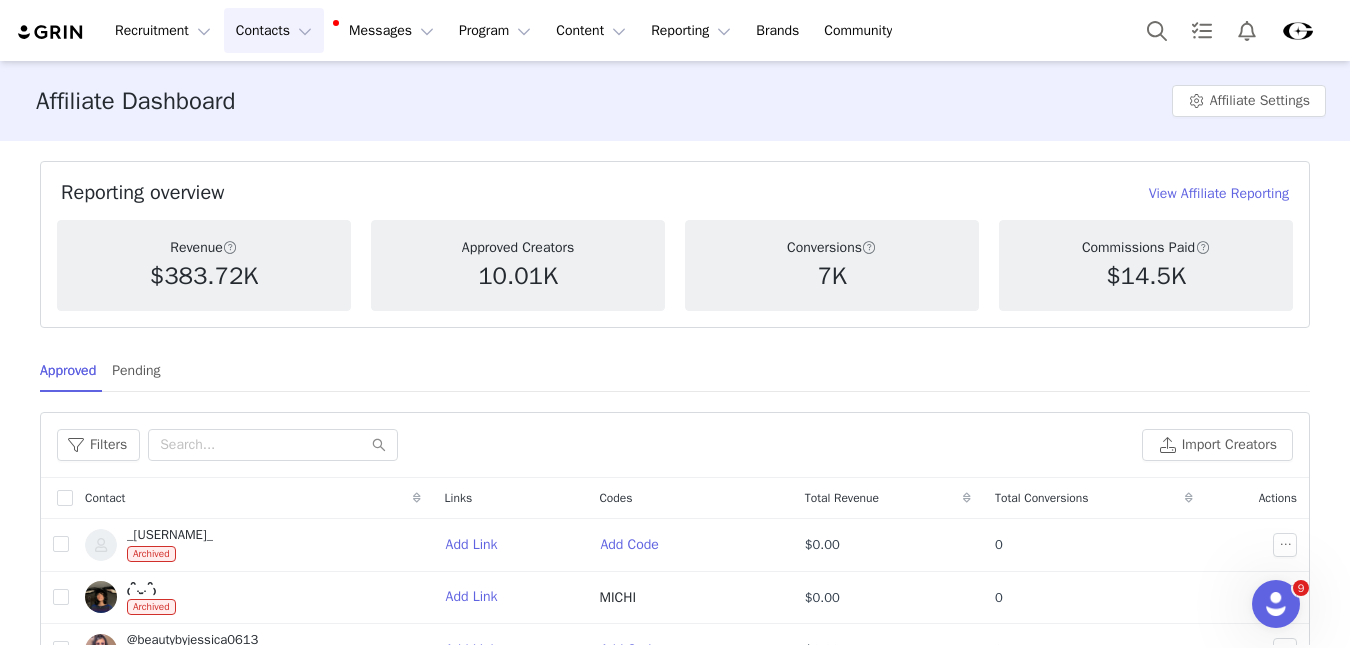 click on "Contacts Contacts" at bounding box center (274, 30) 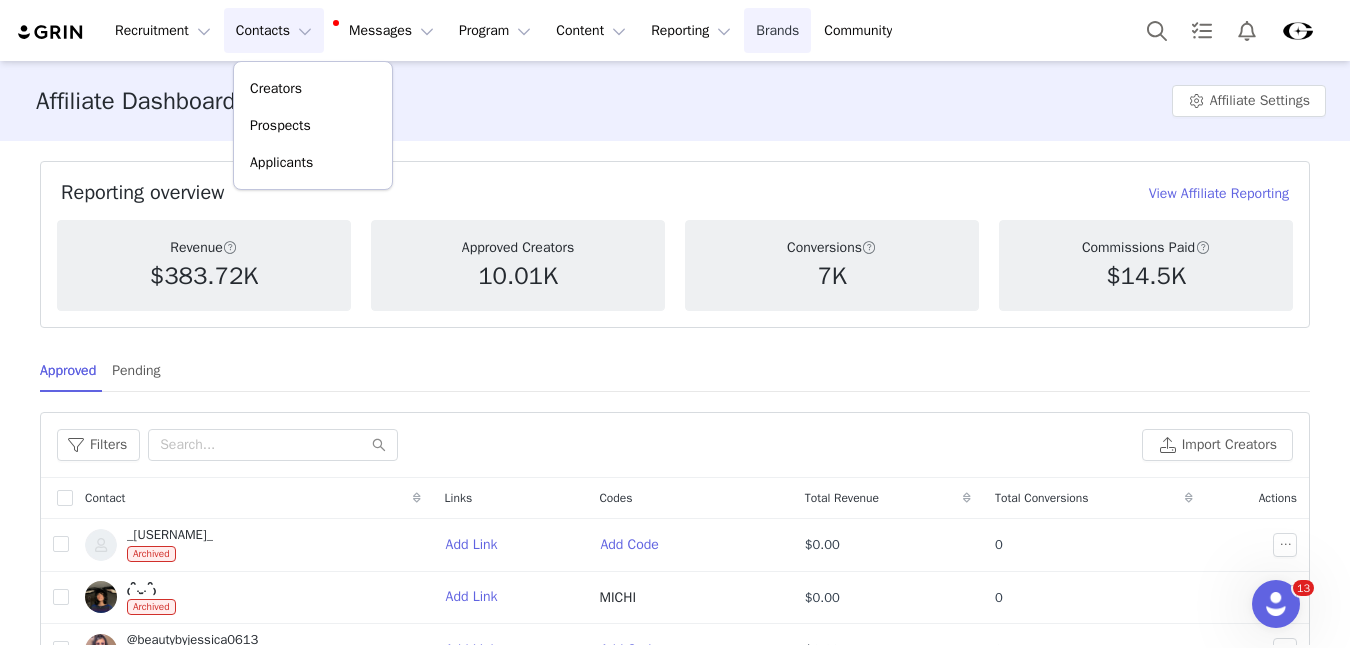 click on "Brands Brands" at bounding box center [777, 30] 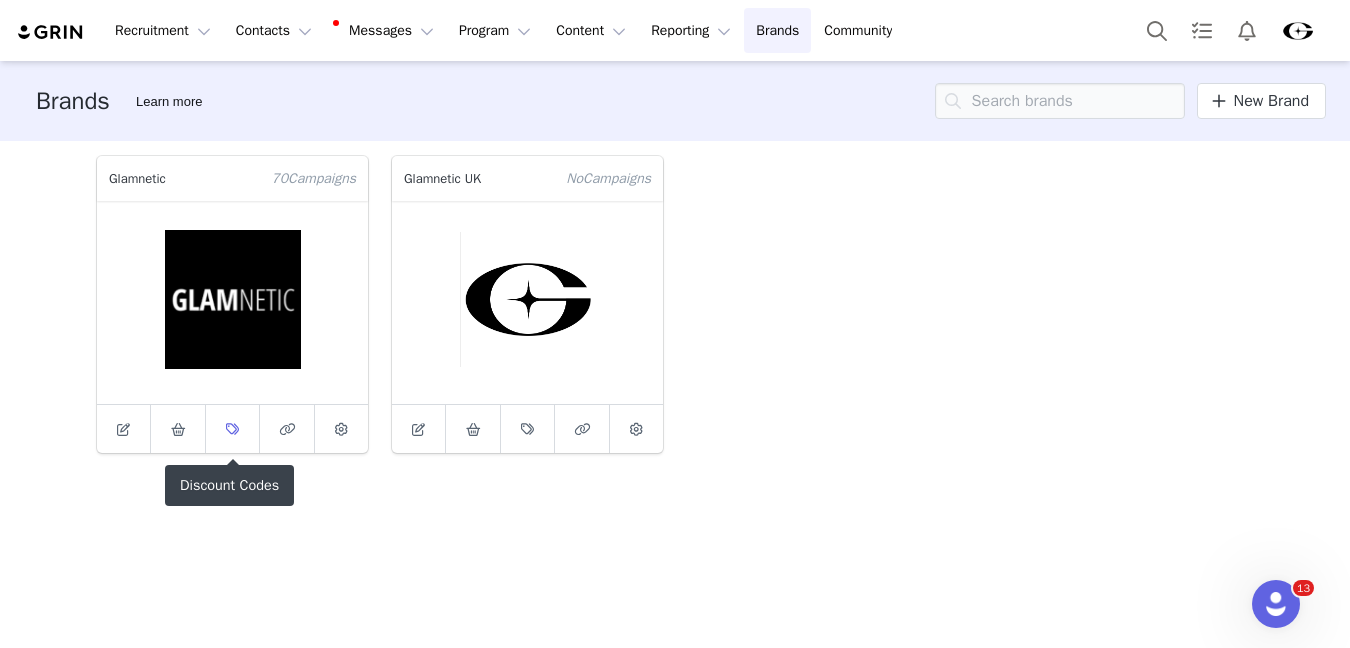 click at bounding box center [232, 429] 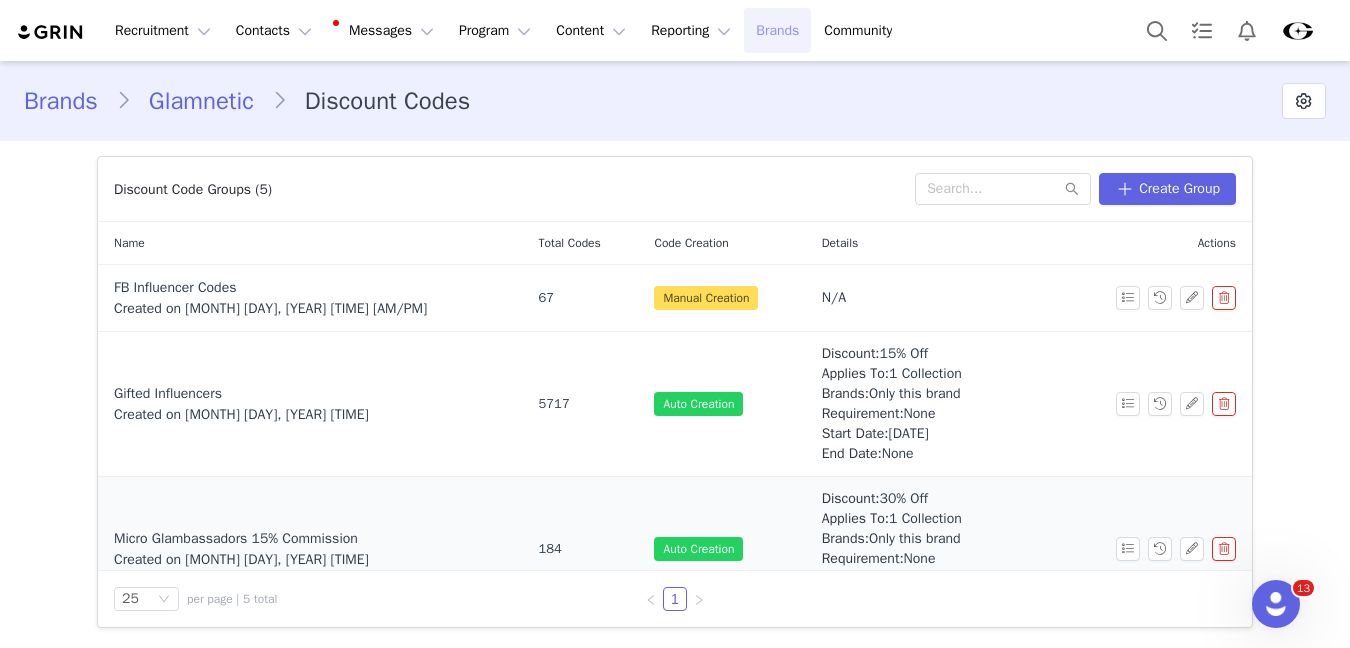 scroll, scrollTop: 263, scrollLeft: 0, axis: vertical 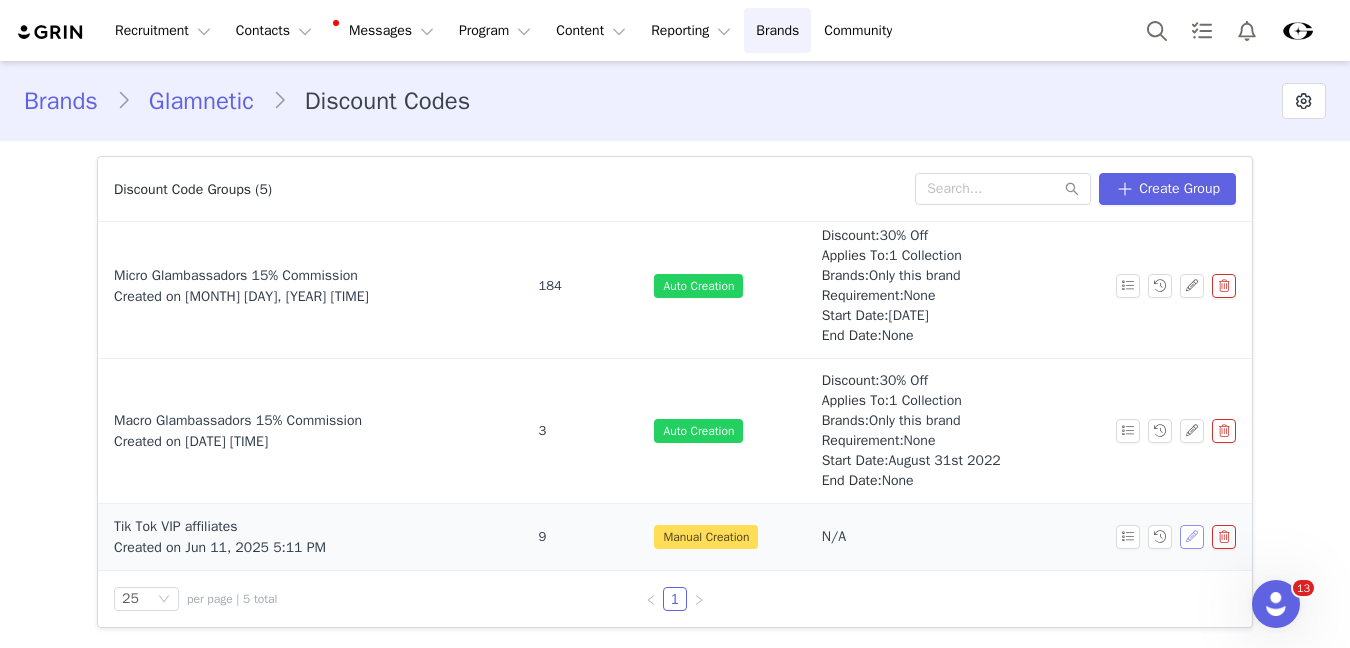 click at bounding box center (1192, 537) 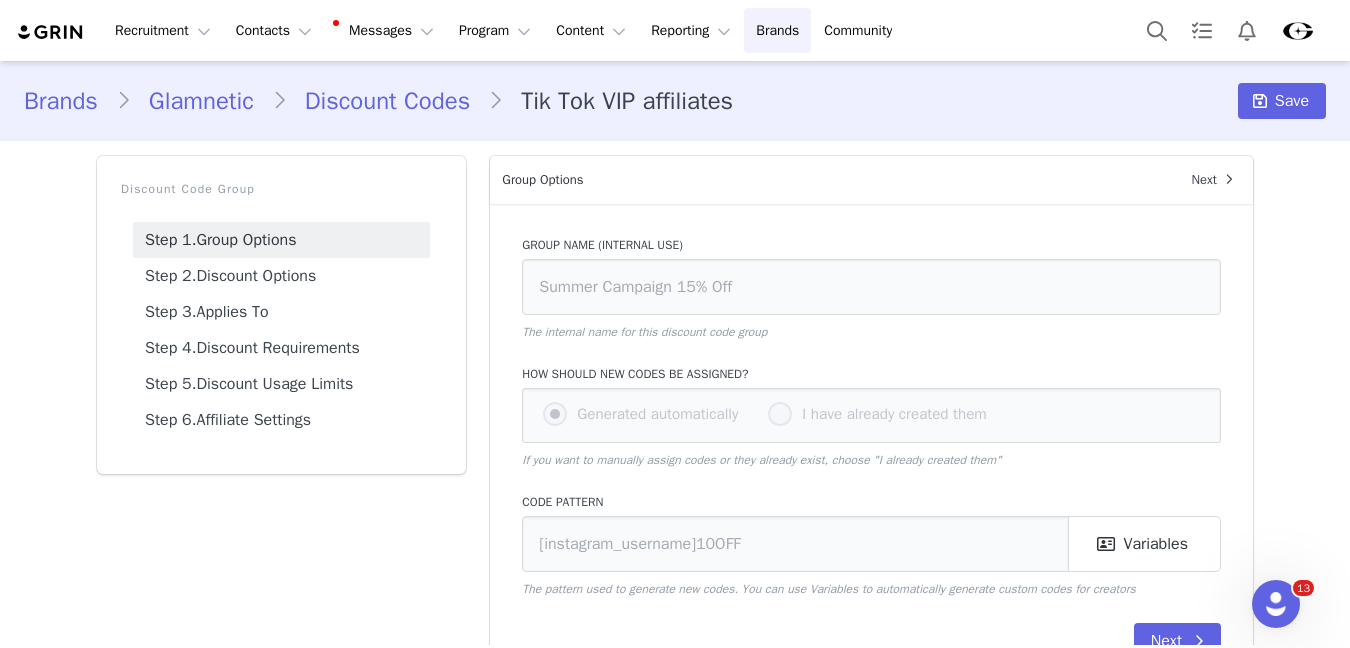 type on "Tik Tok VIP affiliates" 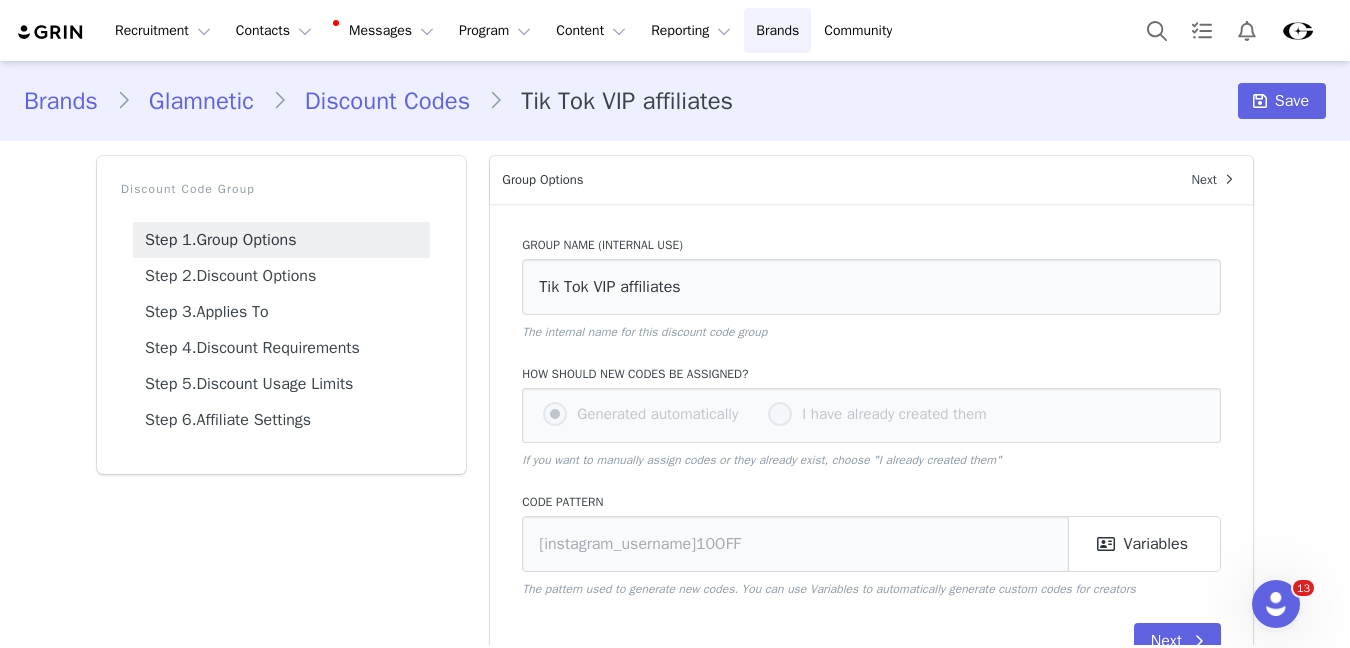 radio on "false" 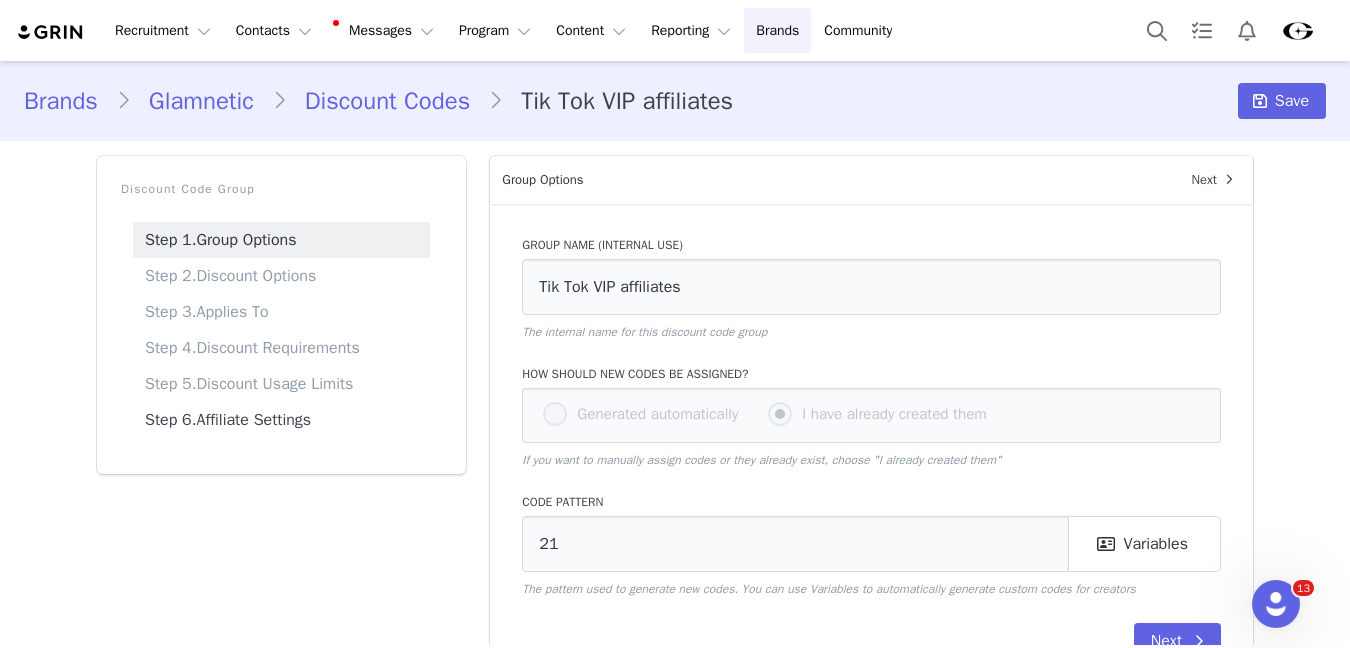 click on "Step 3.  Applies To" at bounding box center (281, 312) 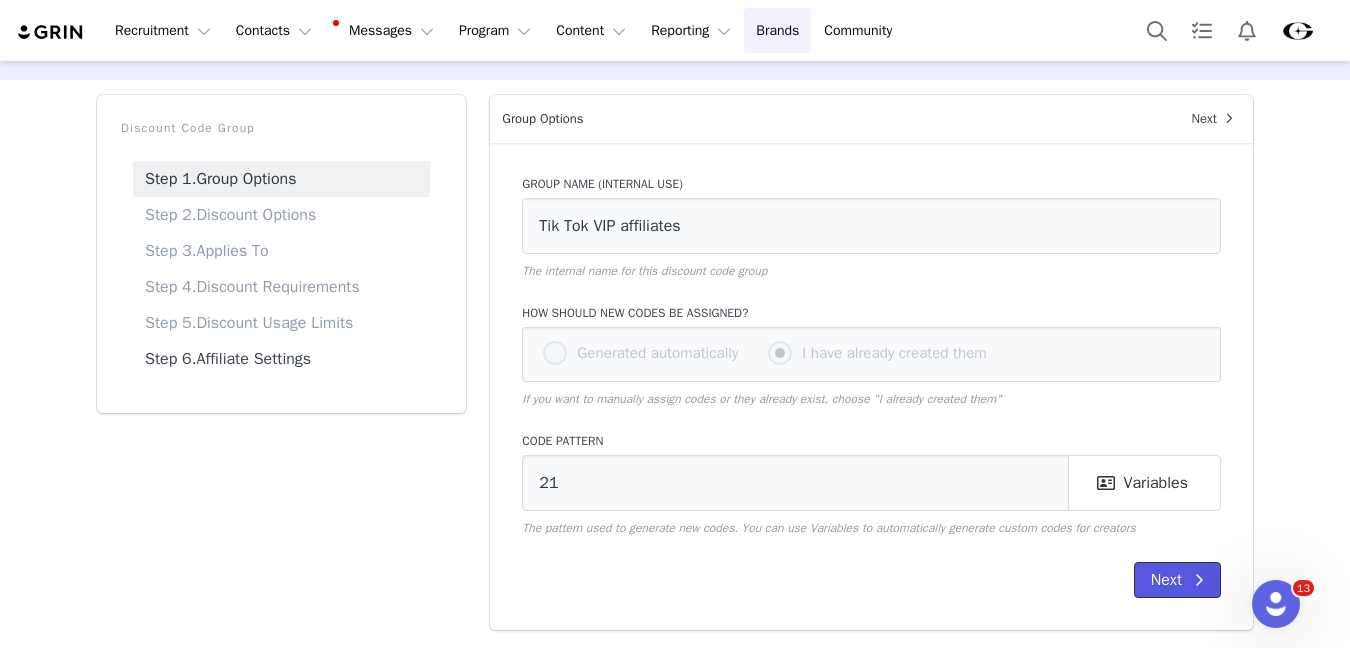 click on "Next" at bounding box center [1177, 580] 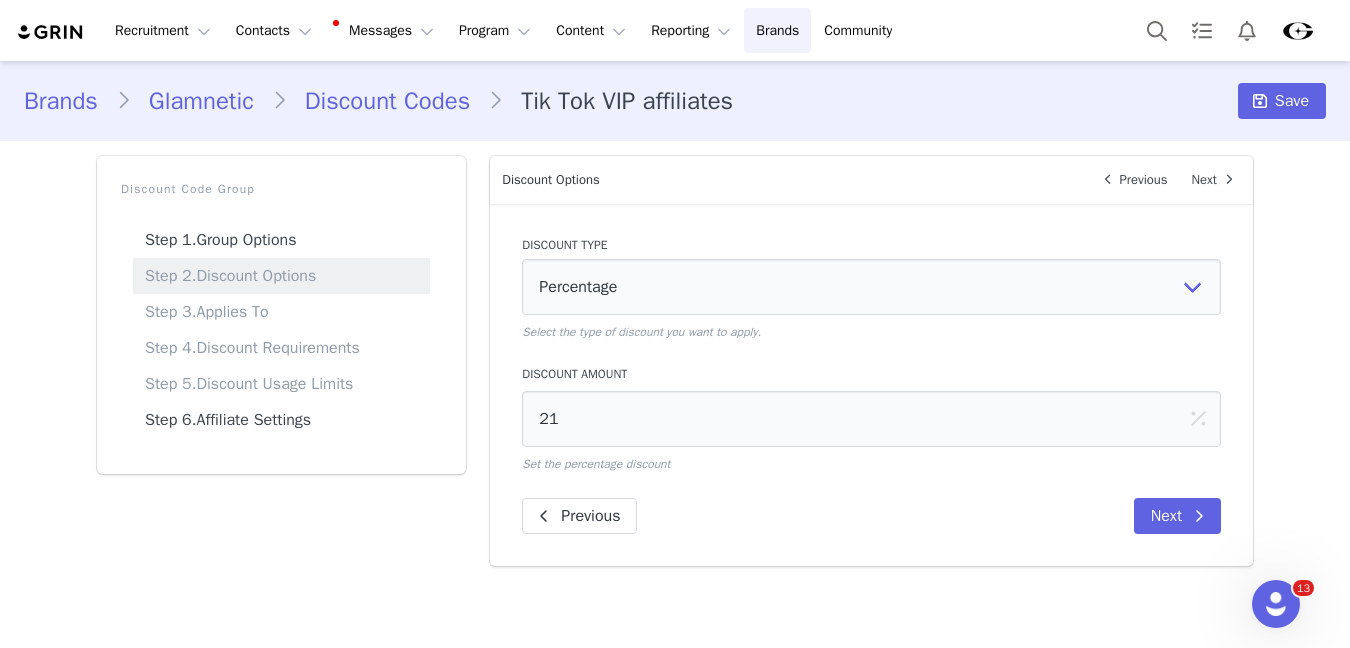 scroll, scrollTop: 0, scrollLeft: 0, axis: both 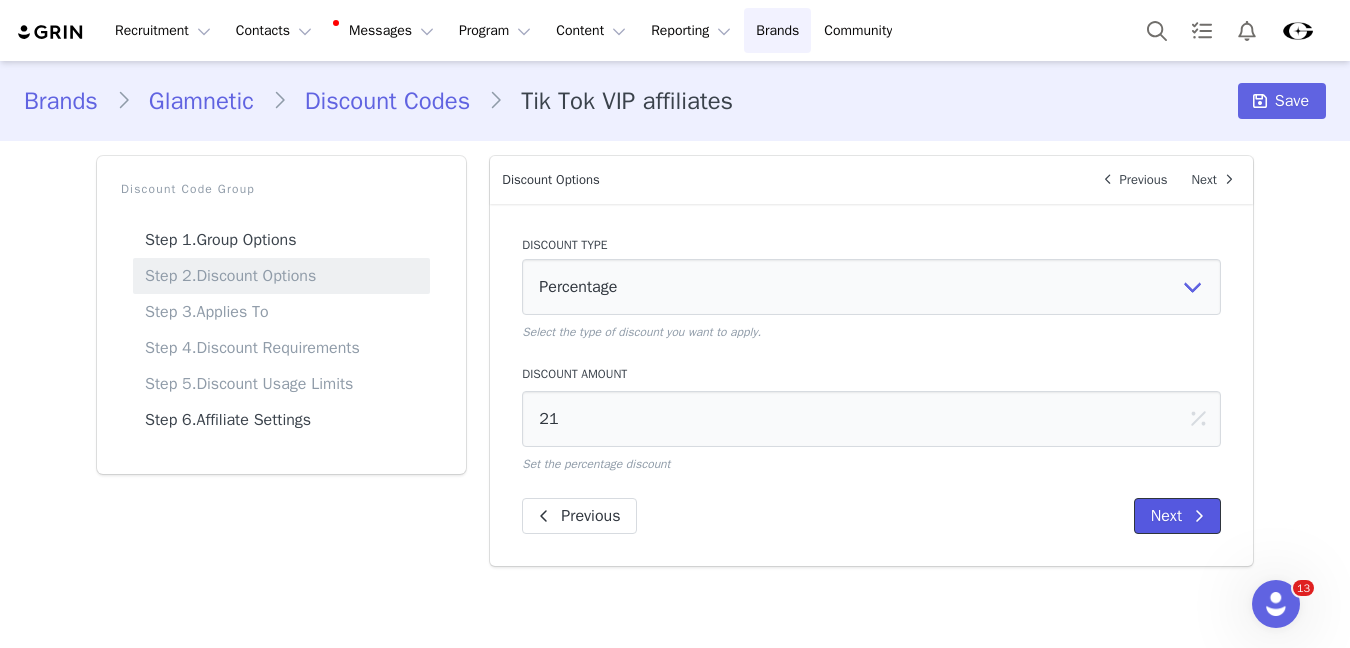 click on "Next" at bounding box center (1177, 516) 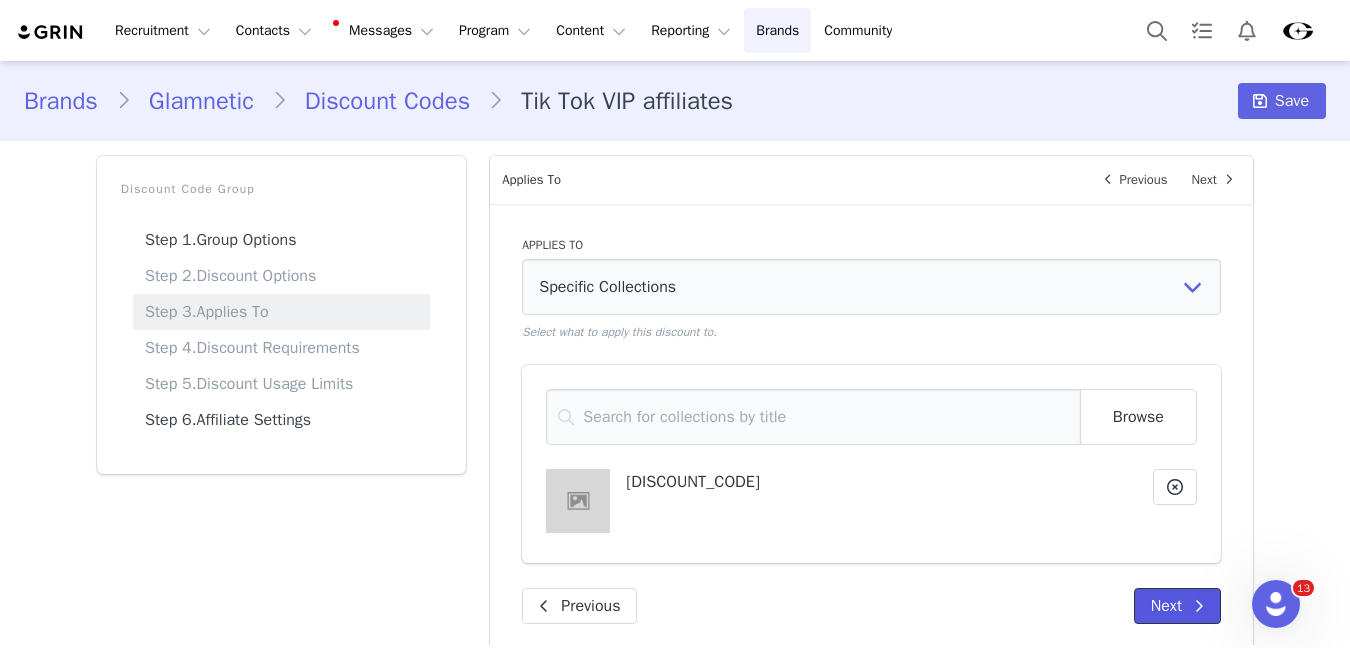 click on "Next" at bounding box center (1177, 606) 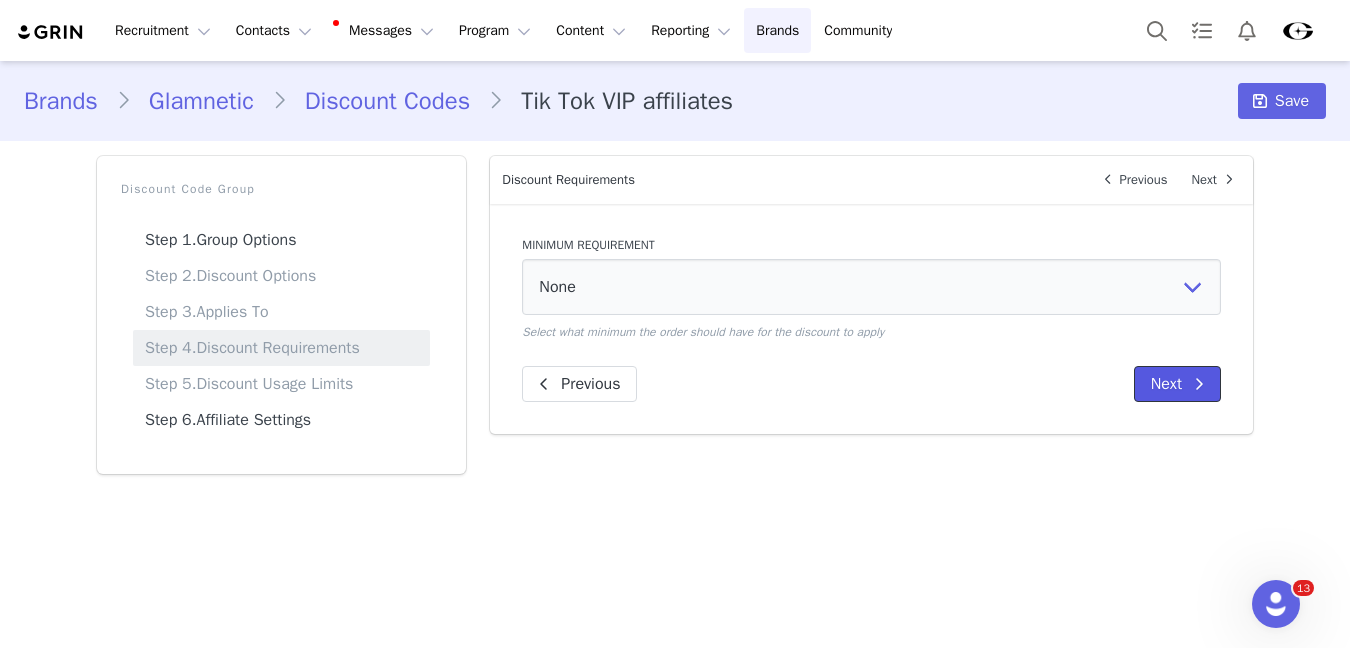 click on "Next" at bounding box center [1177, 384] 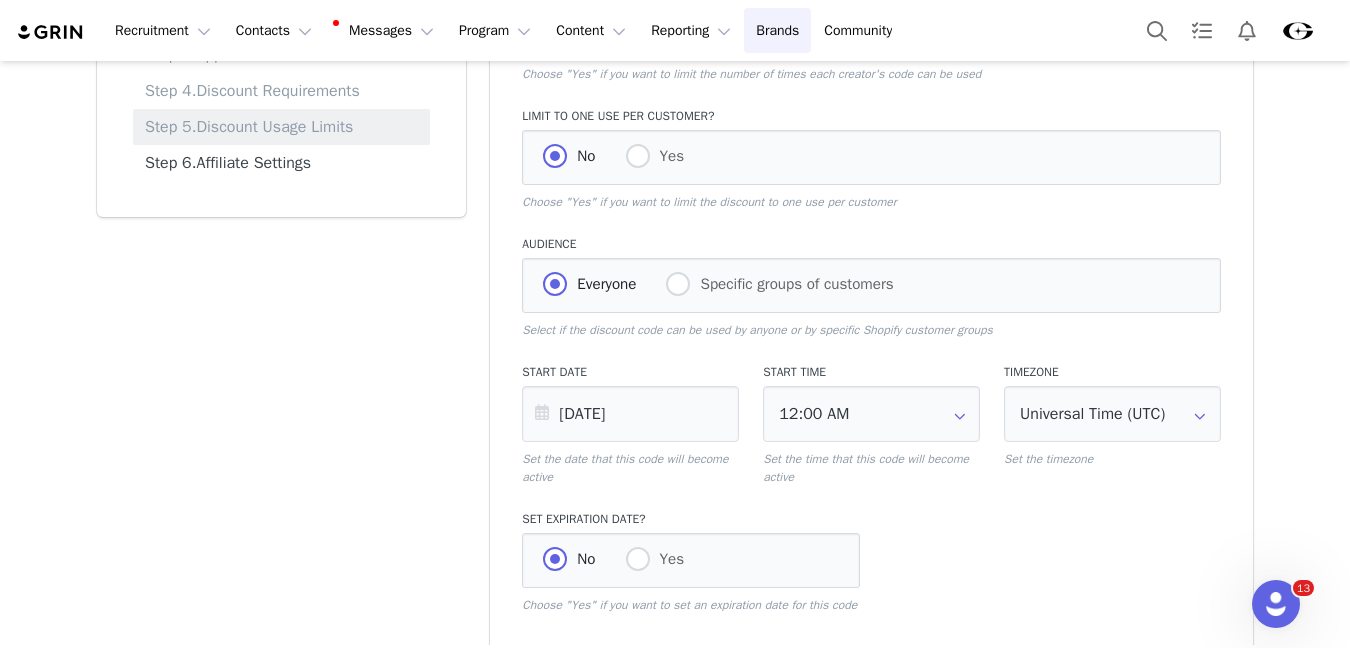 scroll, scrollTop: 389, scrollLeft: 0, axis: vertical 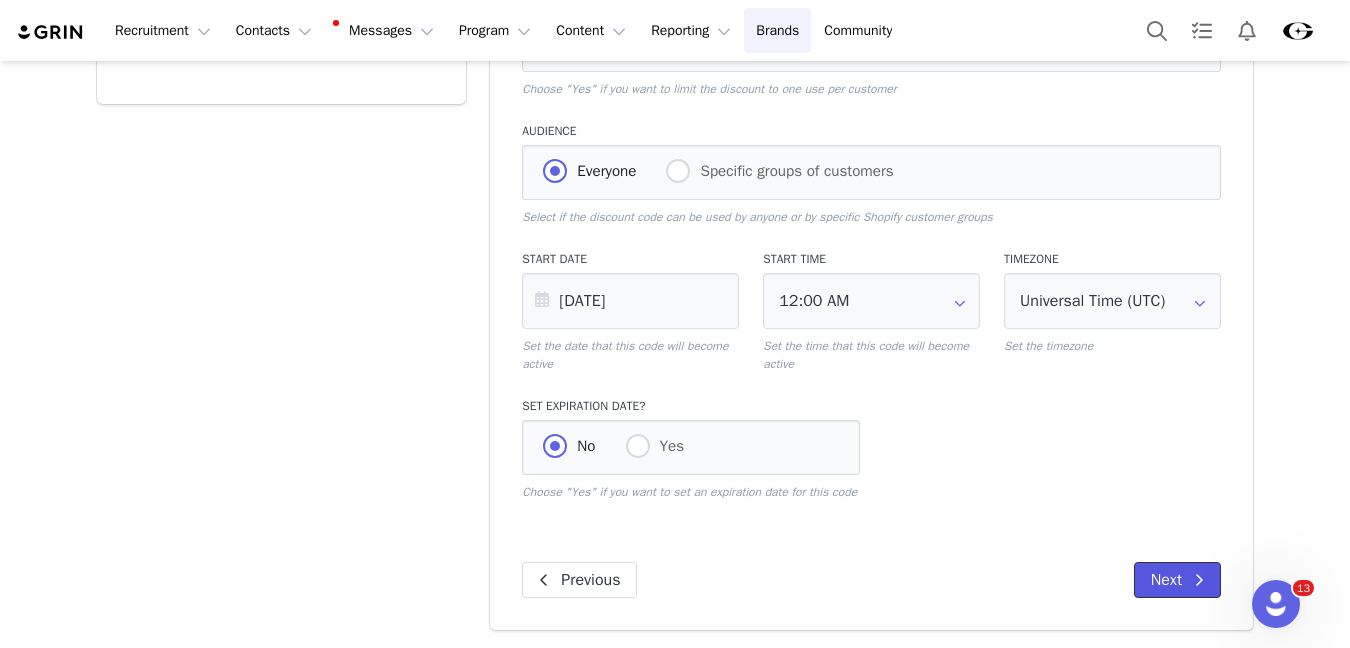 click on "Next" at bounding box center (1177, 580) 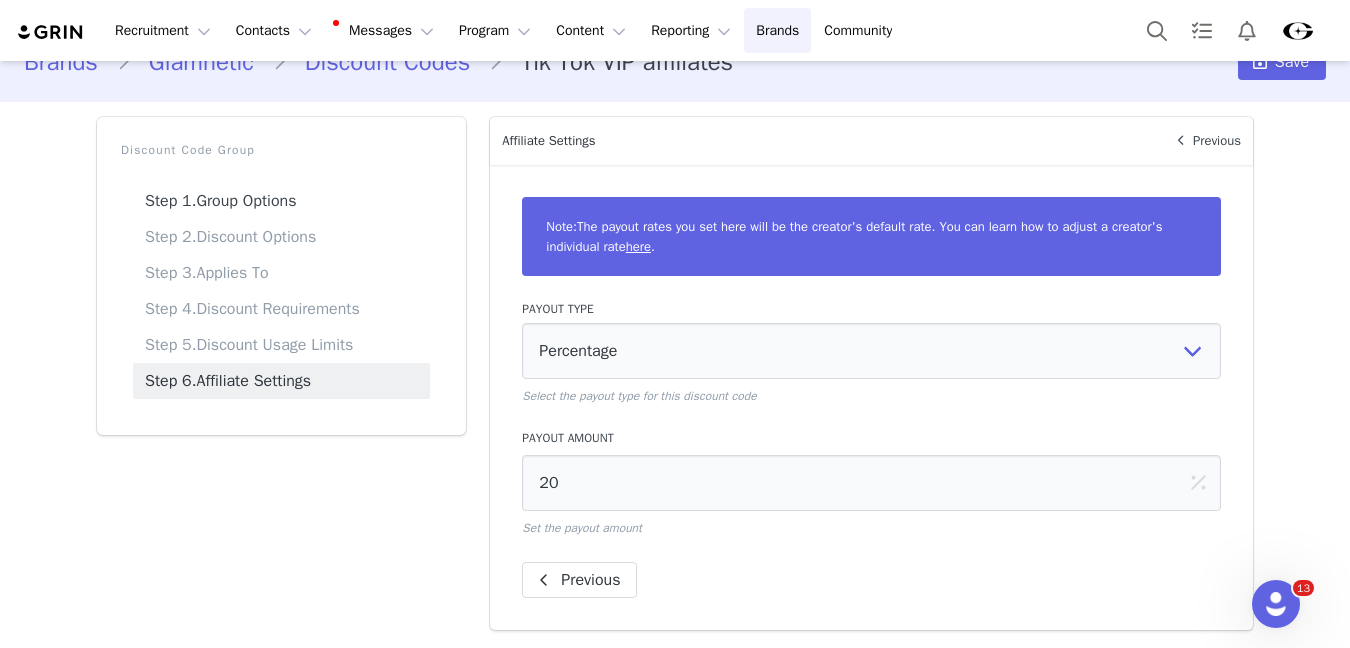 scroll, scrollTop: 39, scrollLeft: 0, axis: vertical 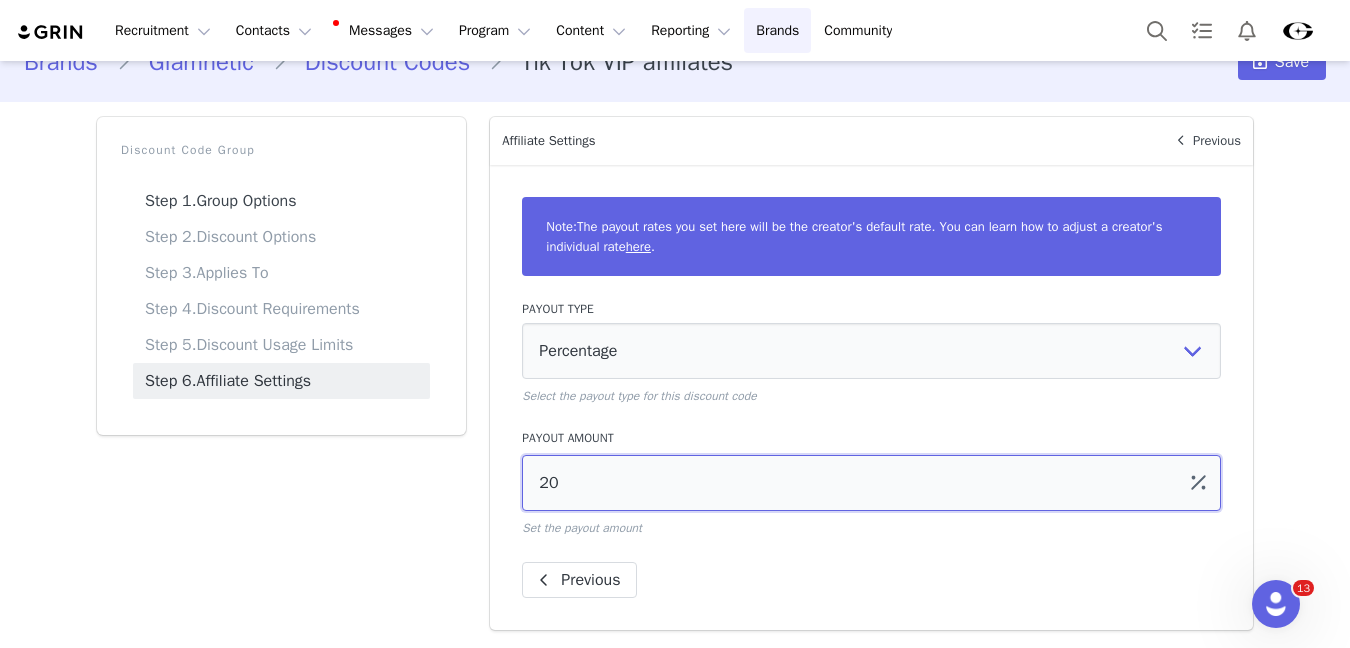 click on "20" at bounding box center (871, 483) 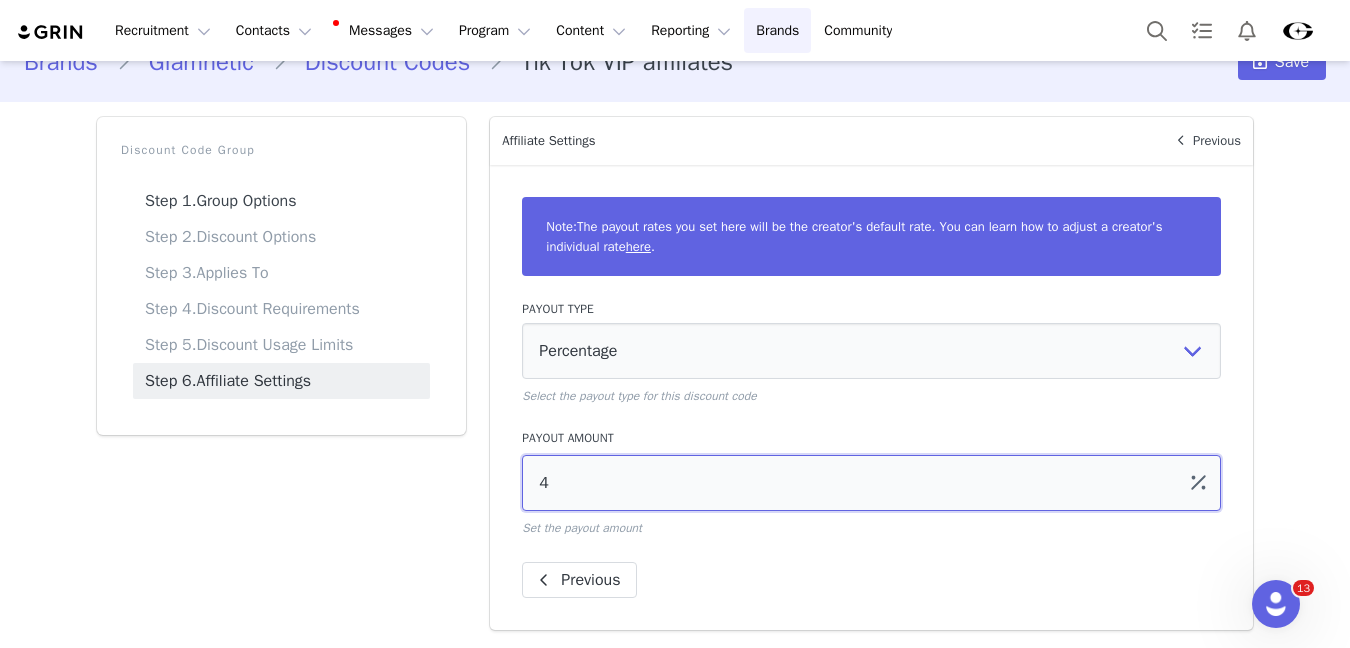 type on "3" 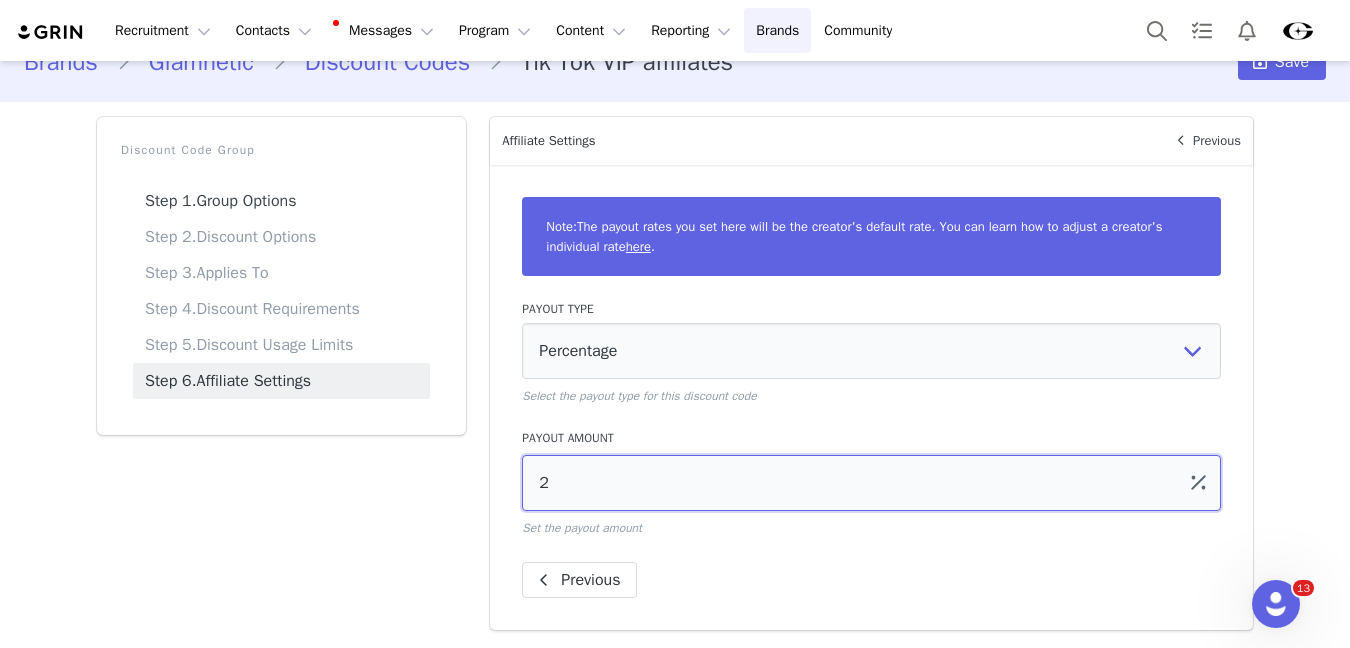 type on "20" 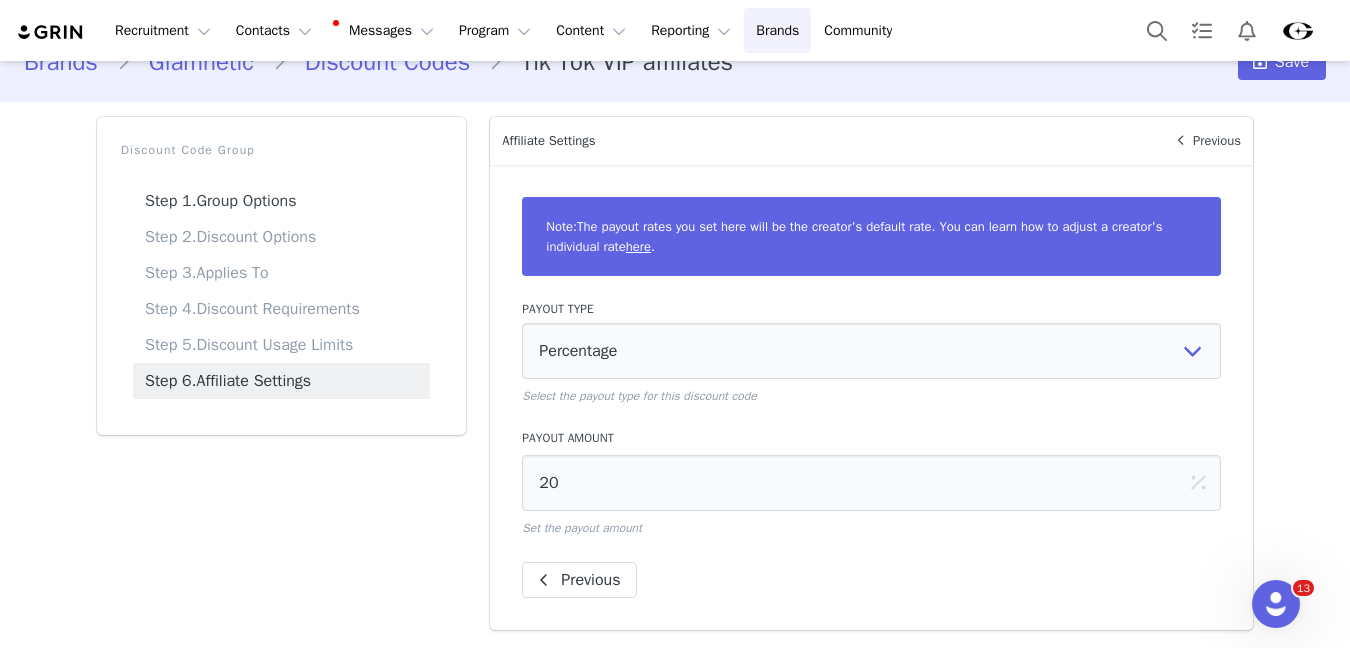 click on "Previous" at bounding box center [871, 580] 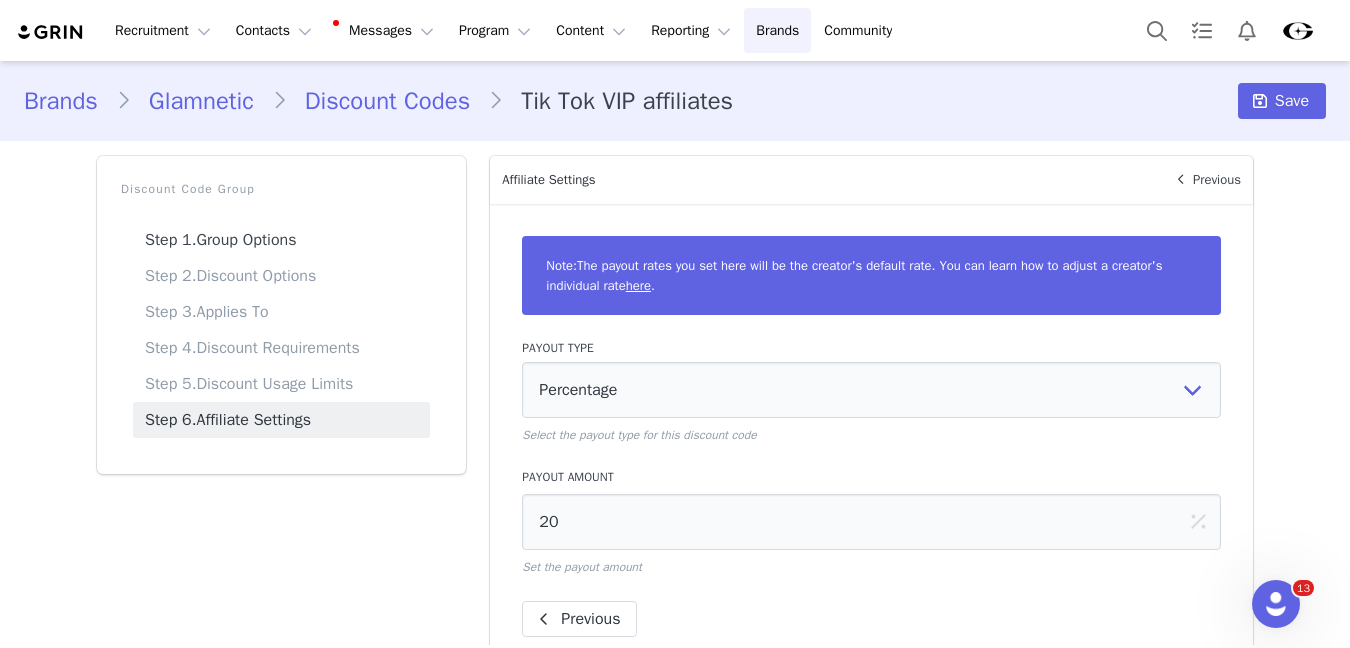 scroll, scrollTop: 39, scrollLeft: 0, axis: vertical 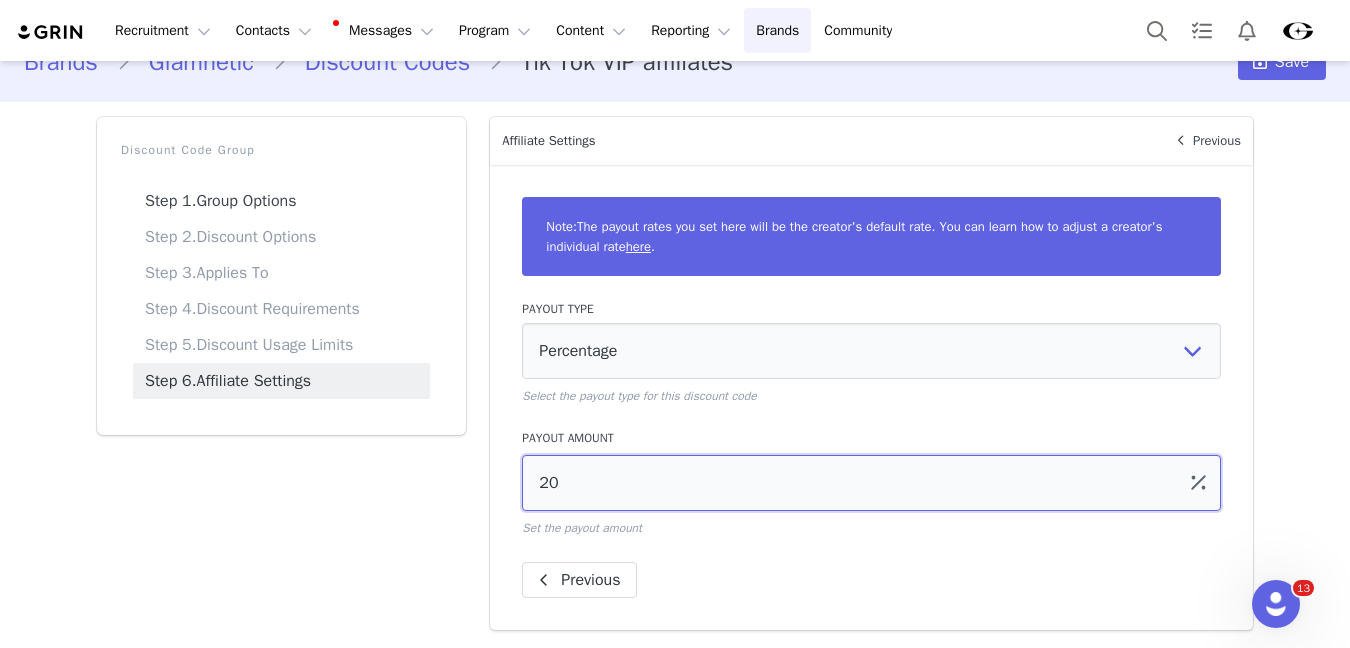 click on "20" at bounding box center (871, 483) 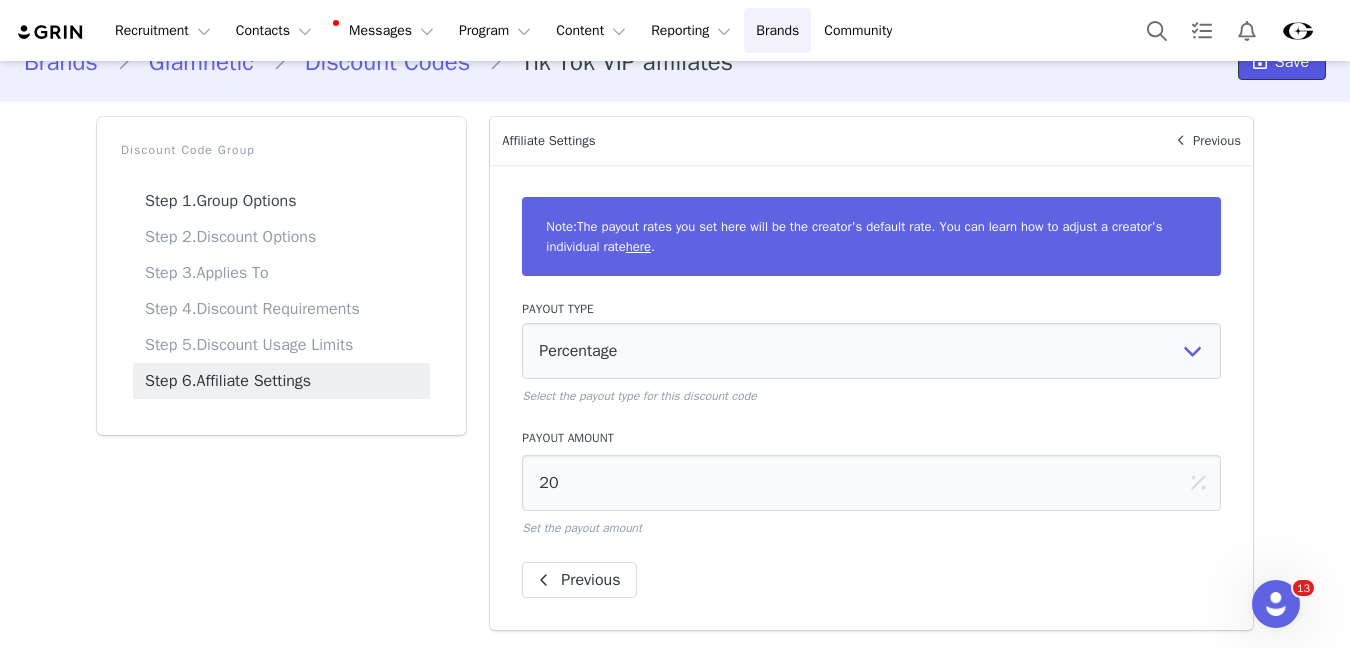 click on "Save" at bounding box center (1282, 62) 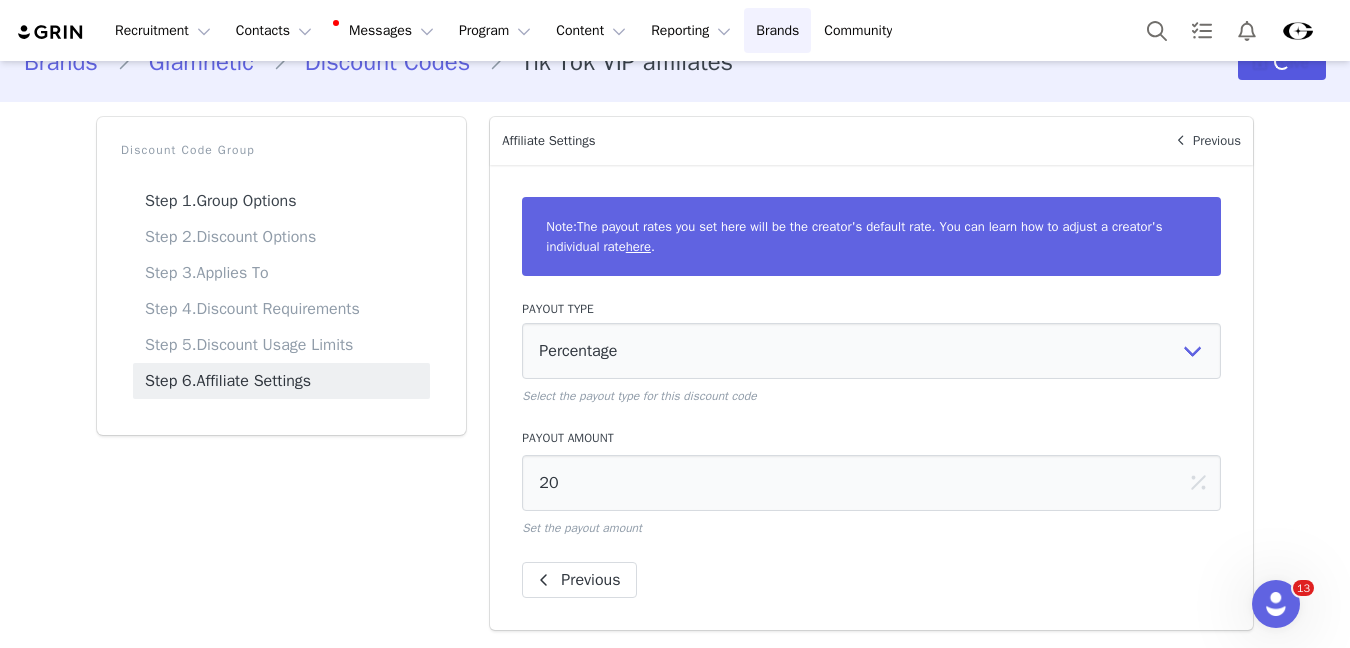scroll, scrollTop: 0, scrollLeft: 0, axis: both 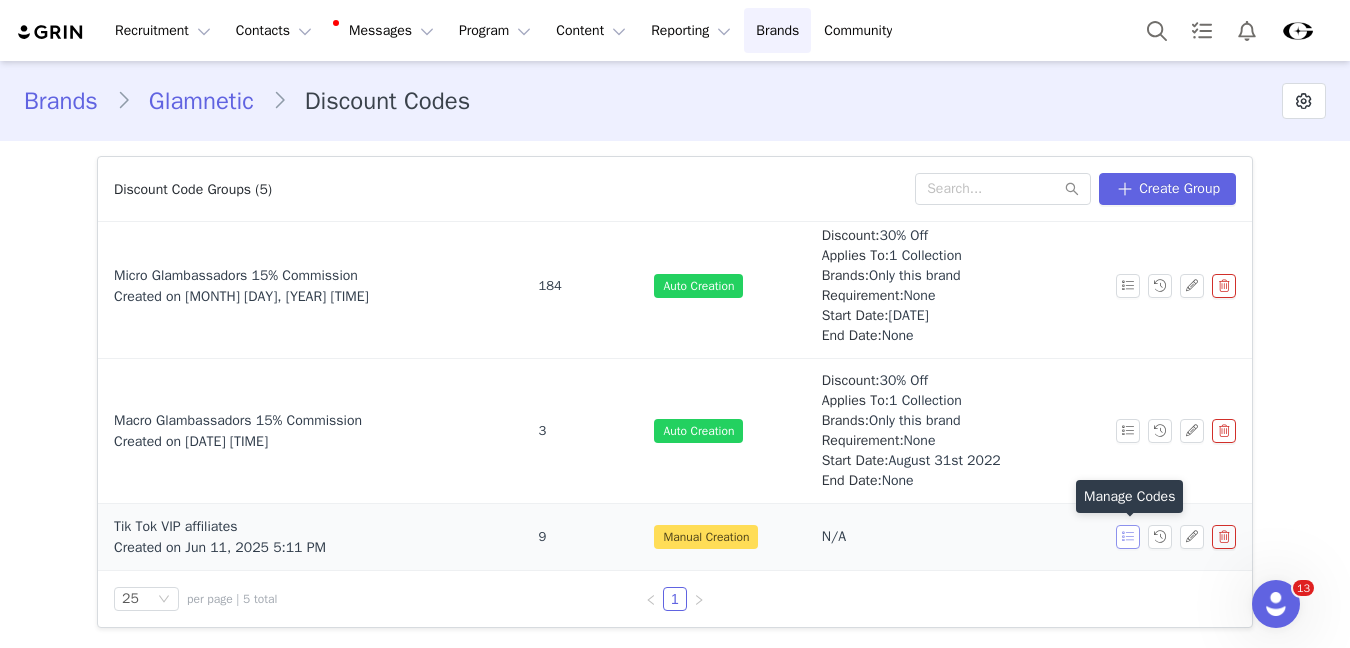 click at bounding box center (1128, 537) 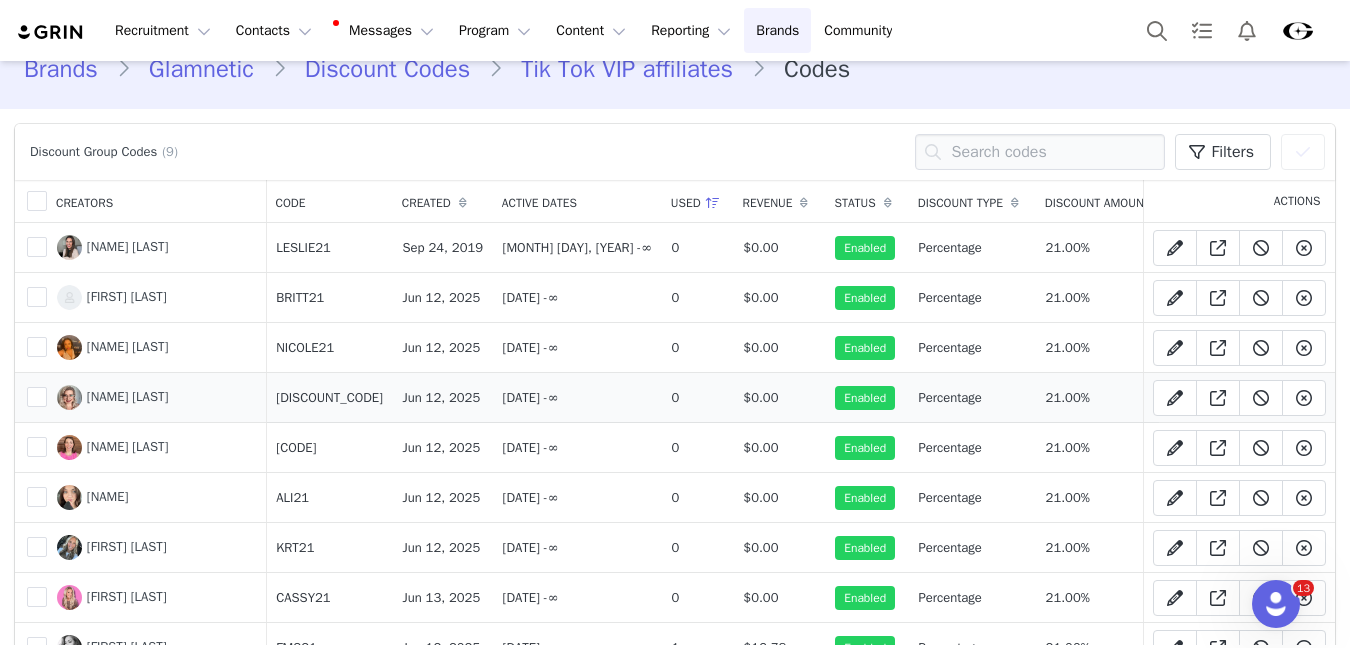 scroll, scrollTop: 138, scrollLeft: 0, axis: vertical 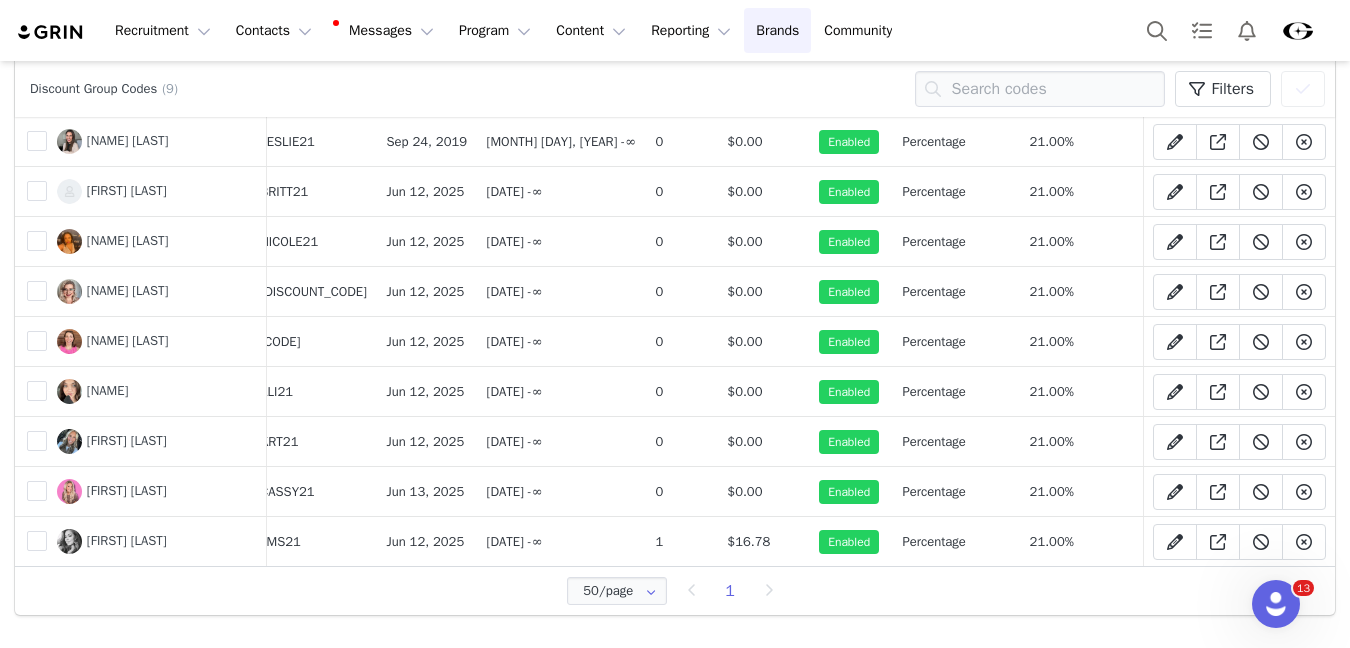click 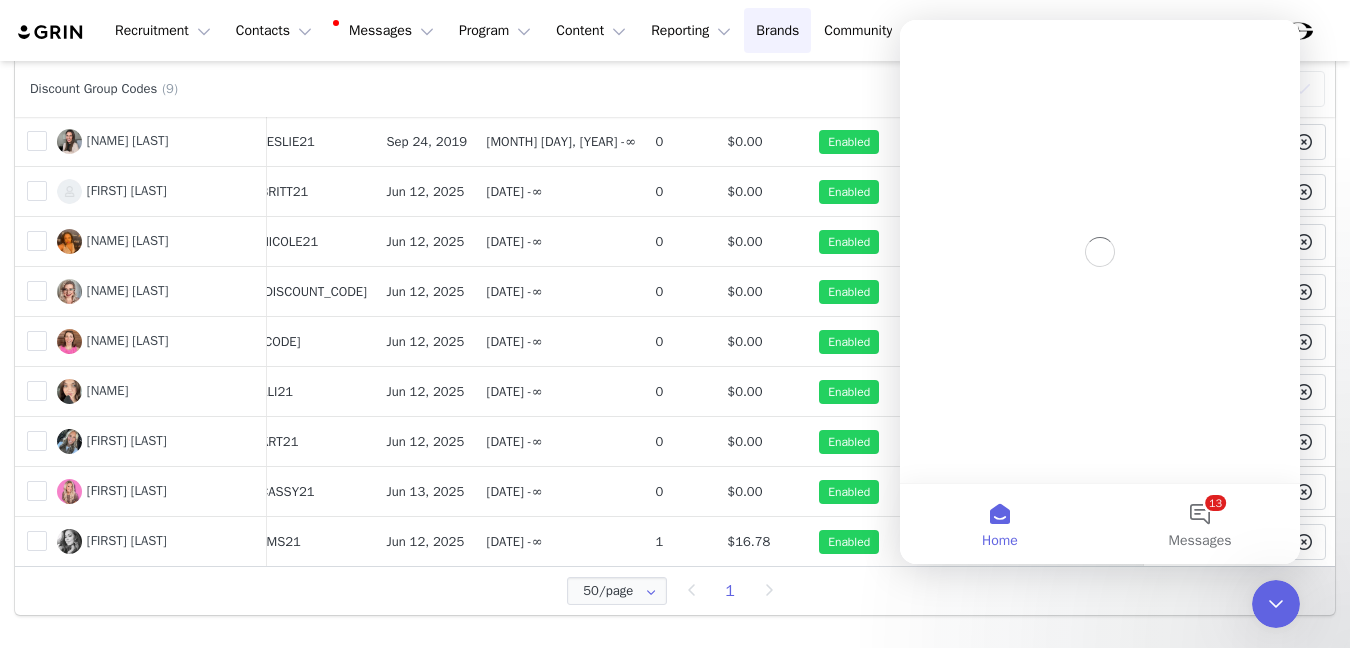 scroll, scrollTop: 0, scrollLeft: 0, axis: both 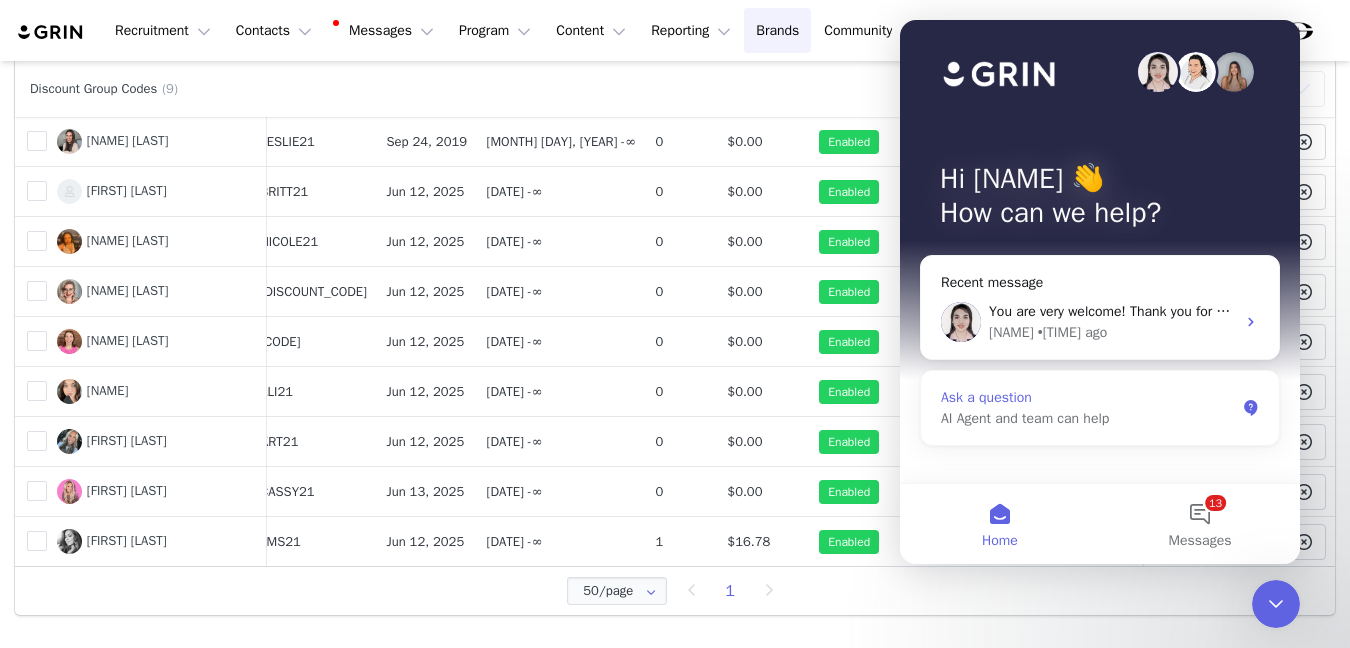 click on "AI Agent and team can help" at bounding box center [1088, 418] 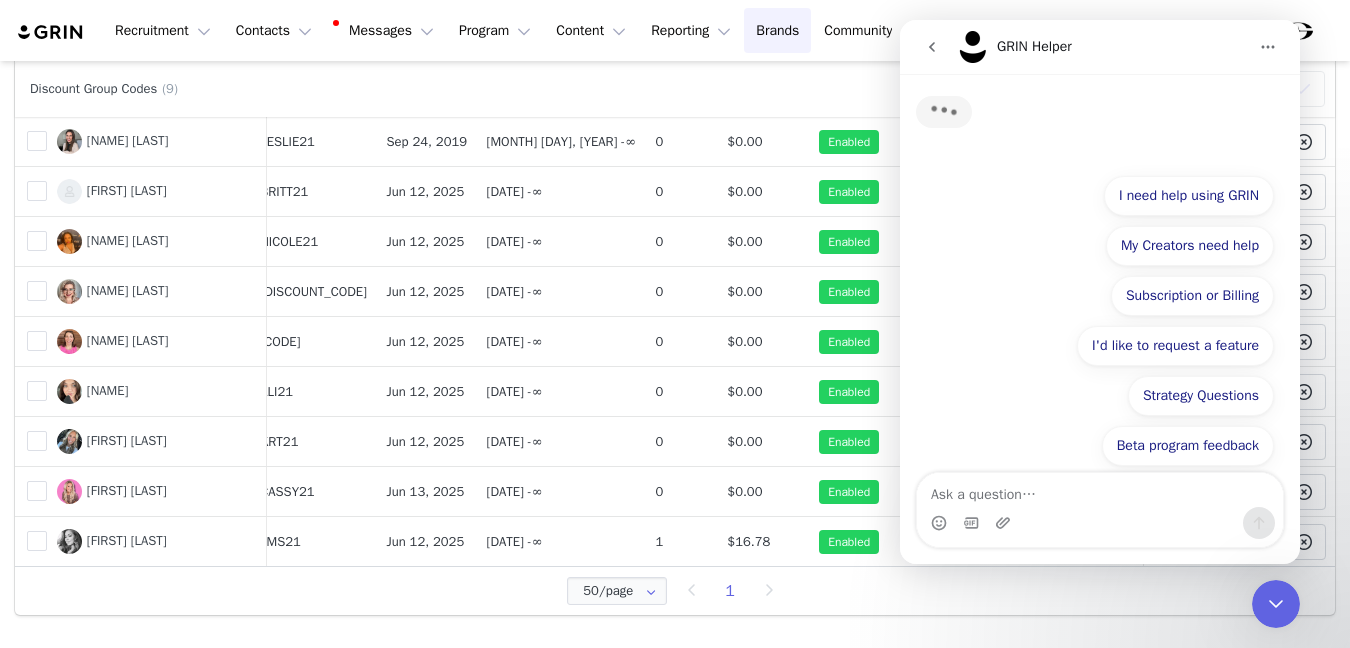 click at bounding box center (1100, 490) 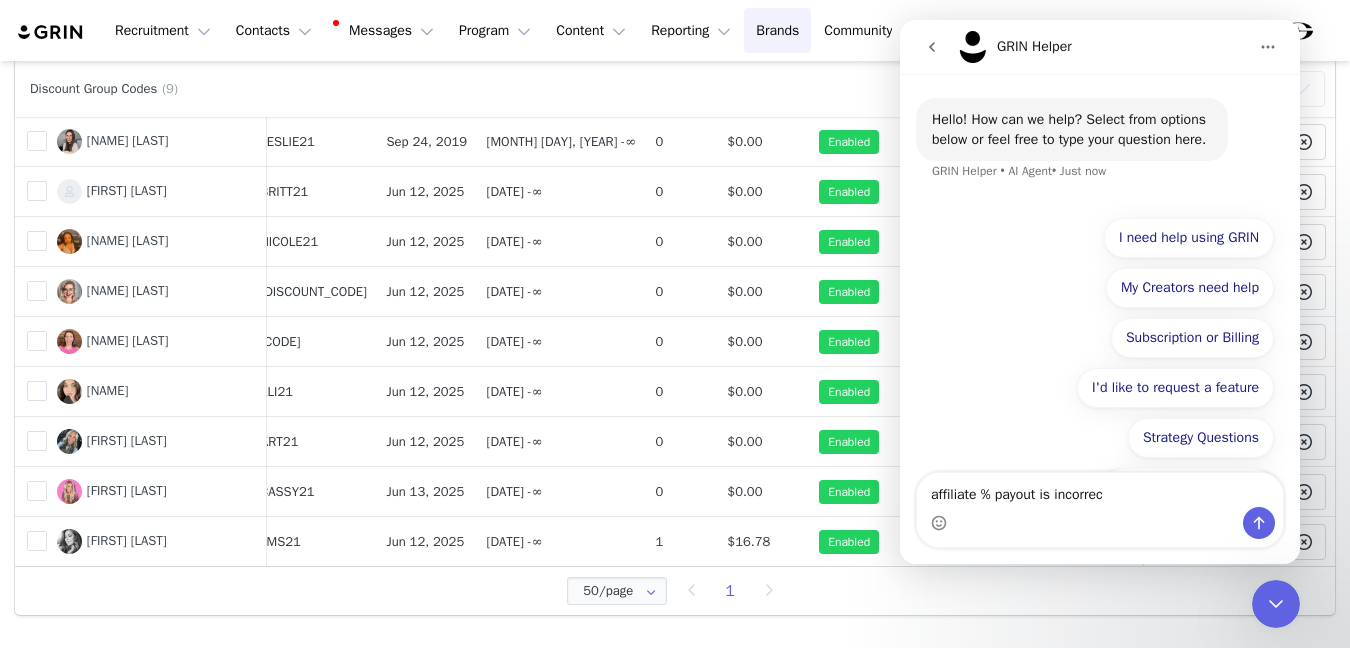 type on "affiliate % payout is incorrect" 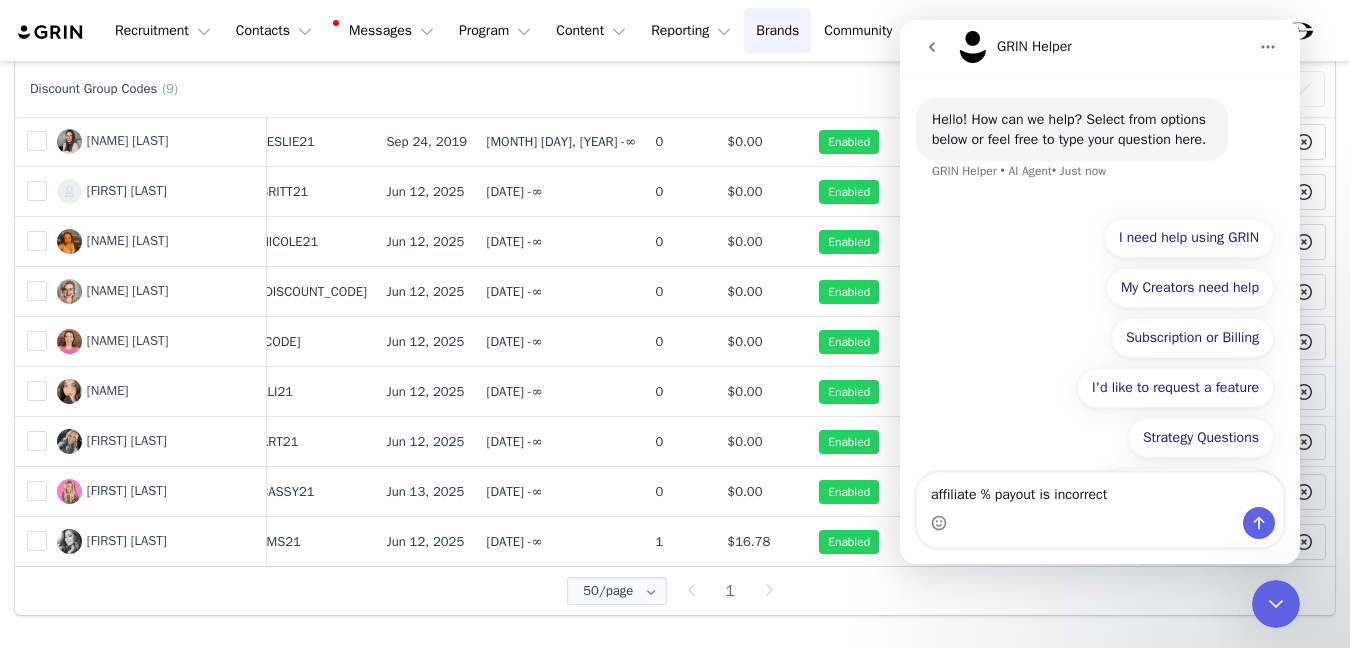 type 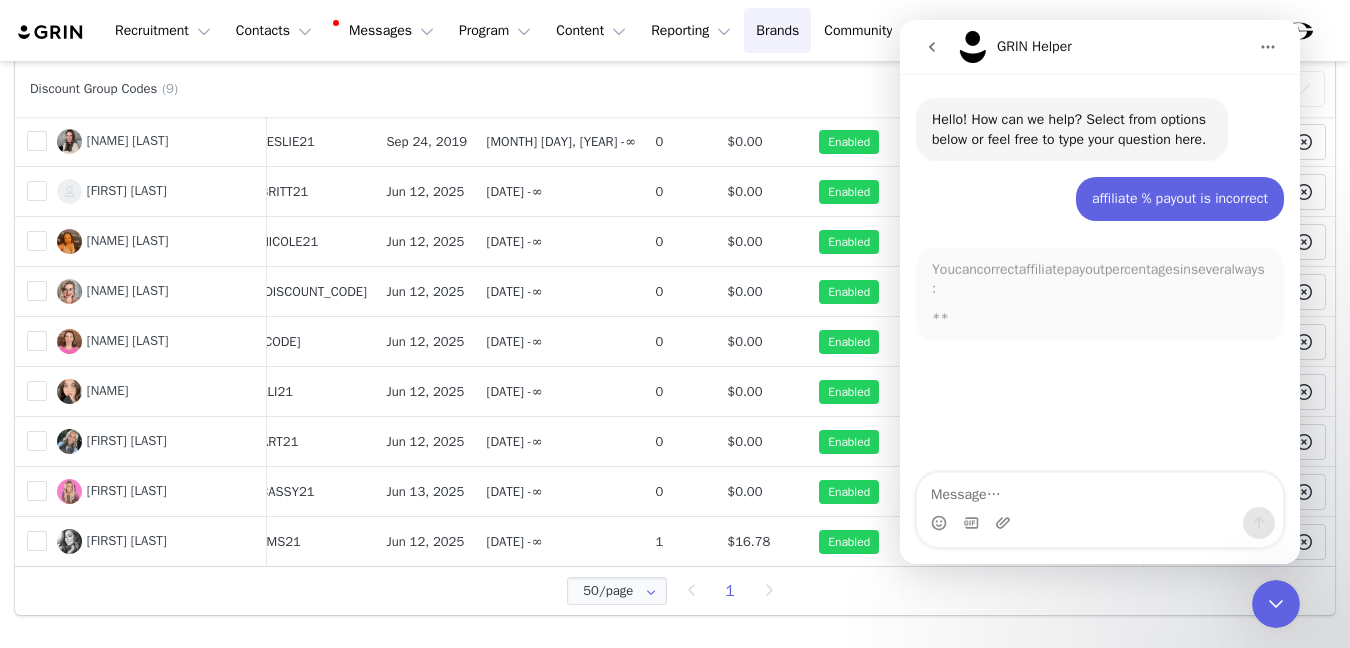 scroll, scrollTop: 3, scrollLeft: 0, axis: vertical 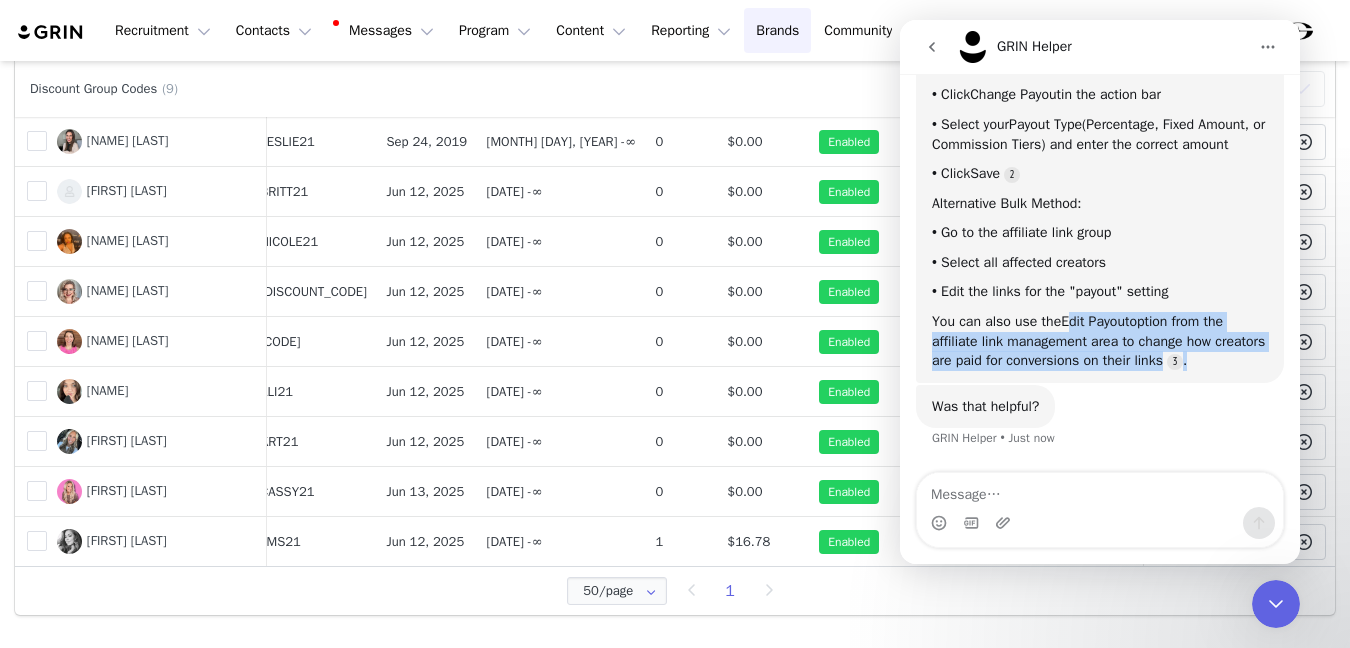 drag, startPoint x: 1076, startPoint y: 383, endPoint x: 1111, endPoint y: 375, distance: 35.902645 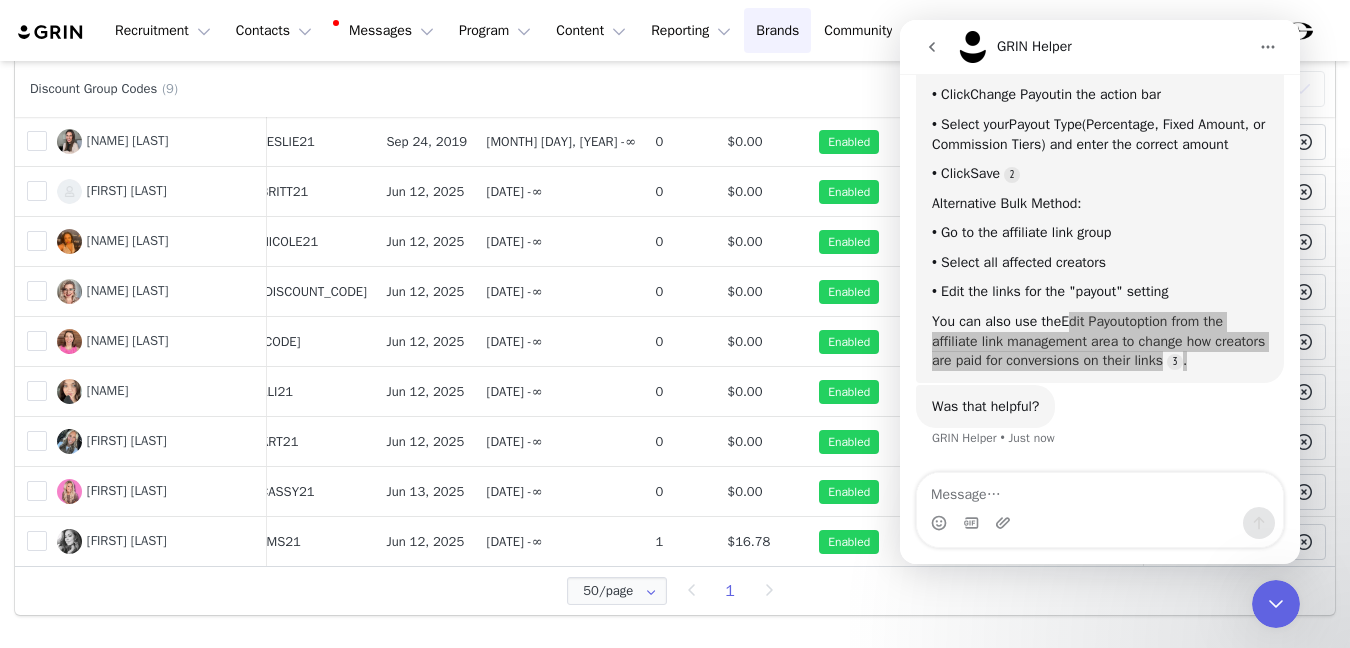 click on "per page [NUMBER]/page per page [NUMBER]/page per page [NUMBER]/page" at bounding box center (675, 591) 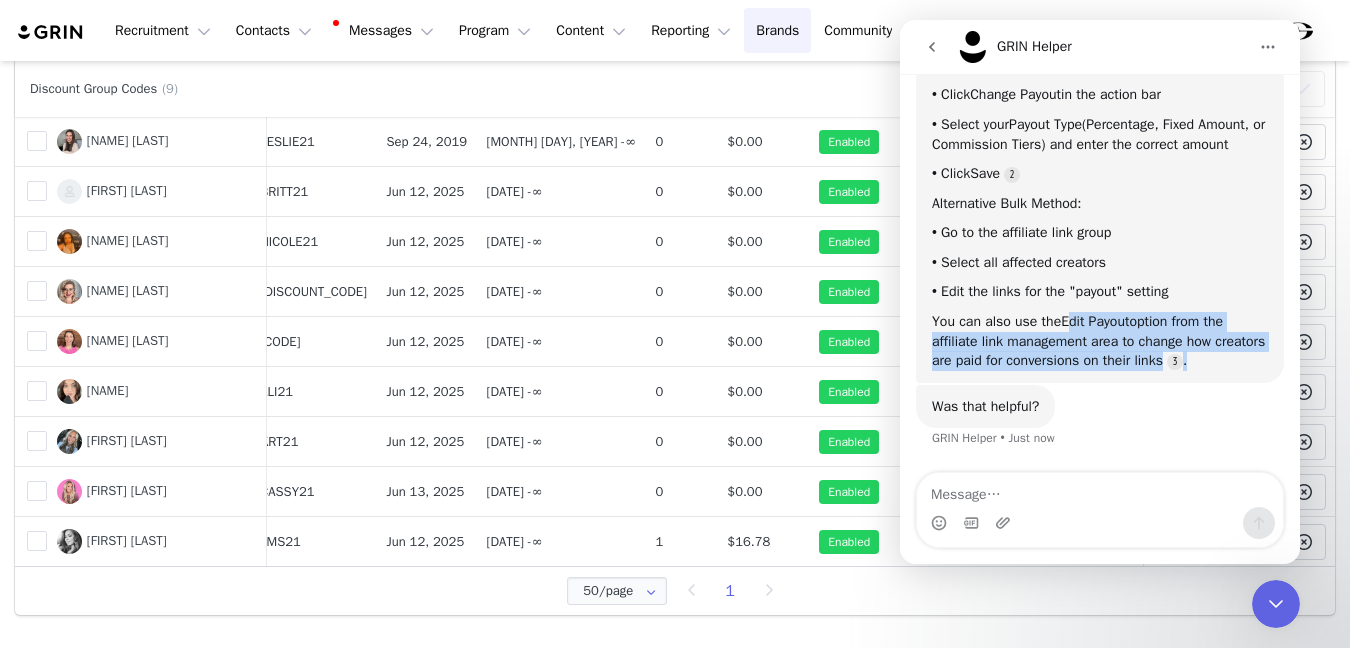 click 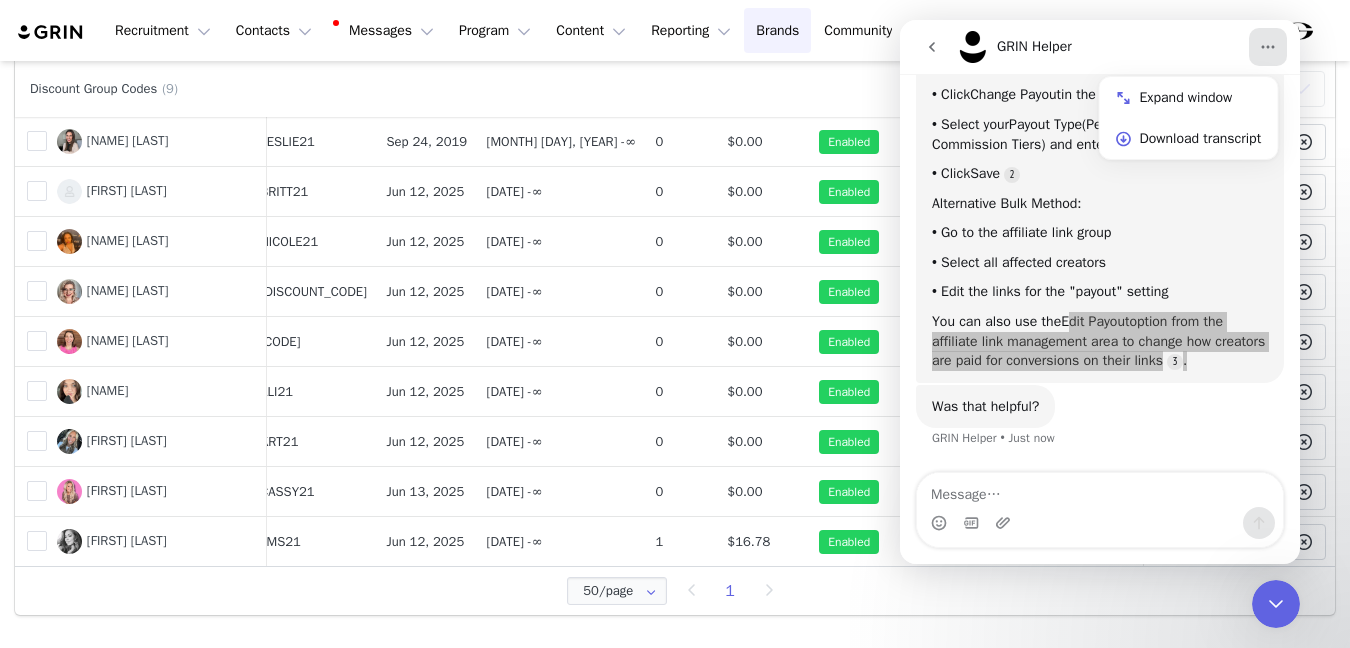 click 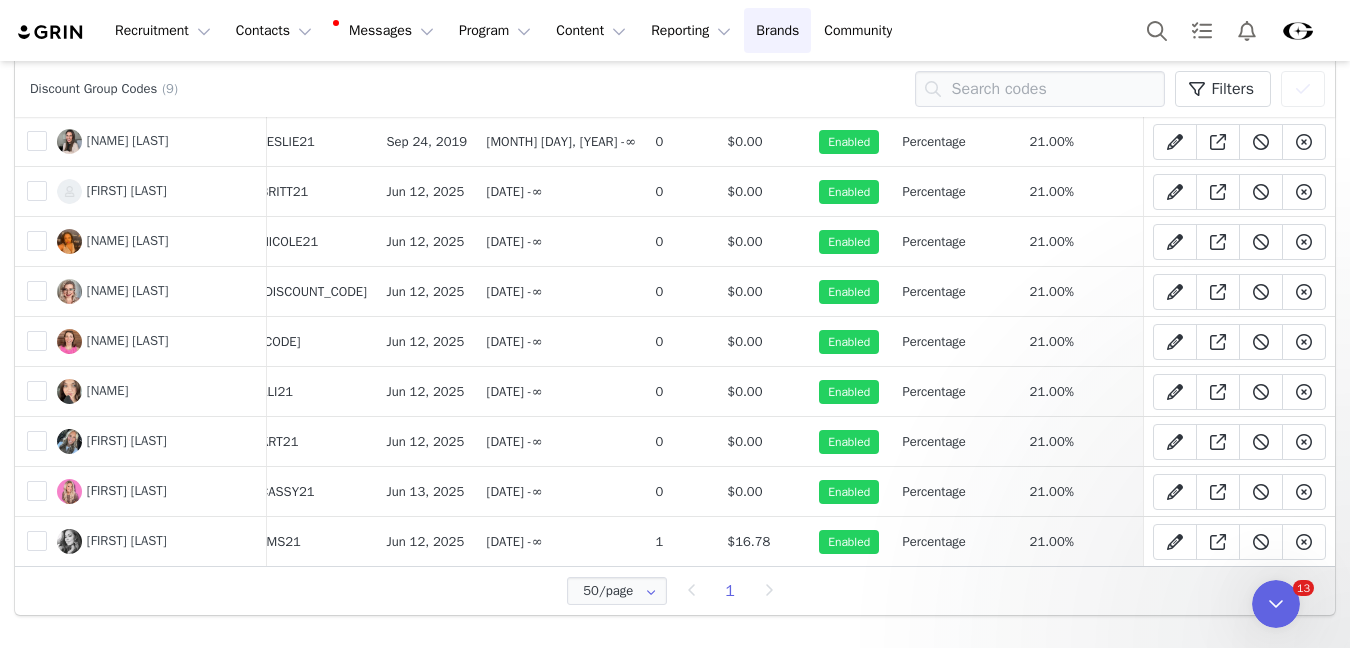 scroll, scrollTop: 0, scrollLeft: 0, axis: both 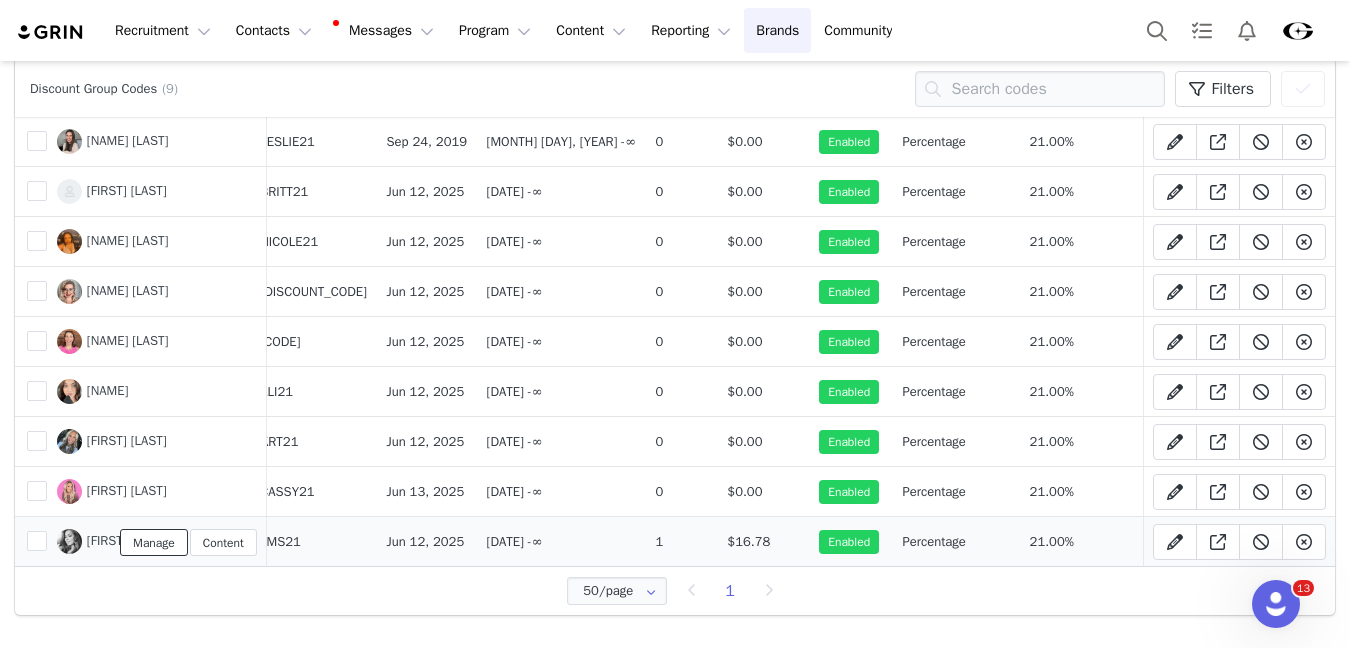 click on "Manage" at bounding box center [154, 542] 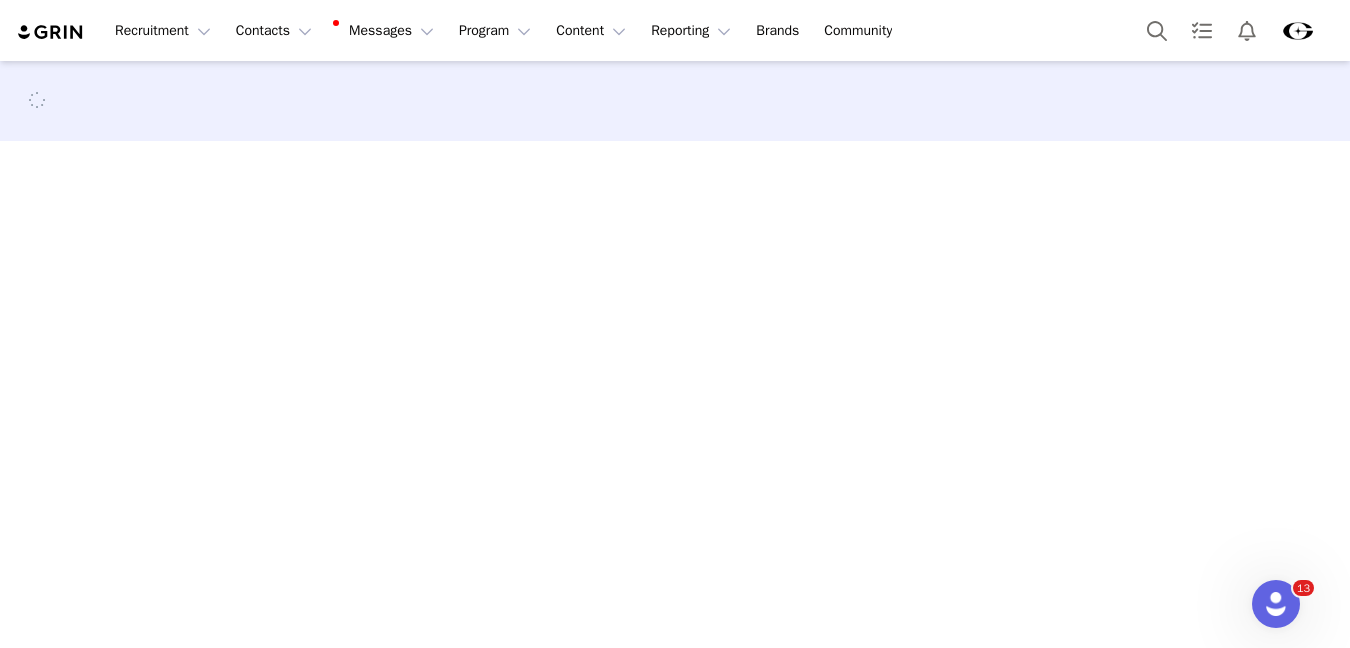 scroll, scrollTop: 0, scrollLeft: 0, axis: both 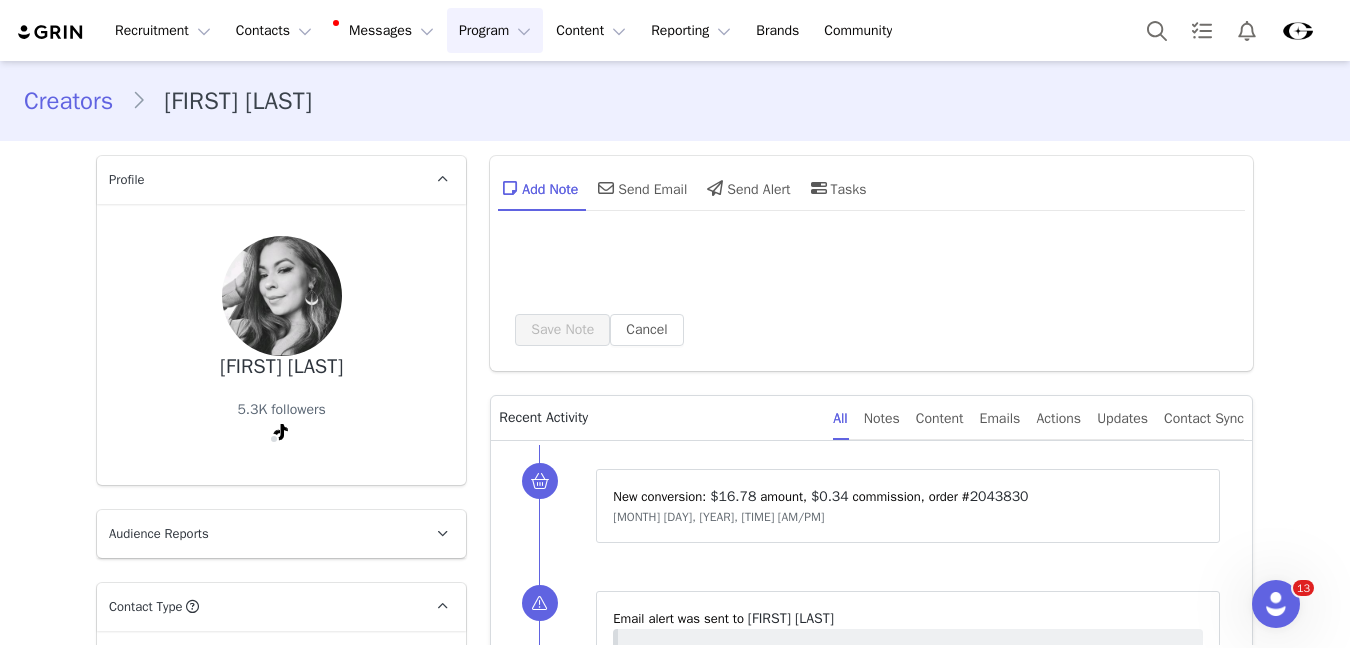 type on "+1 (United States)" 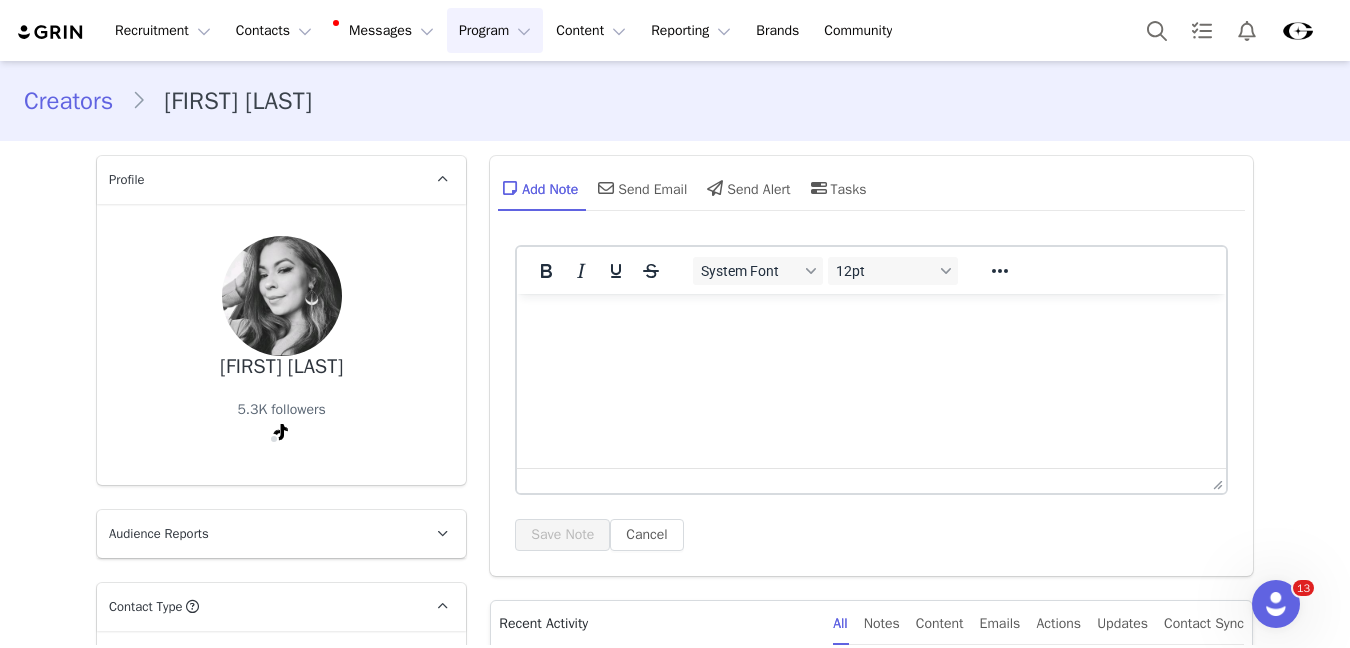 click on "Program Program" at bounding box center (495, 30) 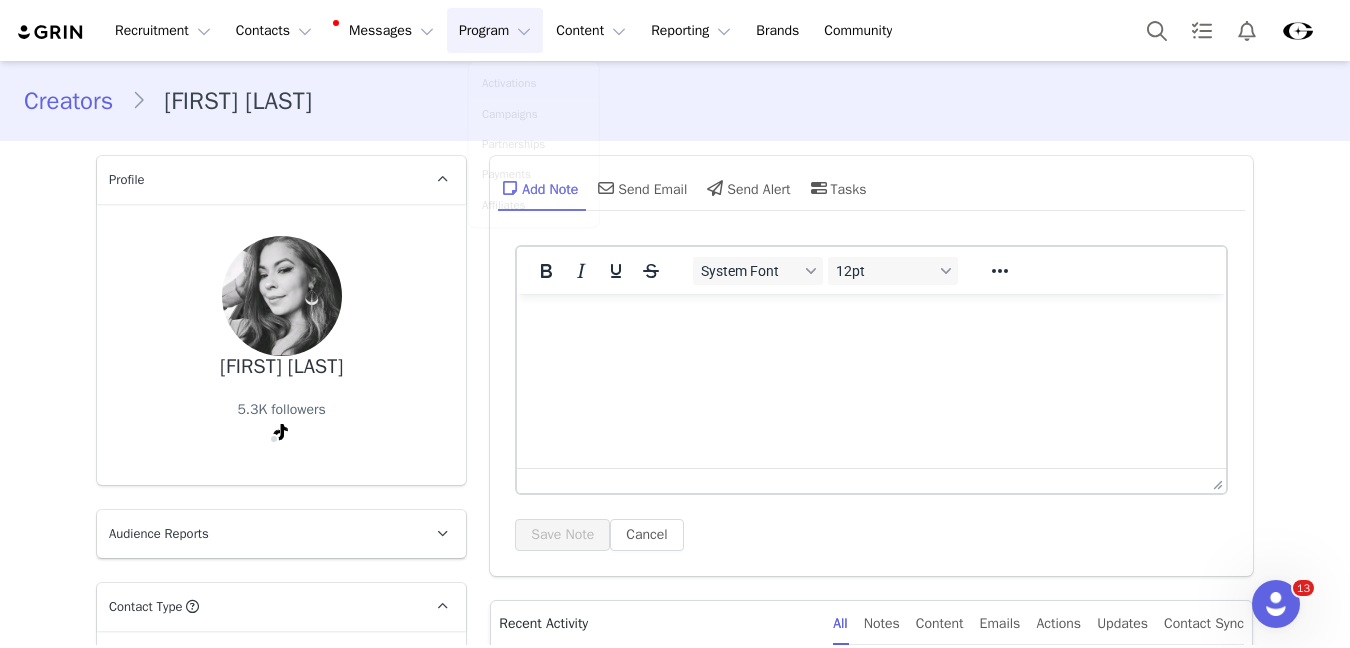scroll, scrollTop: 0, scrollLeft: 0, axis: both 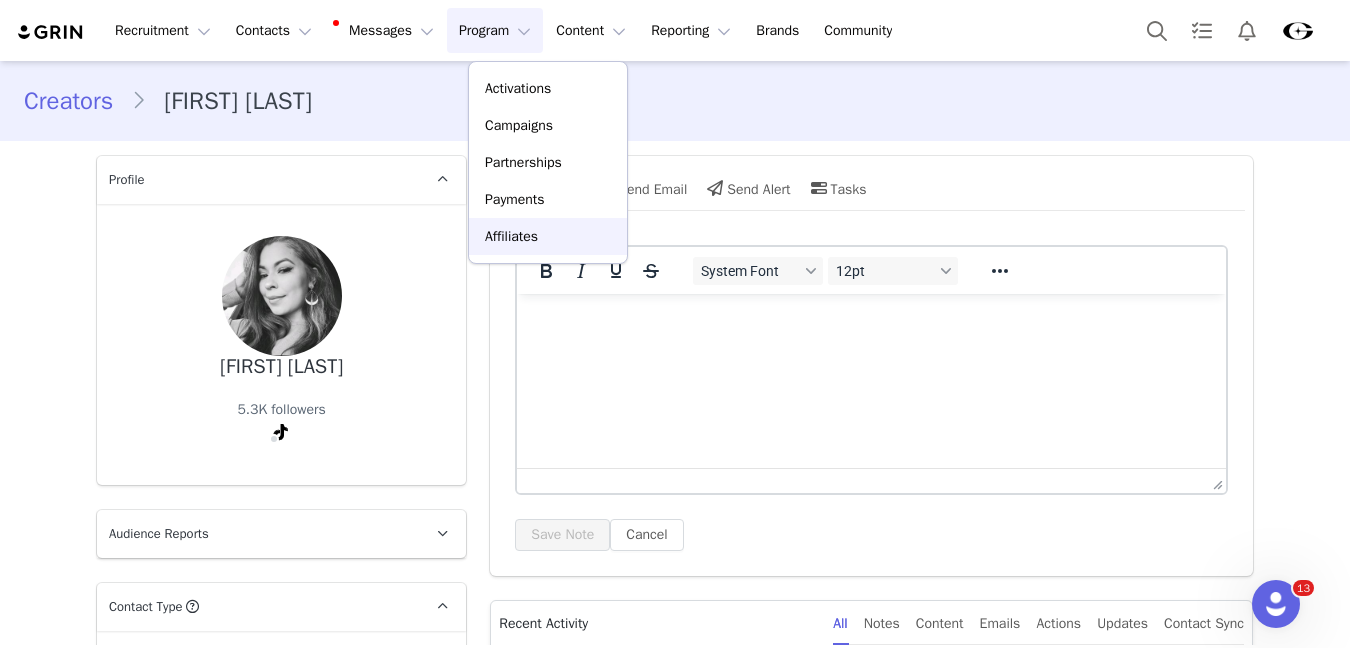 click on "Affiliates" at bounding box center [511, 236] 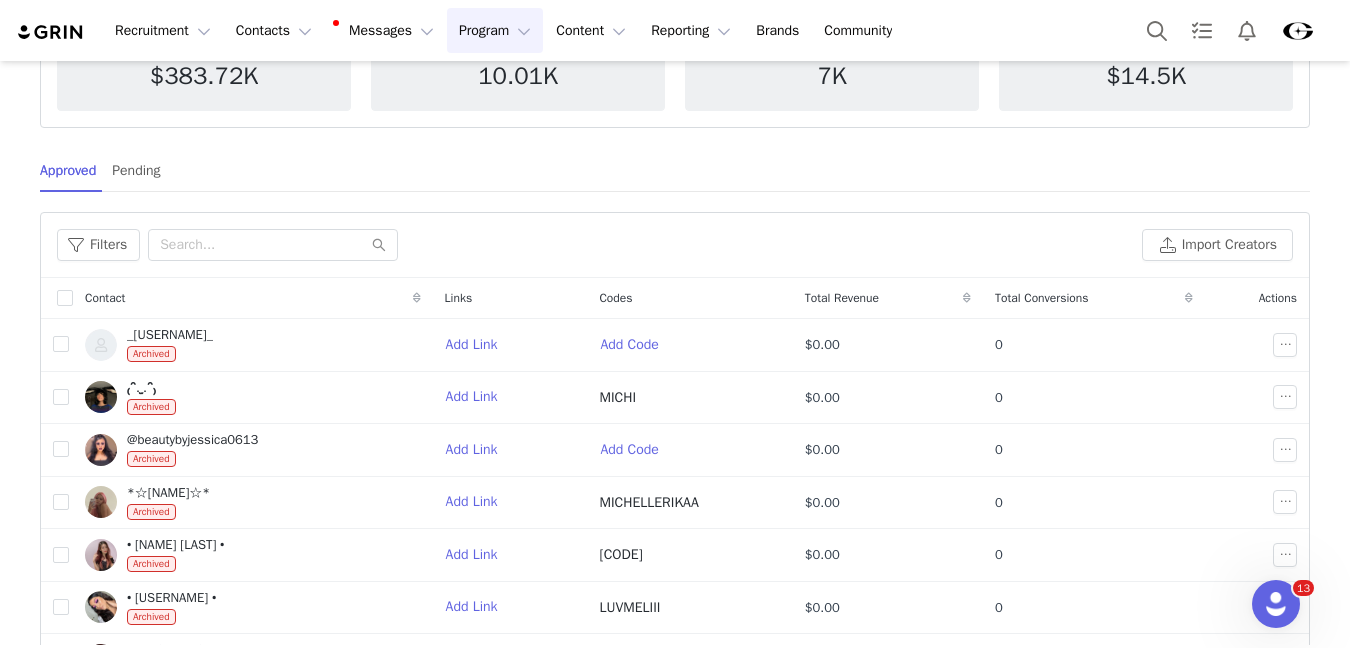 scroll, scrollTop: 265, scrollLeft: 0, axis: vertical 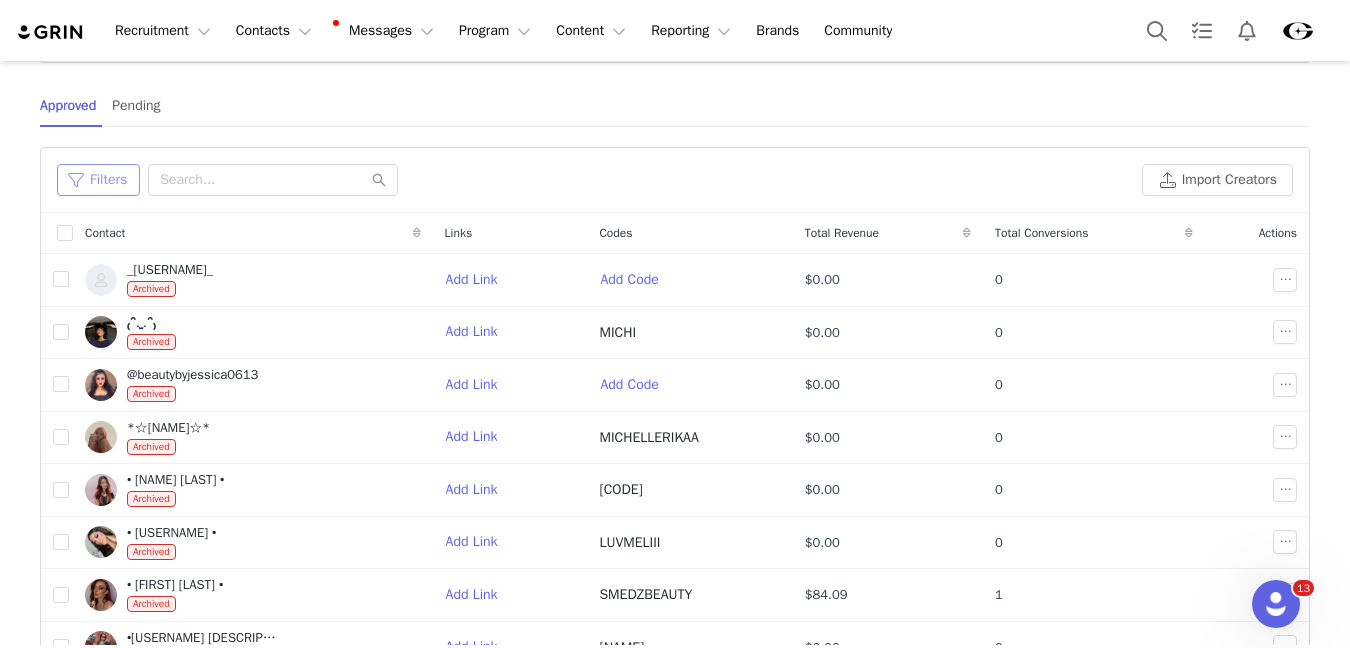 click on "Filters" at bounding box center [98, 180] 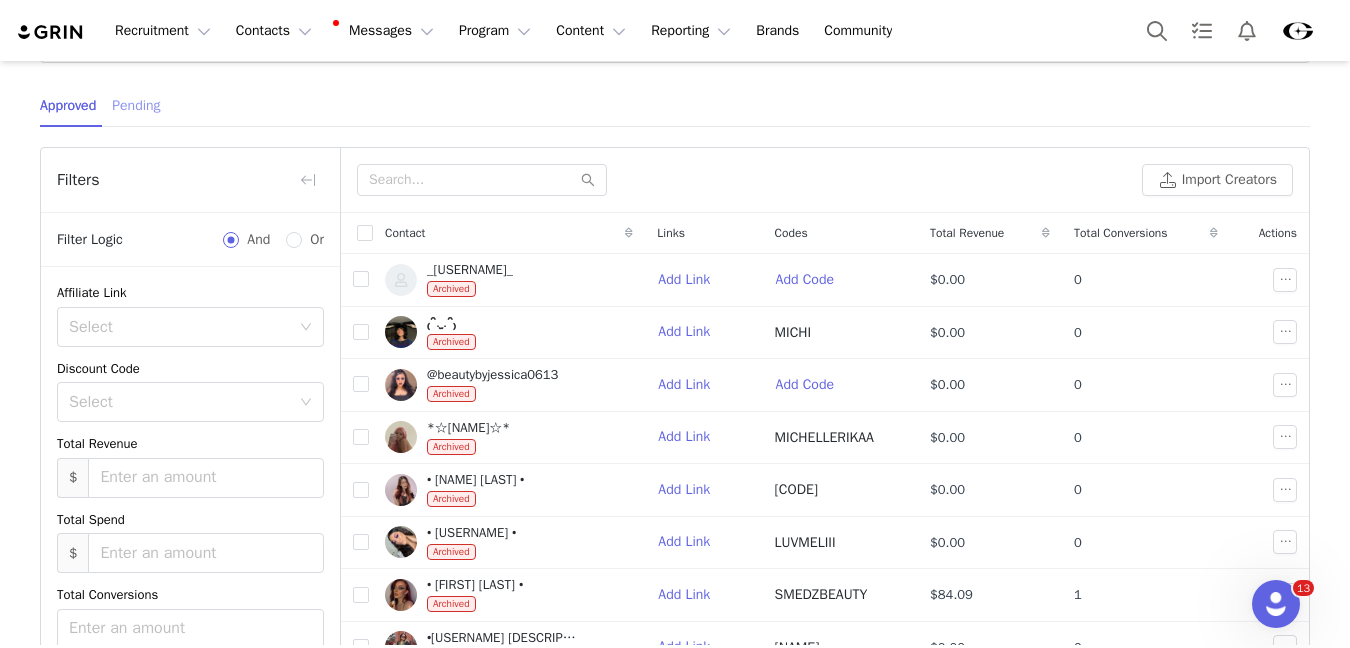 click on "Pending" at bounding box center (136, 105) 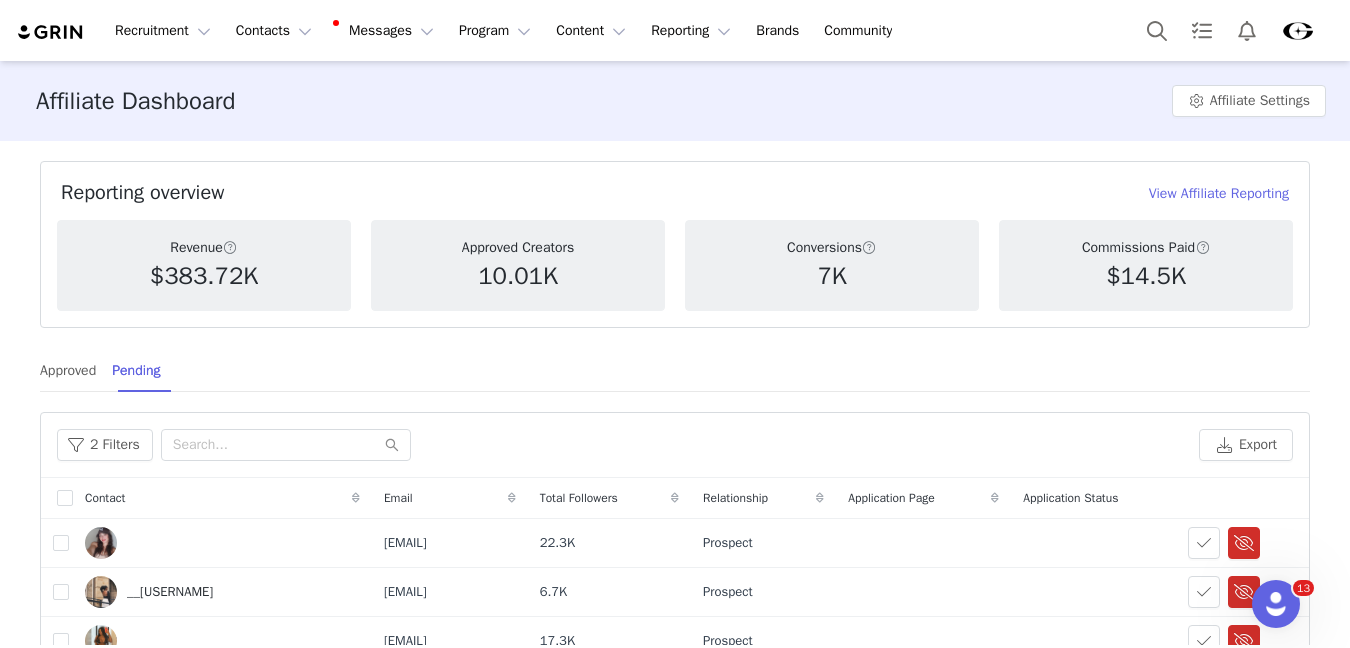 scroll, scrollTop: 279, scrollLeft: 0, axis: vertical 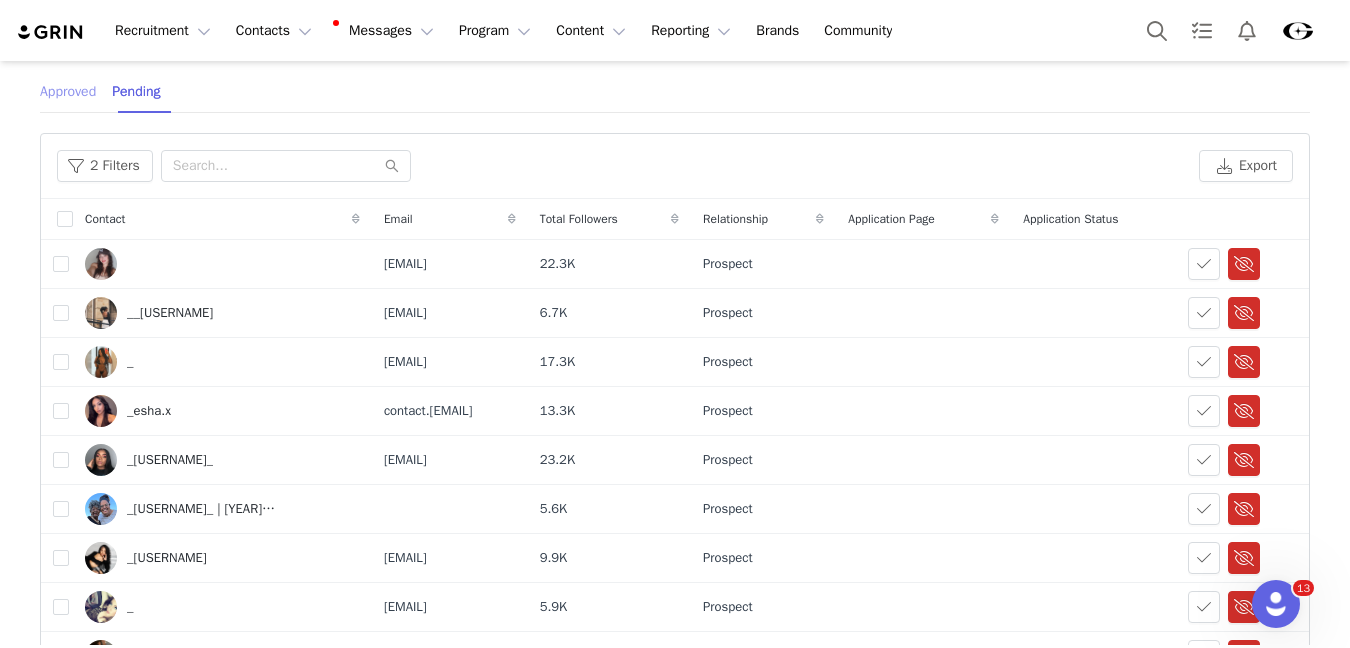 click on "Approved" at bounding box center [68, 91] 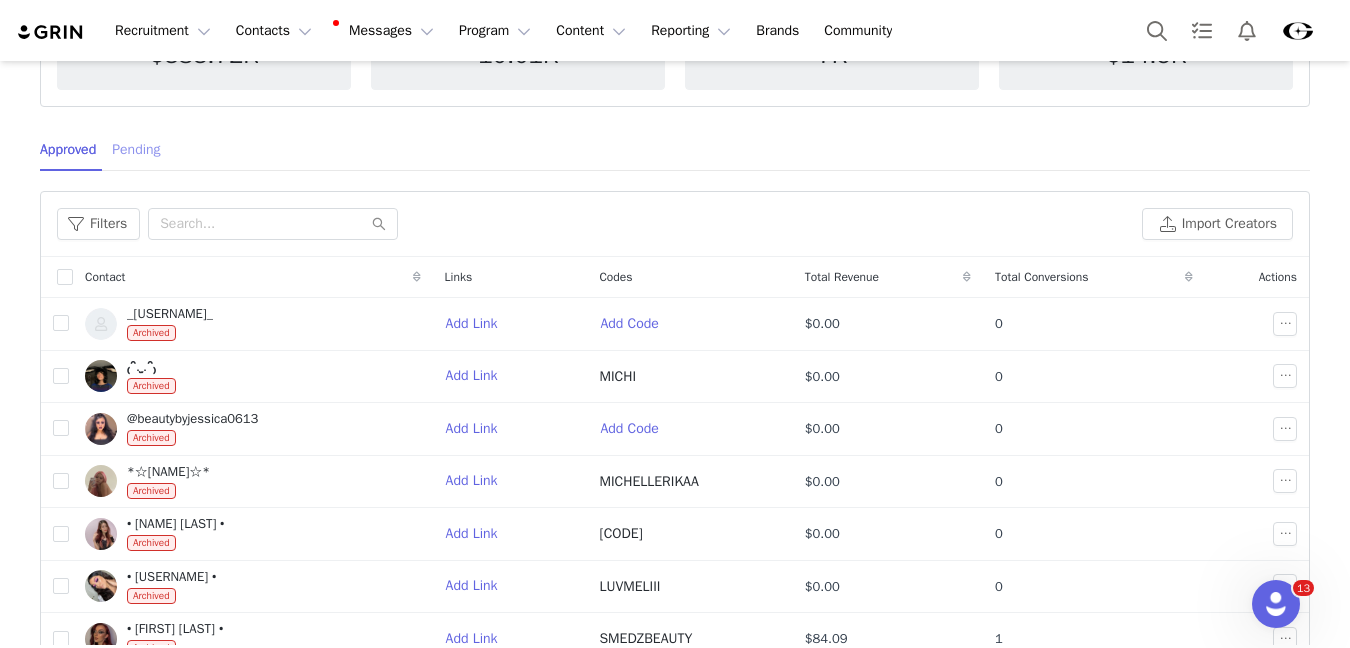 scroll, scrollTop: 242, scrollLeft: 0, axis: vertical 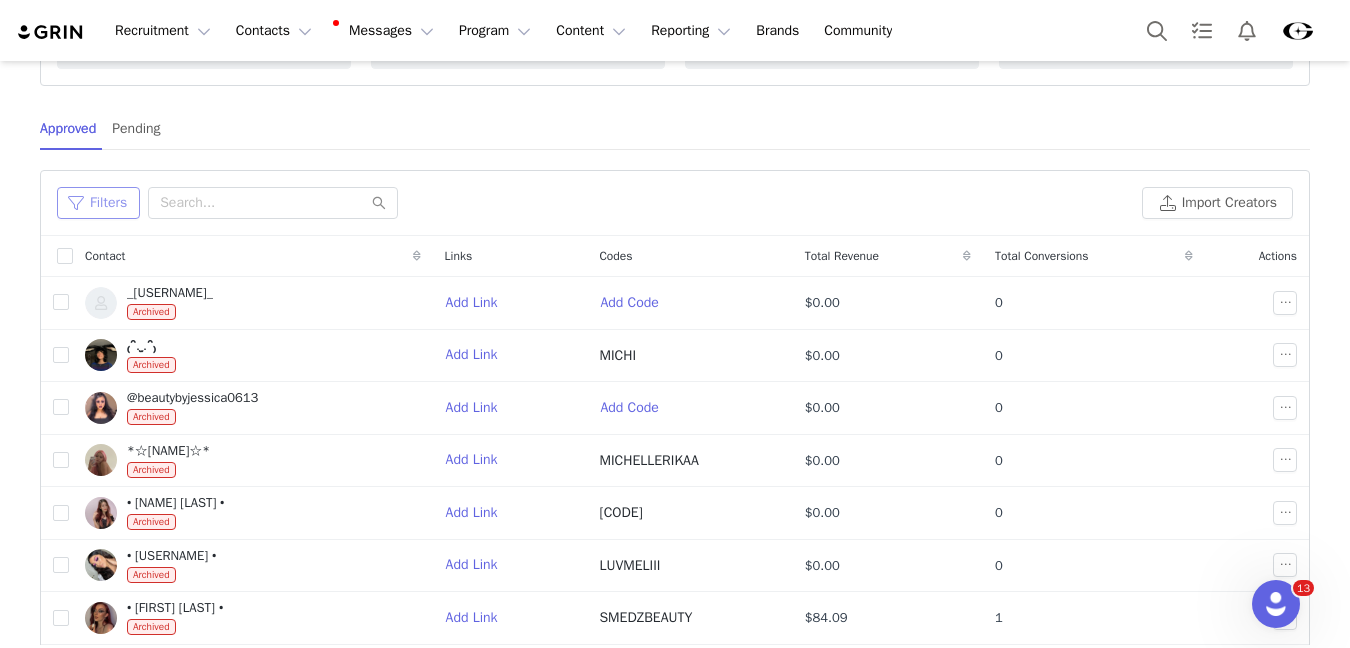 click on "Filters" at bounding box center (98, 203) 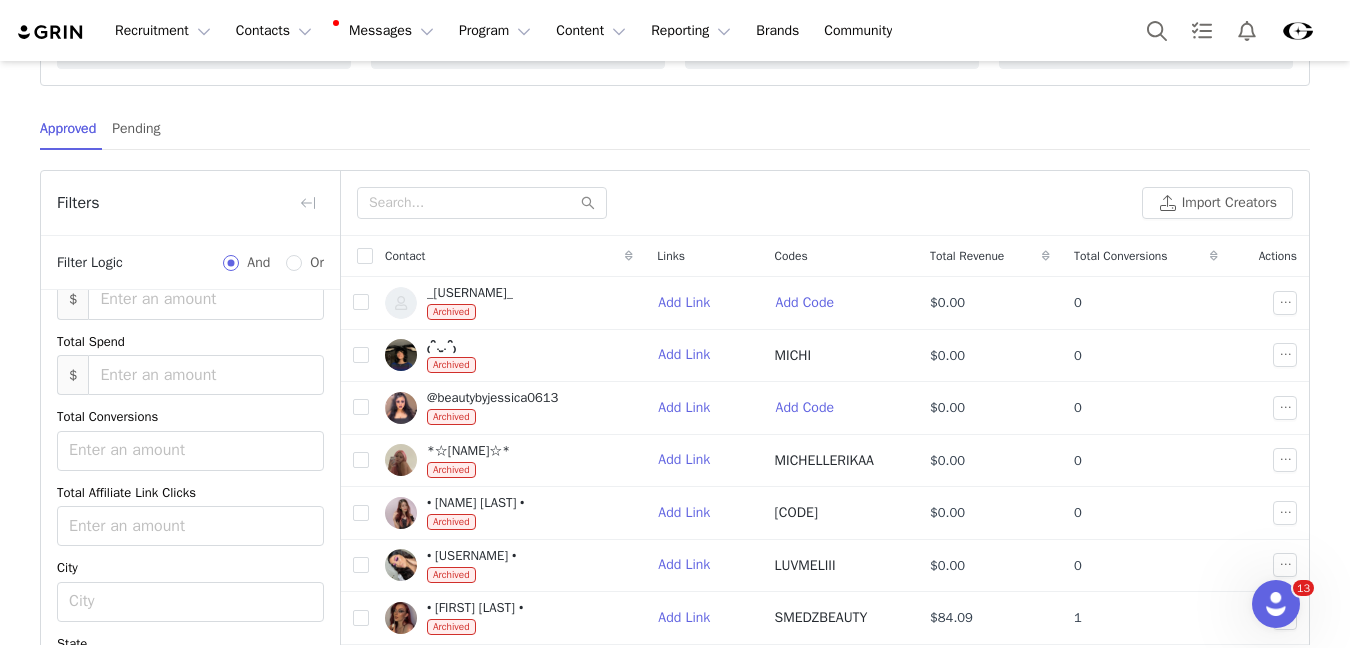scroll, scrollTop: 434, scrollLeft: 0, axis: vertical 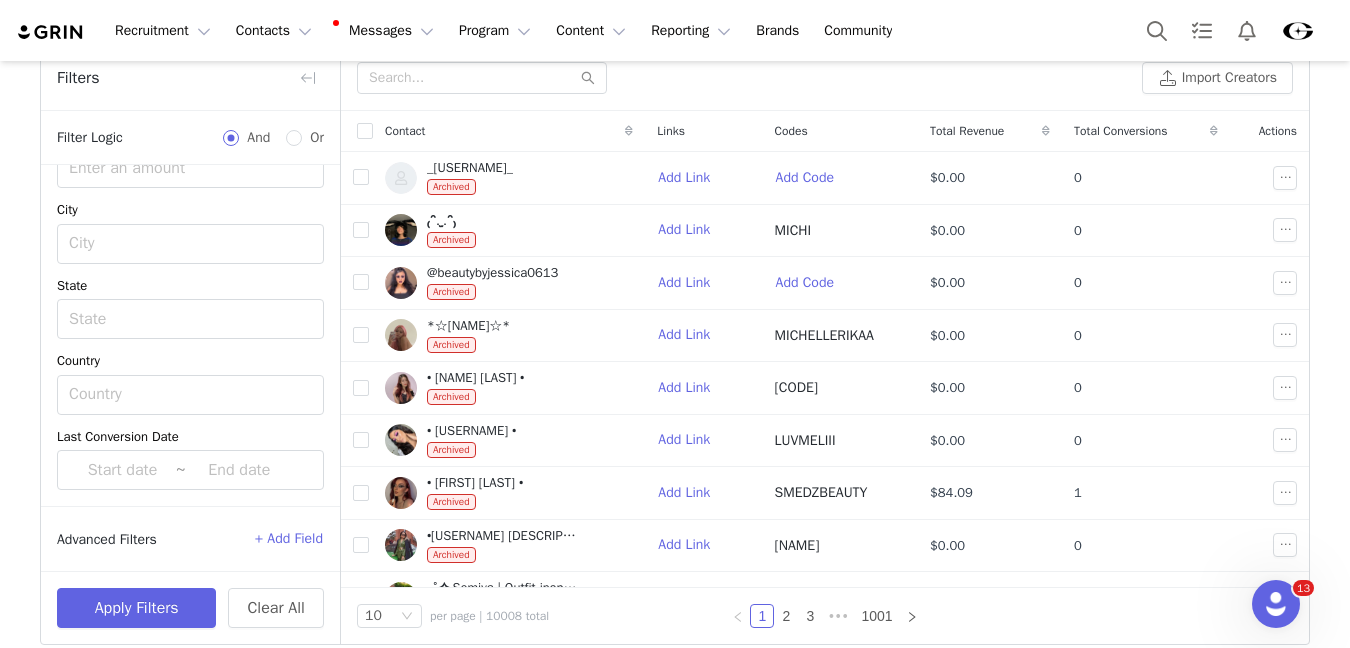 click on "+ Add Field" at bounding box center [289, 539] 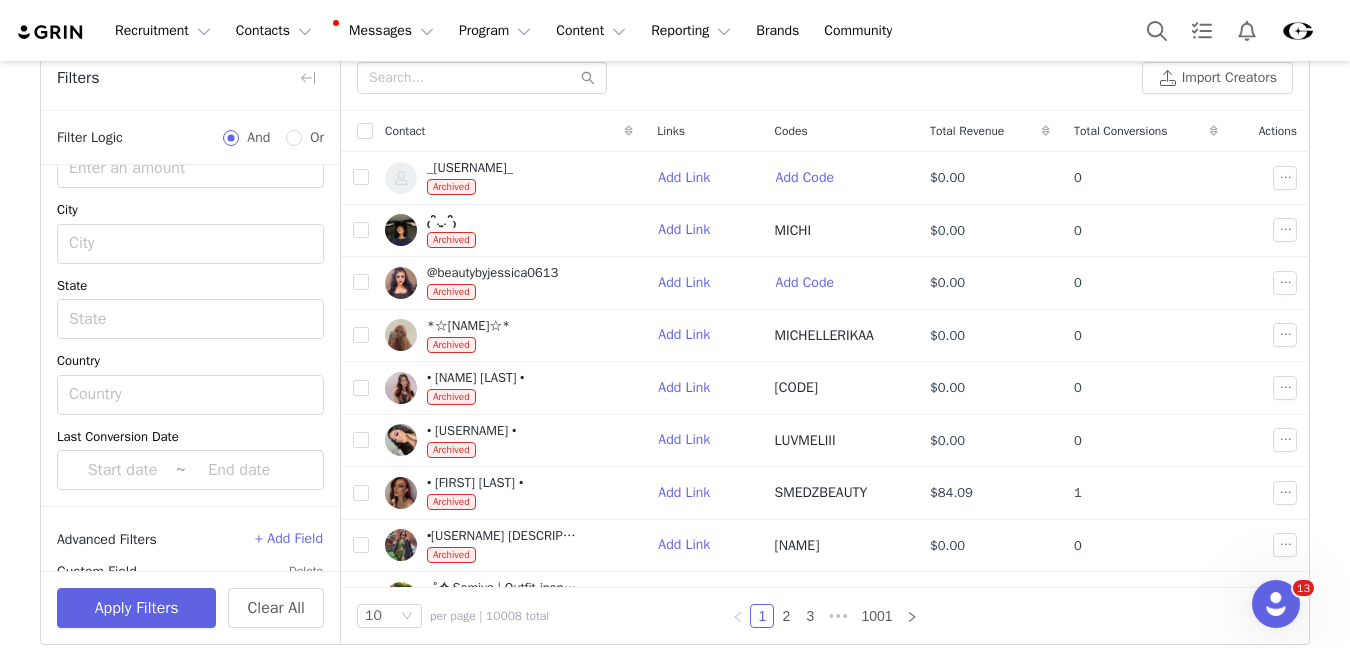 scroll, scrollTop: 514, scrollLeft: 0, axis: vertical 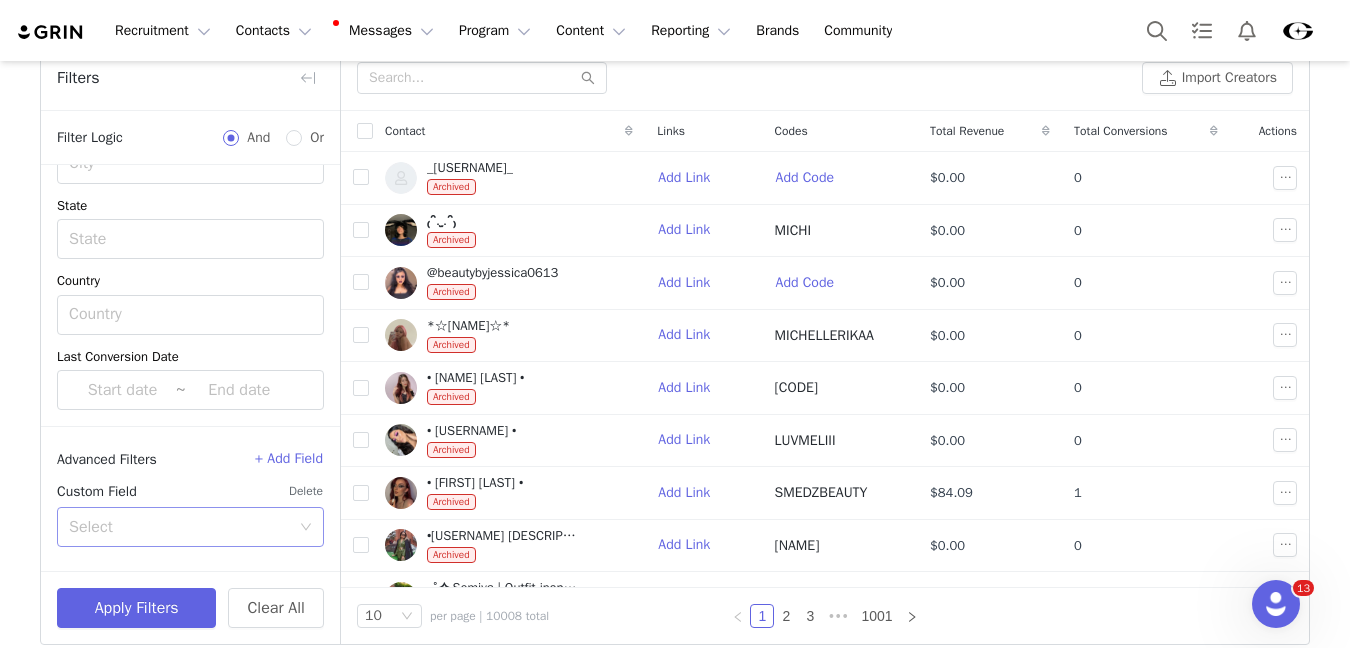 click on "Select" at bounding box center (179, 527) 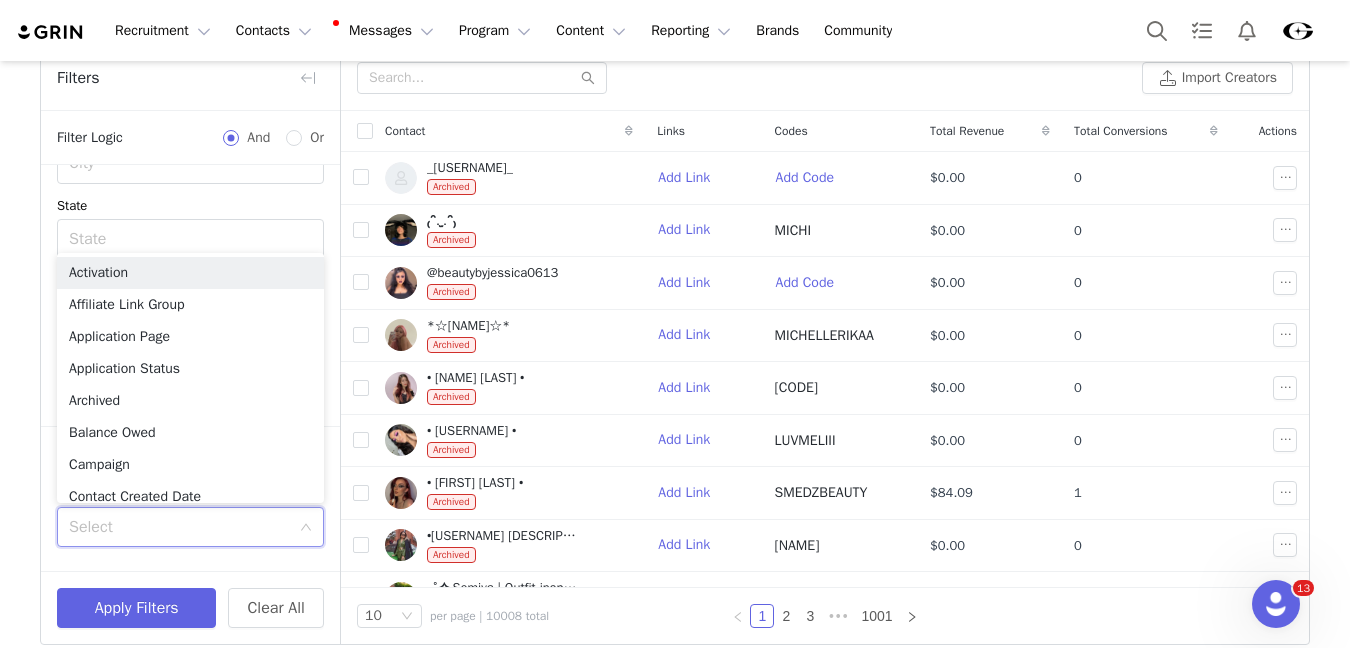 click at bounding box center [184, 528] 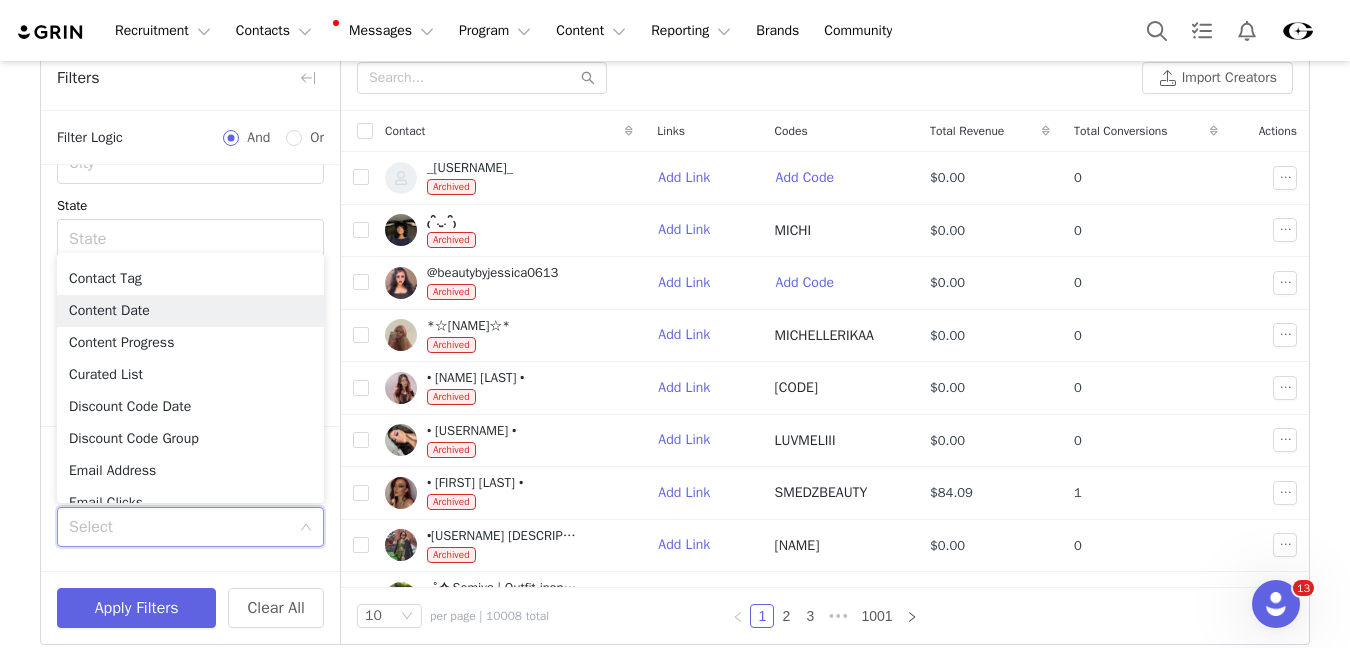 scroll, scrollTop: 347, scrollLeft: 0, axis: vertical 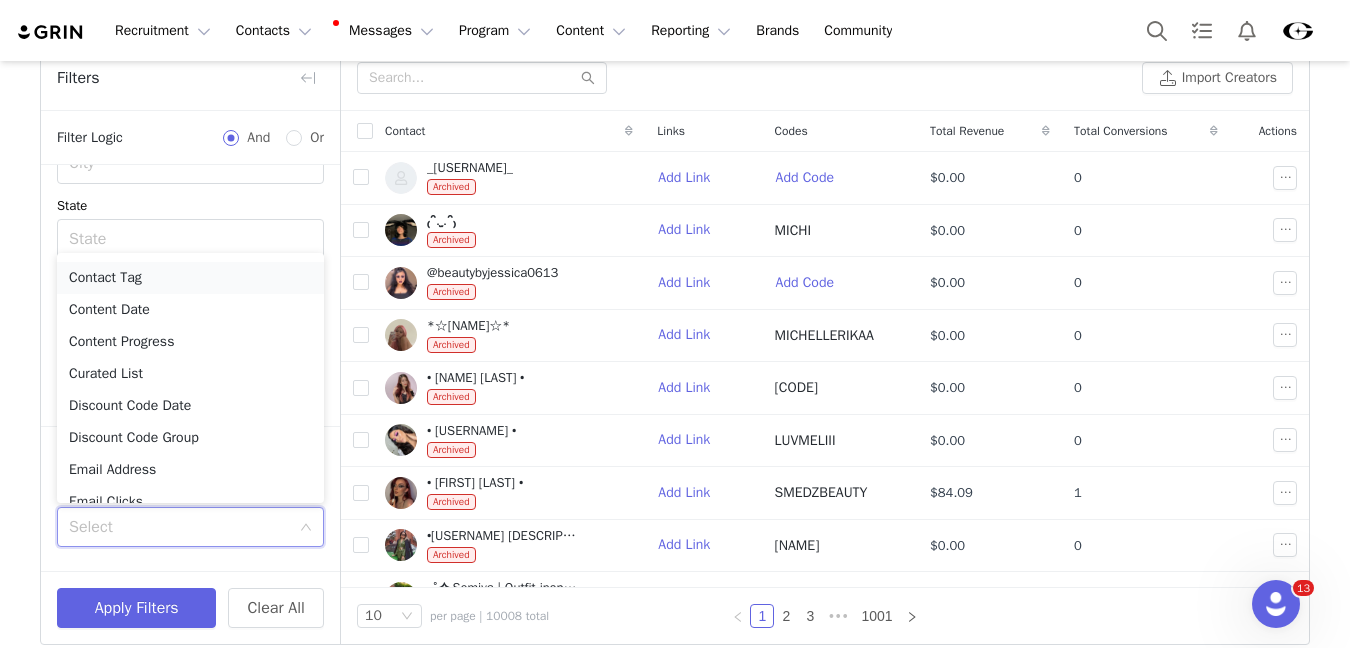 click on "Contact Tag" at bounding box center (190, 278) 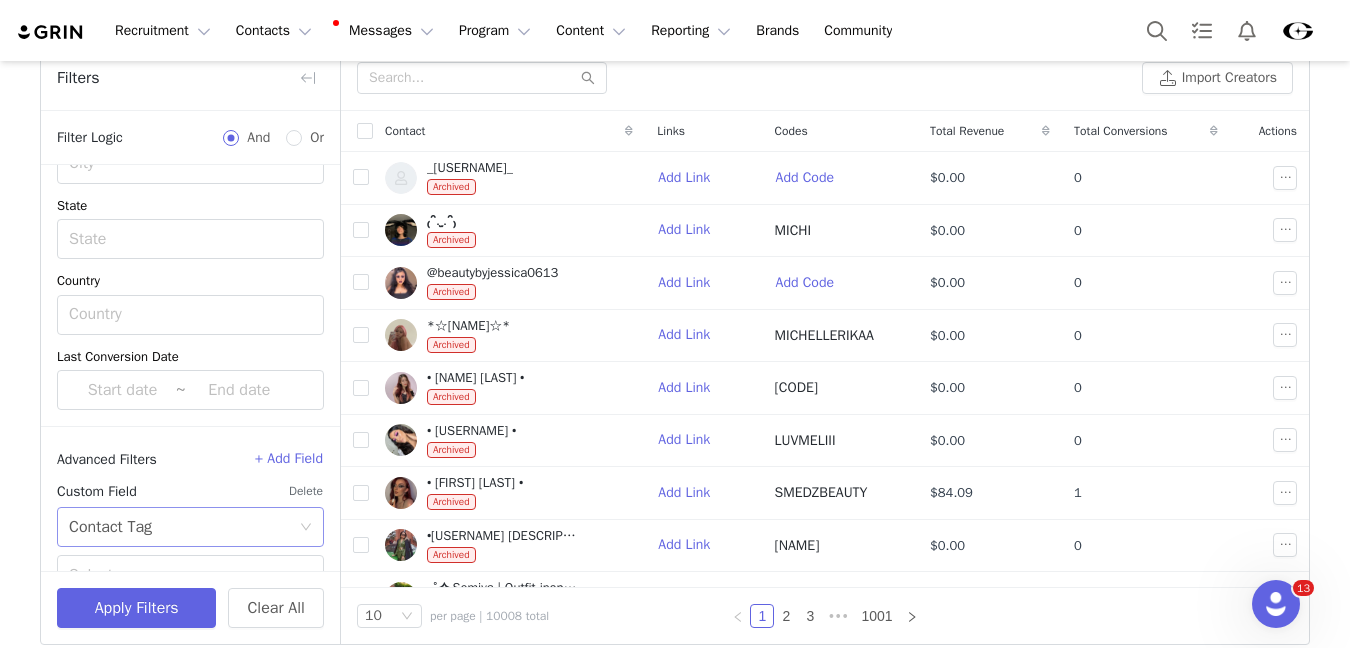 scroll, scrollTop: 602, scrollLeft: 0, axis: vertical 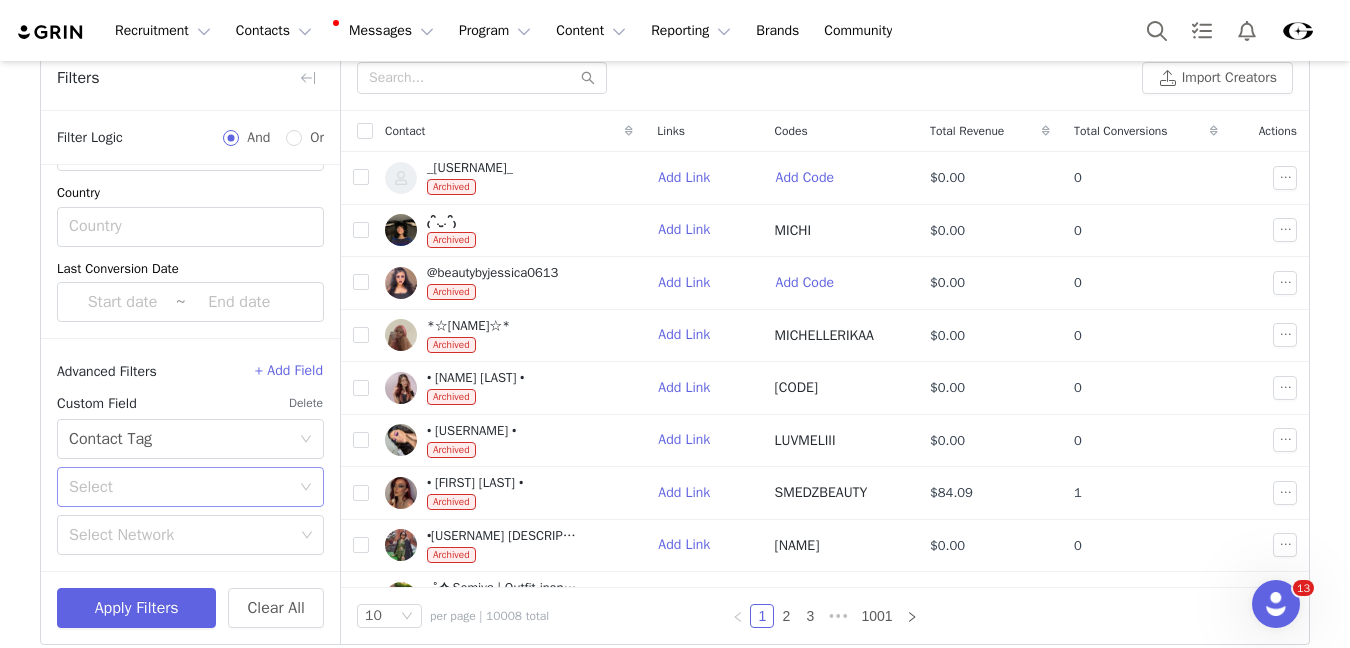 click on "Select" at bounding box center (179, 487) 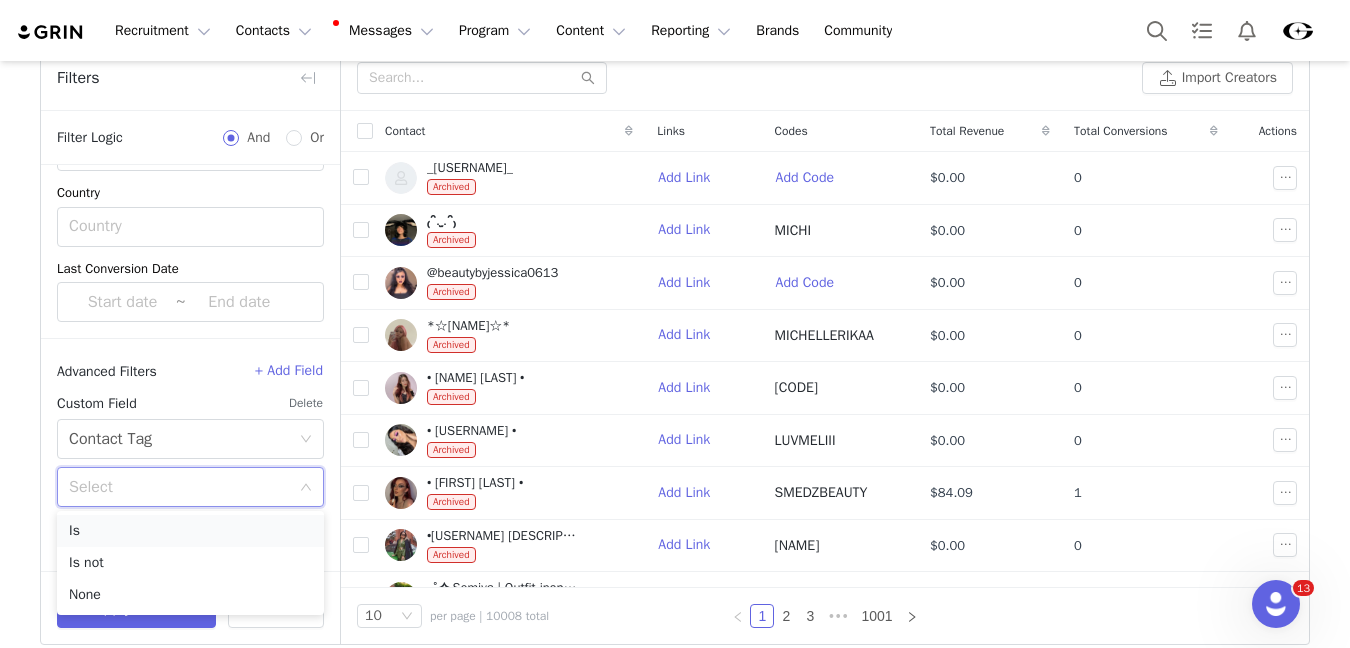 click on "Is" at bounding box center (190, 531) 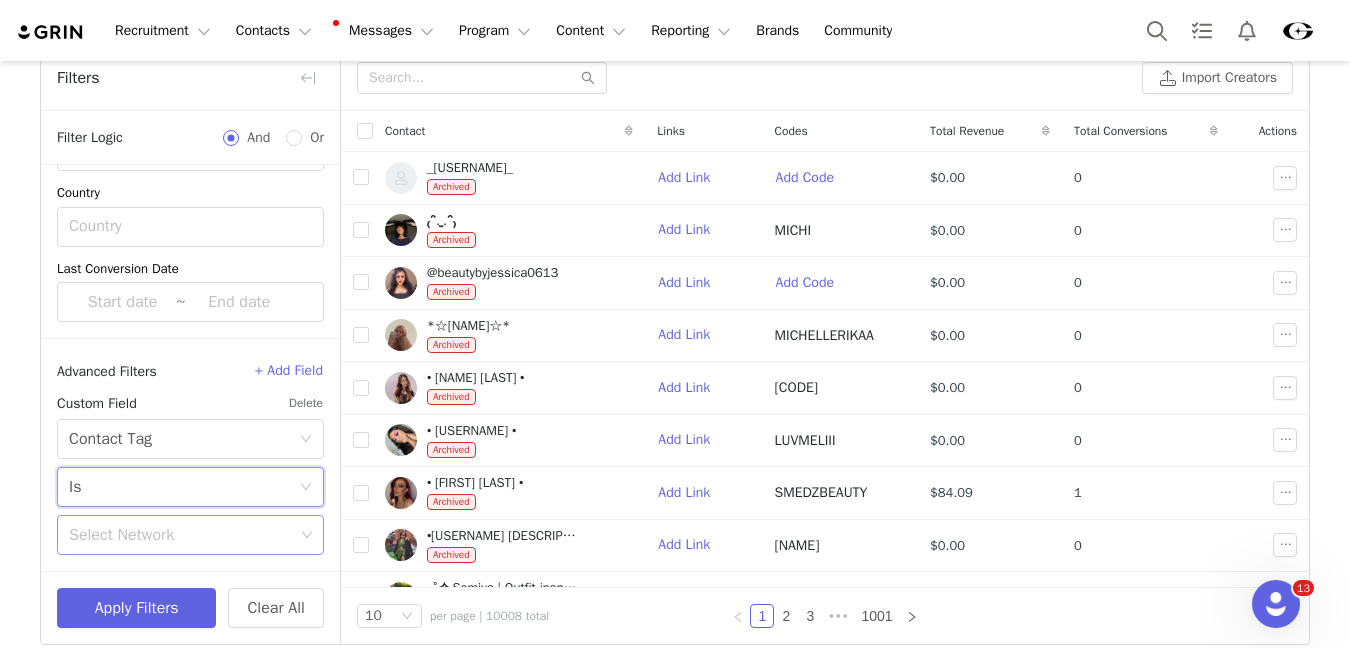 click on "Select Network" at bounding box center [181, 535] 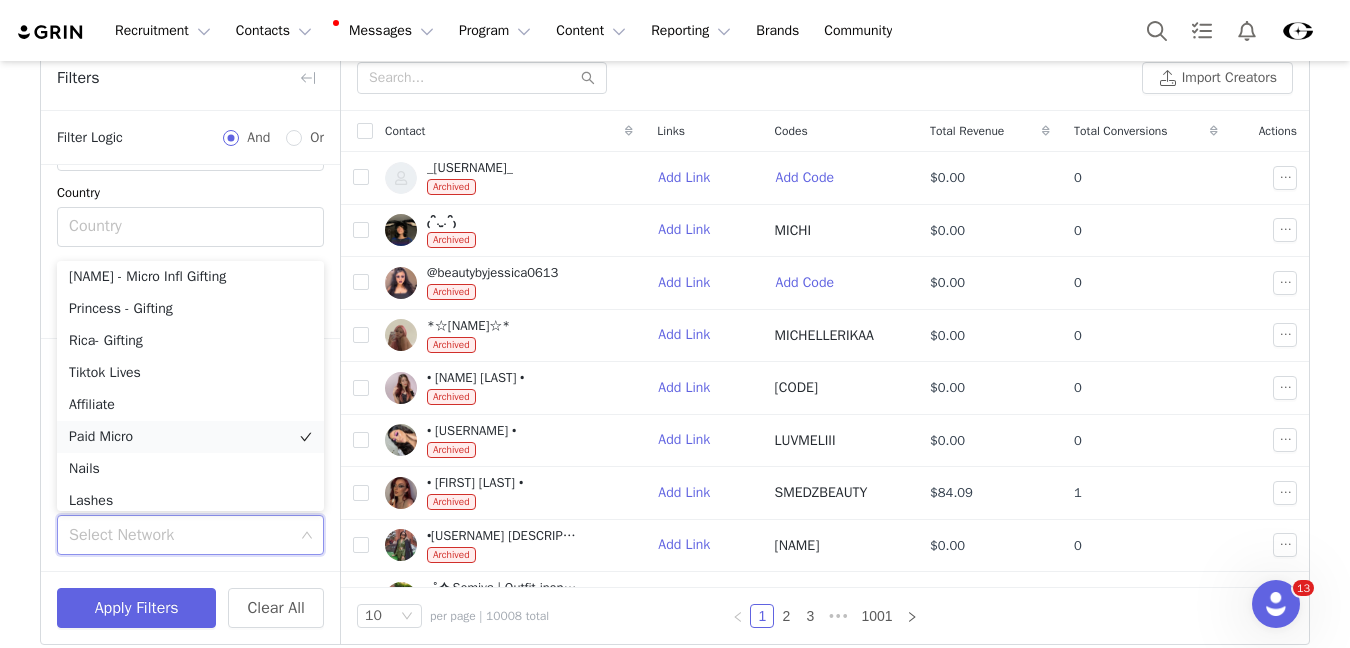scroll, scrollTop: 398, scrollLeft: 0, axis: vertical 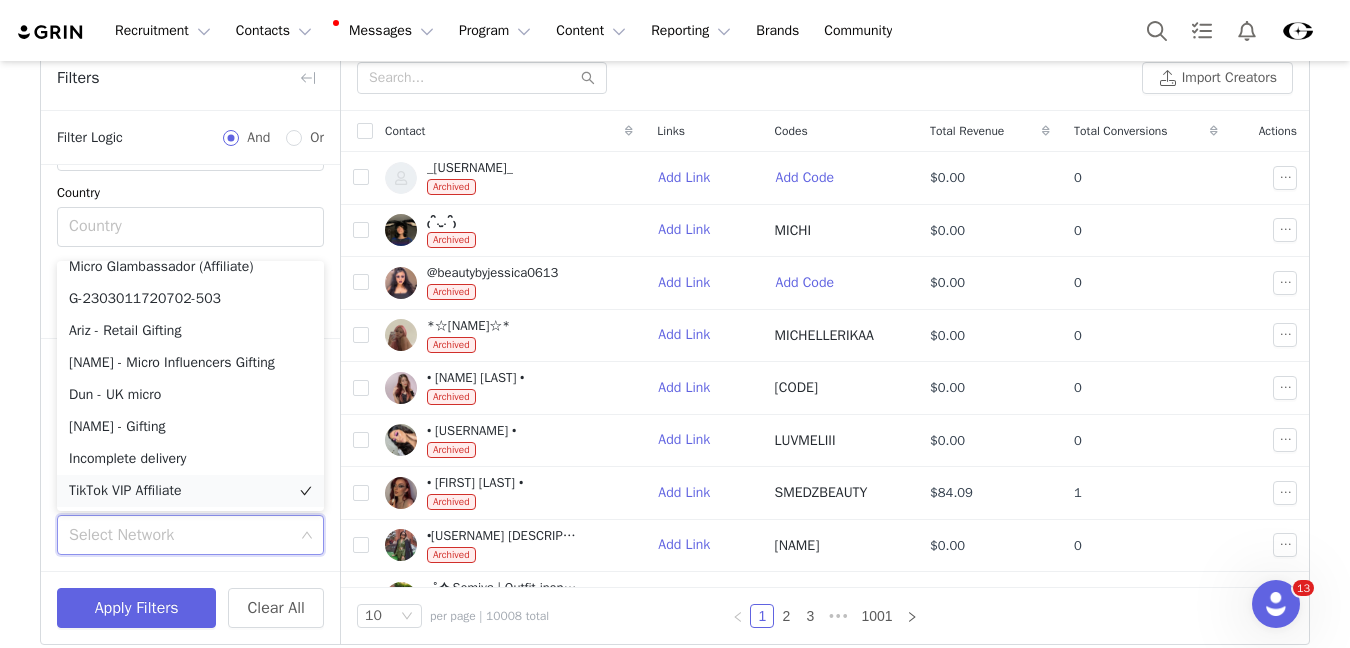 click on "TikTok VIP Affiliate" at bounding box center (190, 491) 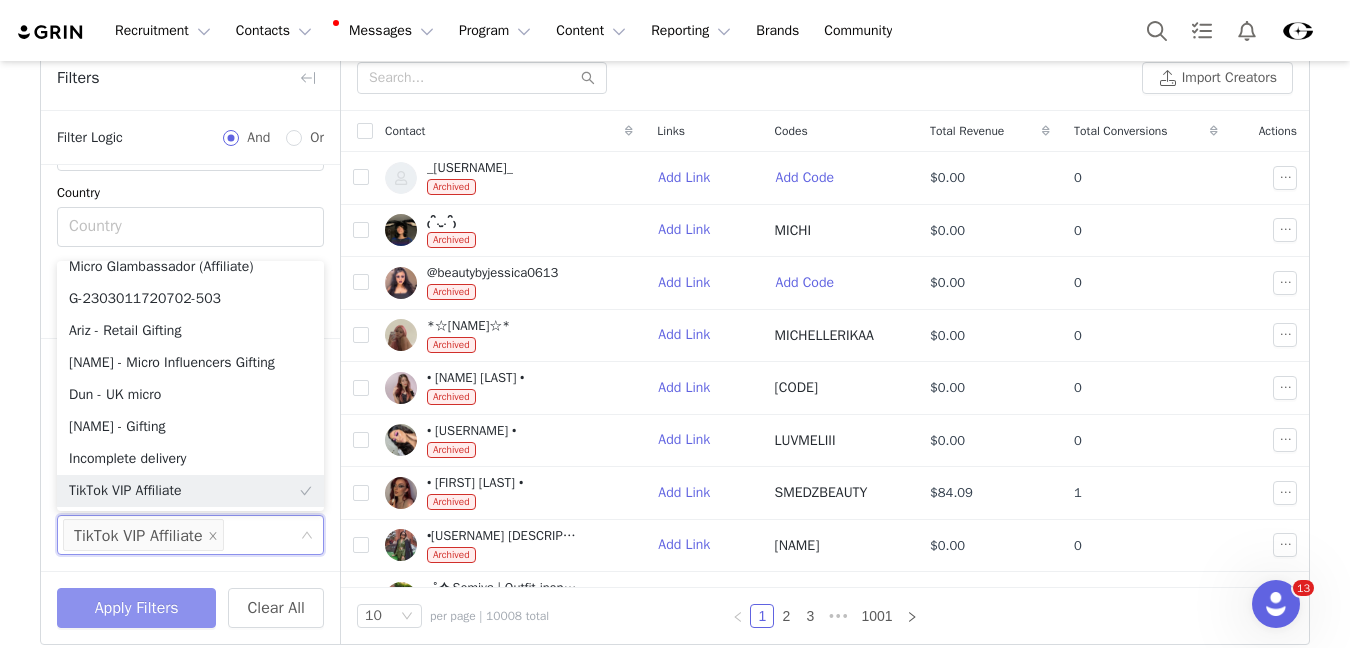 click on "Apply Filters" at bounding box center (136, 608) 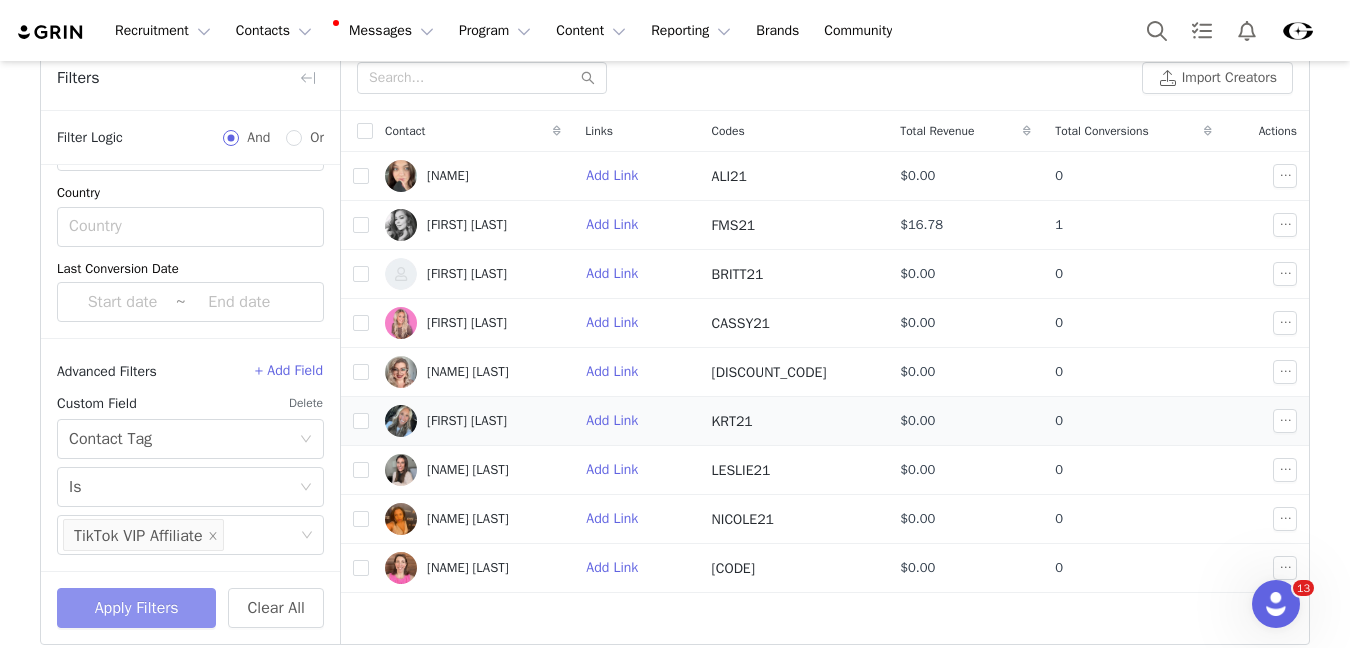 scroll, scrollTop: 348, scrollLeft: 0, axis: vertical 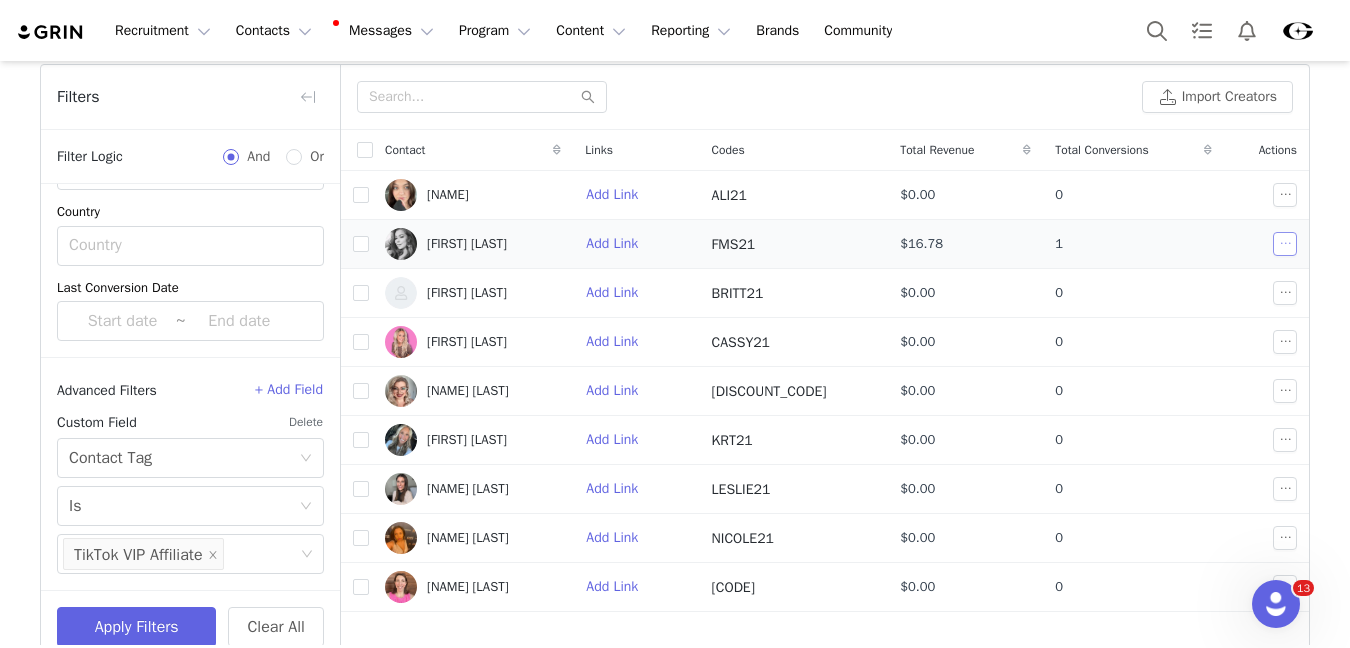 click at bounding box center (1285, 244) 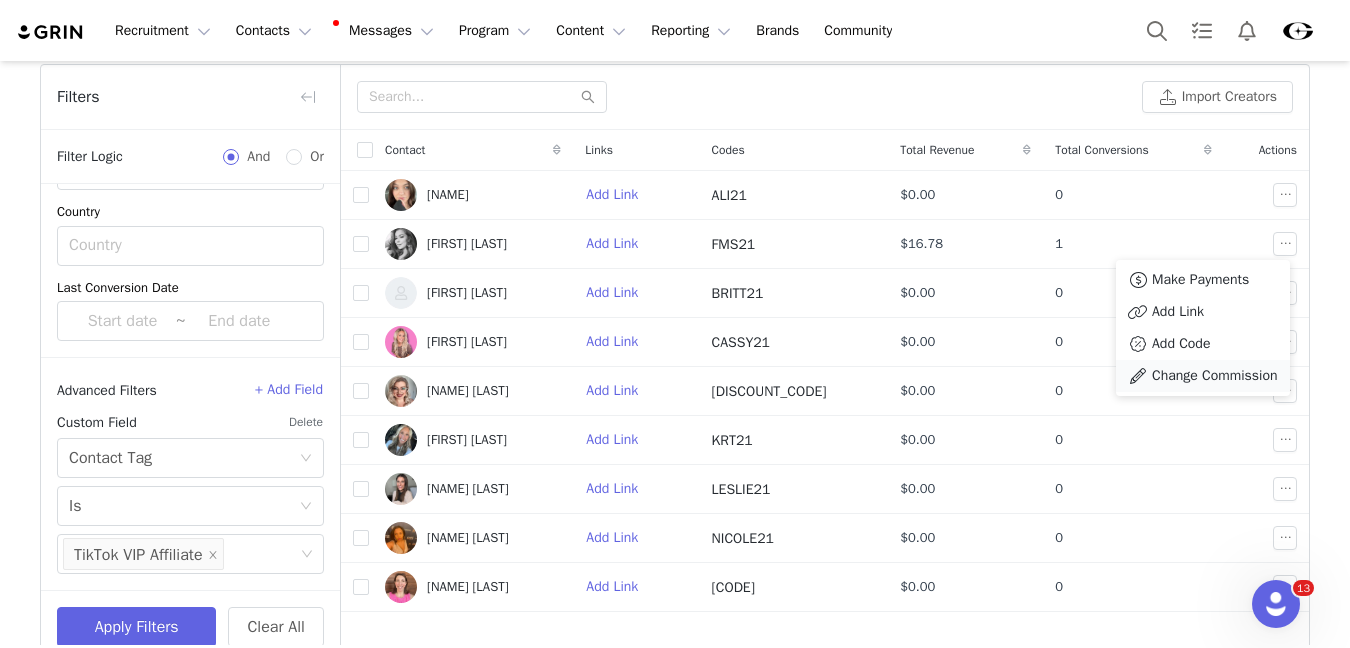 click on "Change Commission" at bounding box center [1215, 376] 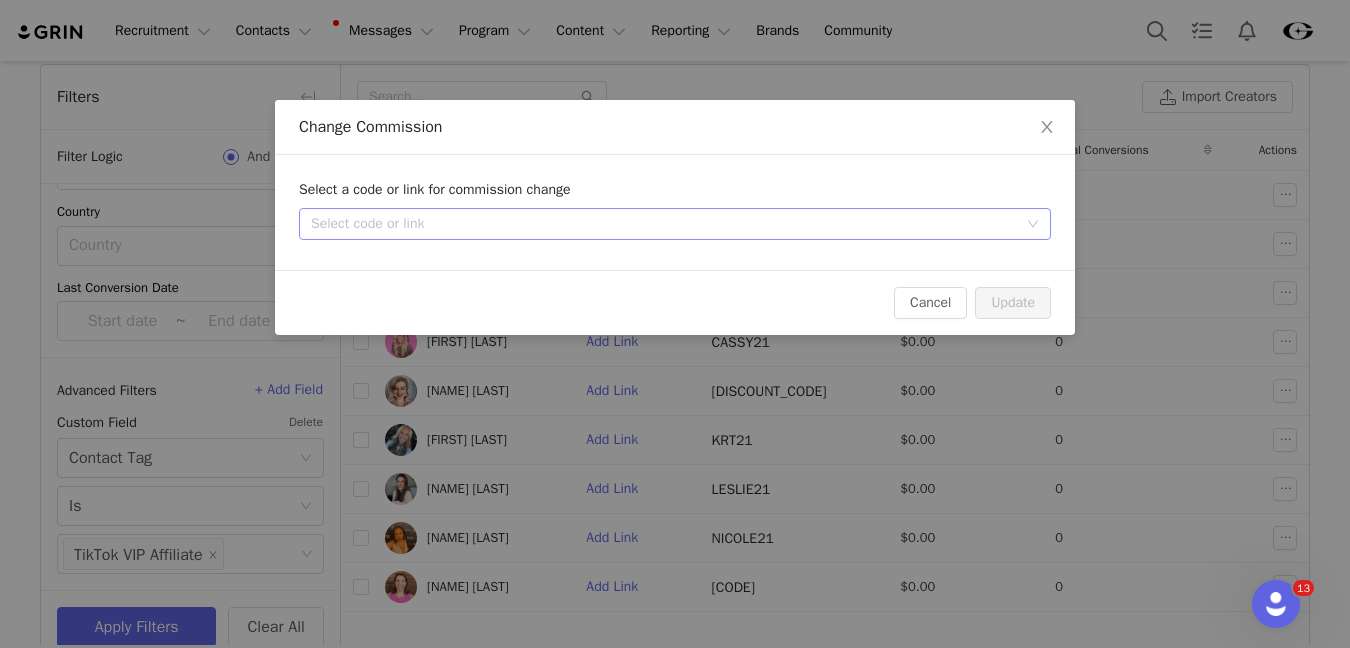 click on "Select code or link" at bounding box center [664, 224] 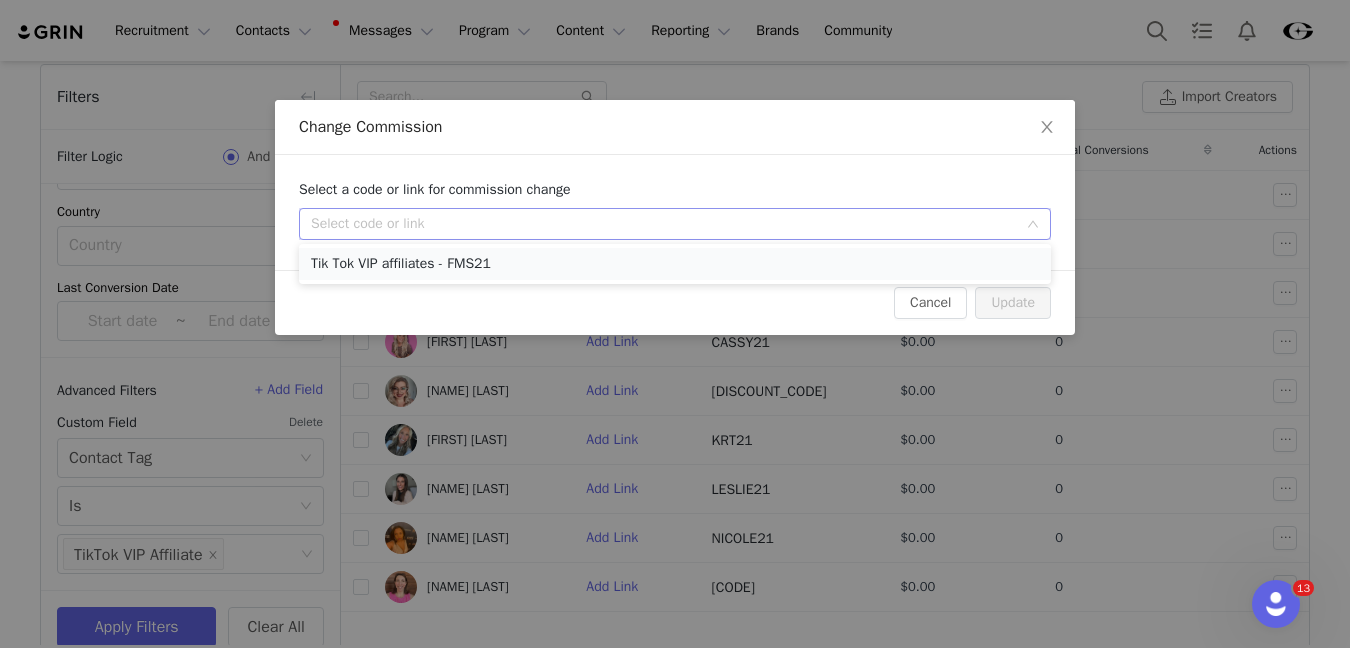 click on "Tik Tok VIP affiliates  - FMS21" at bounding box center (675, 264) 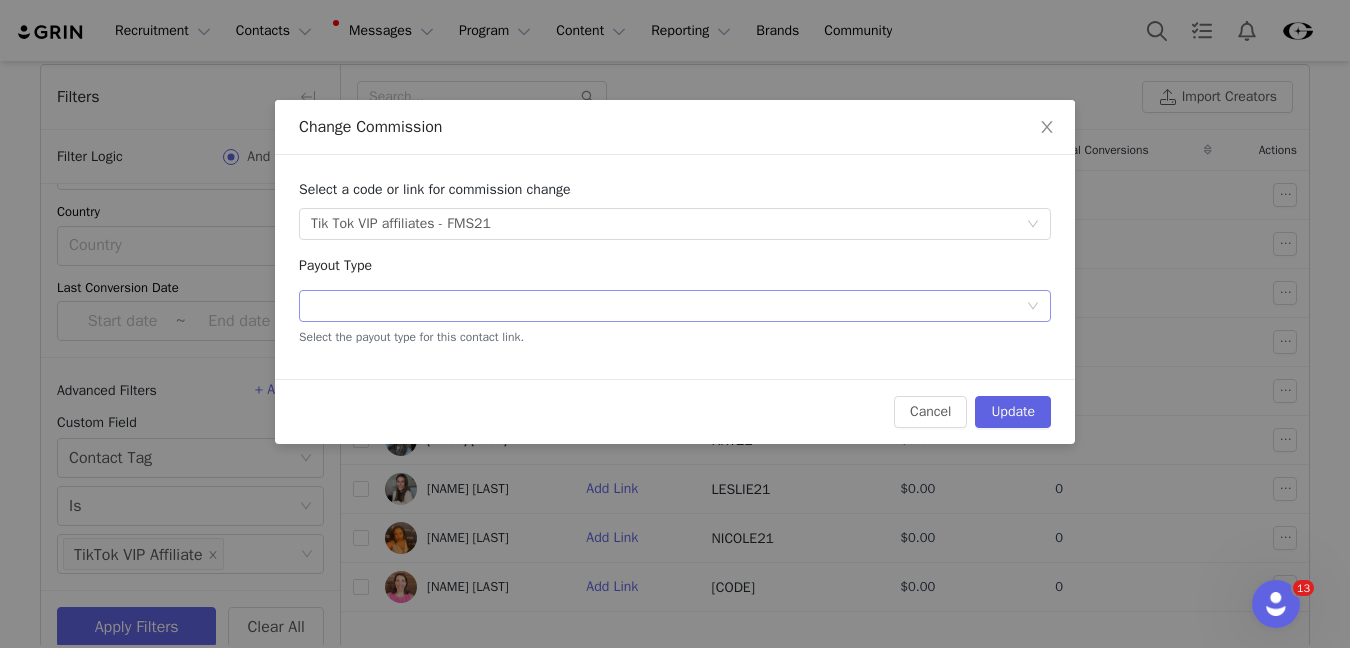 click on "Select Payout Type" at bounding box center (668, 306) 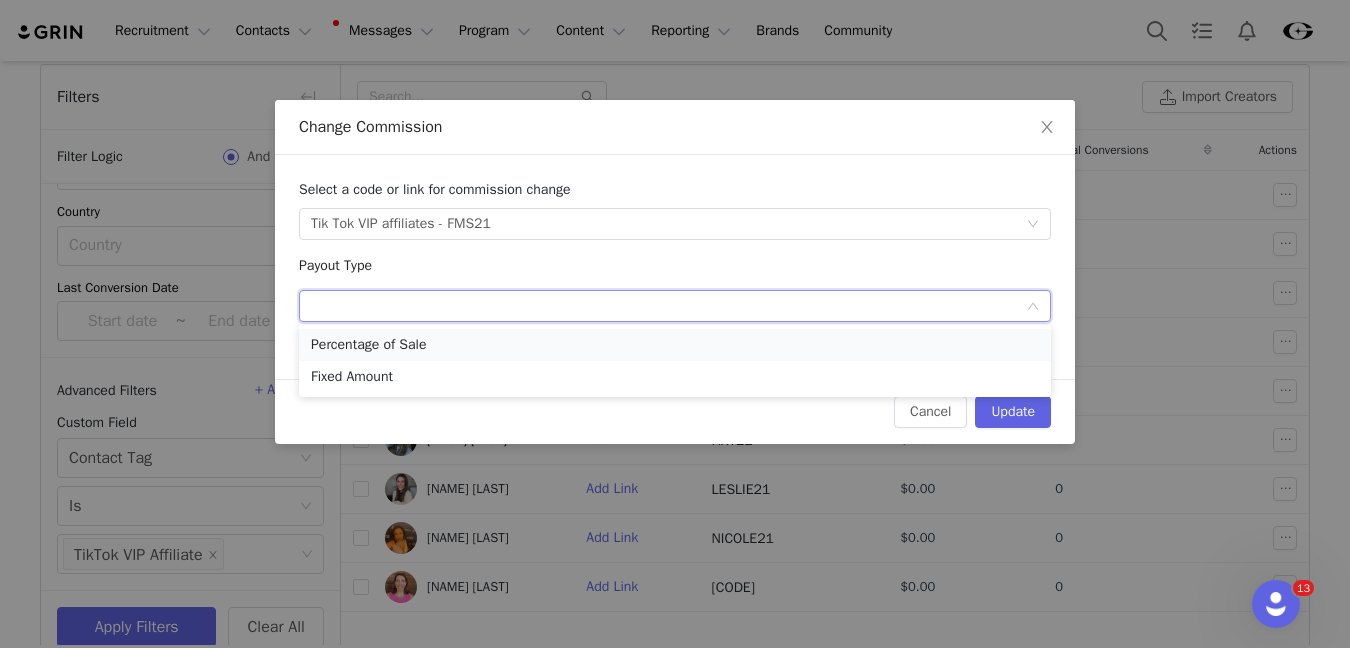 click on "Percentage of Sale" at bounding box center [675, 345] 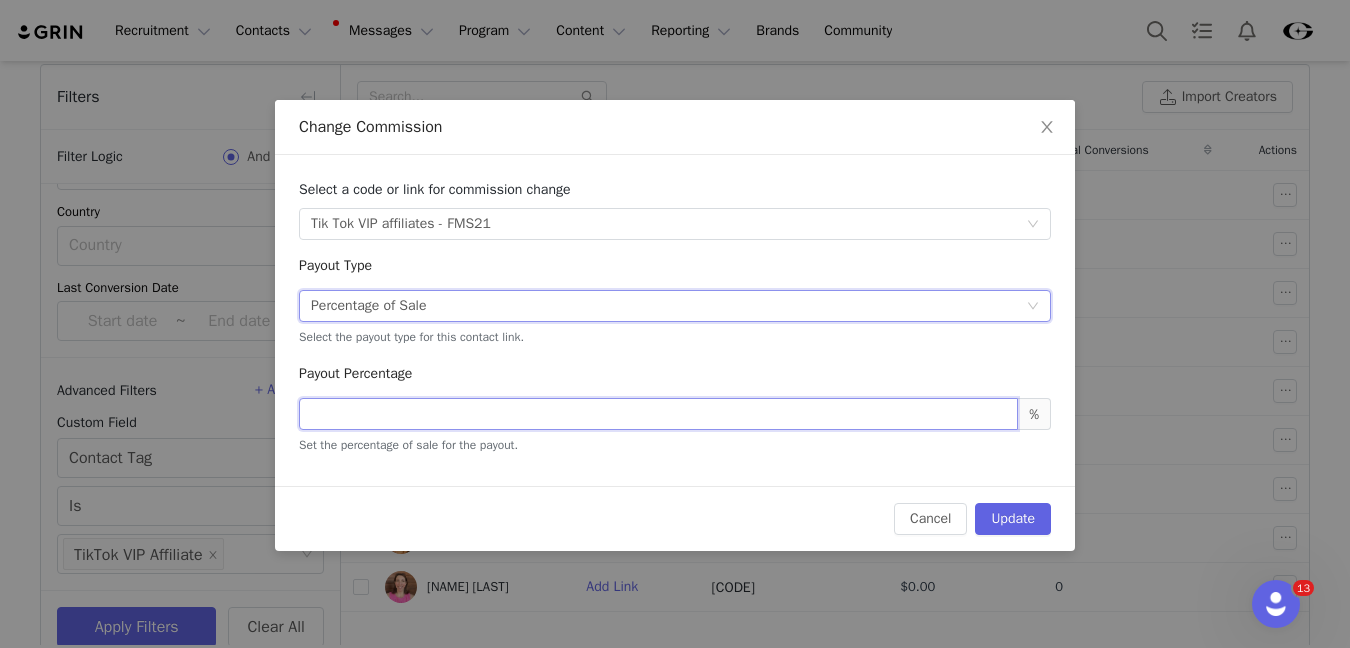 click at bounding box center (658, 414) 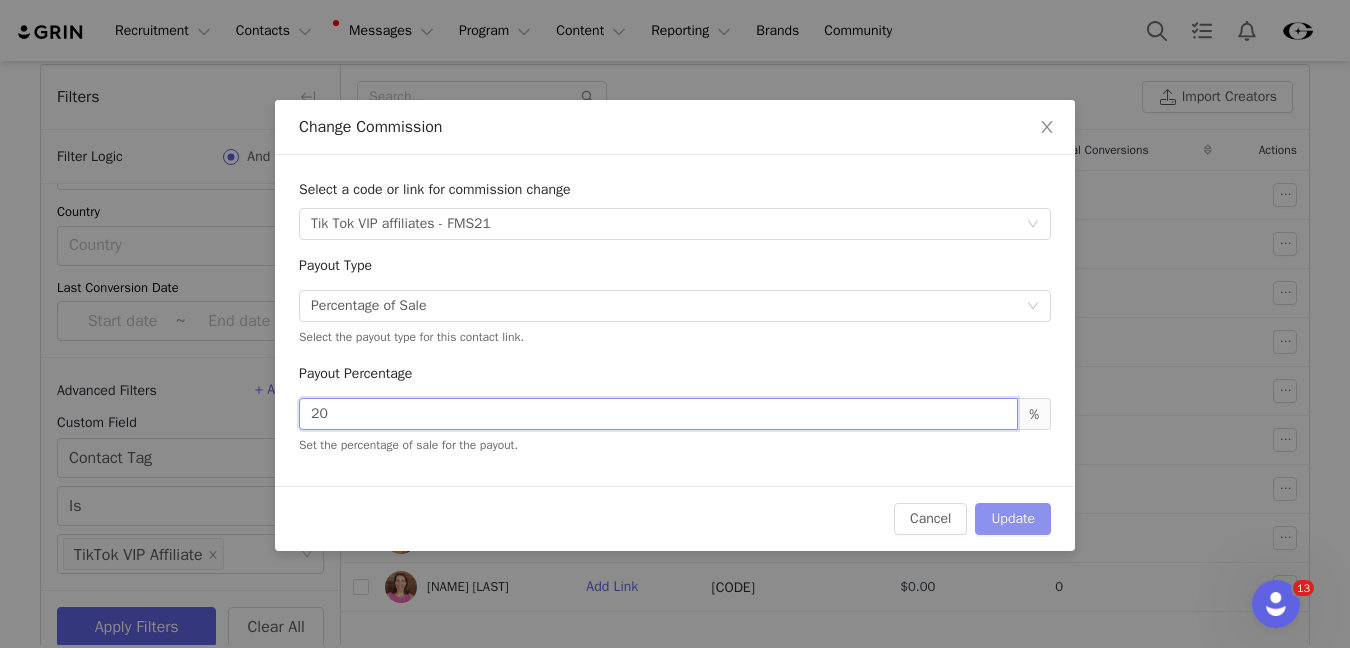 type on "20" 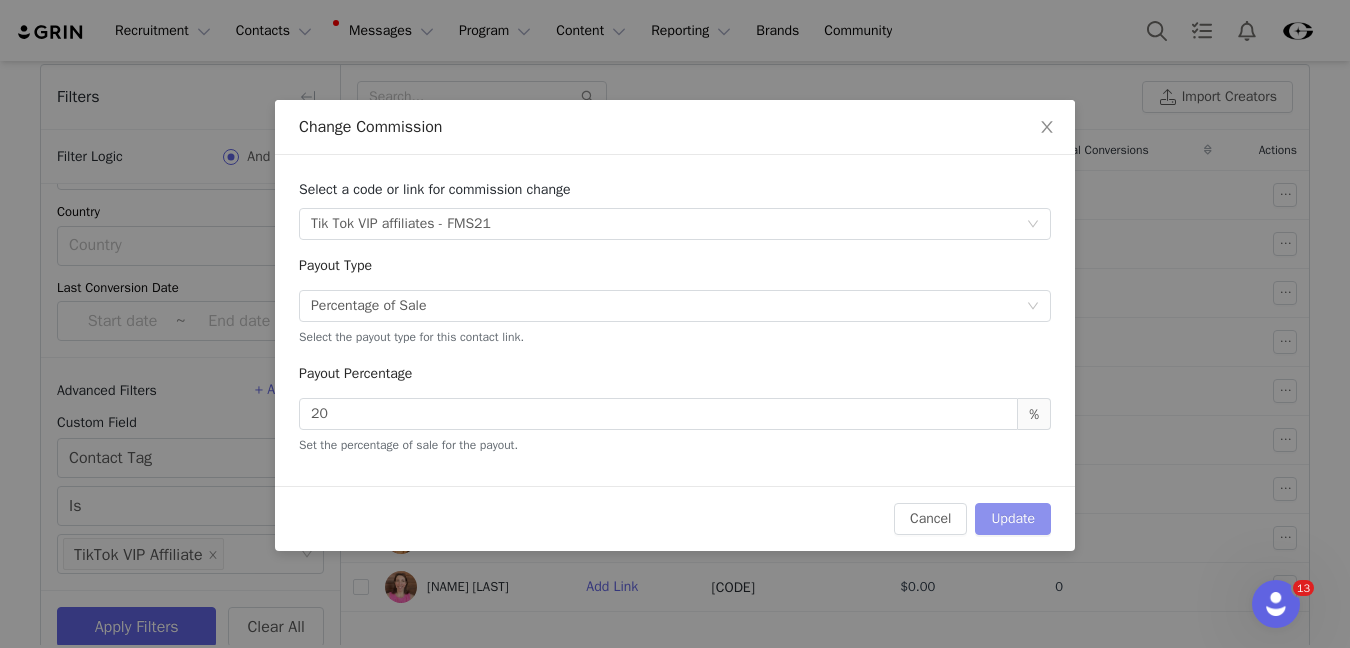 click on "Update" at bounding box center (1013, 519) 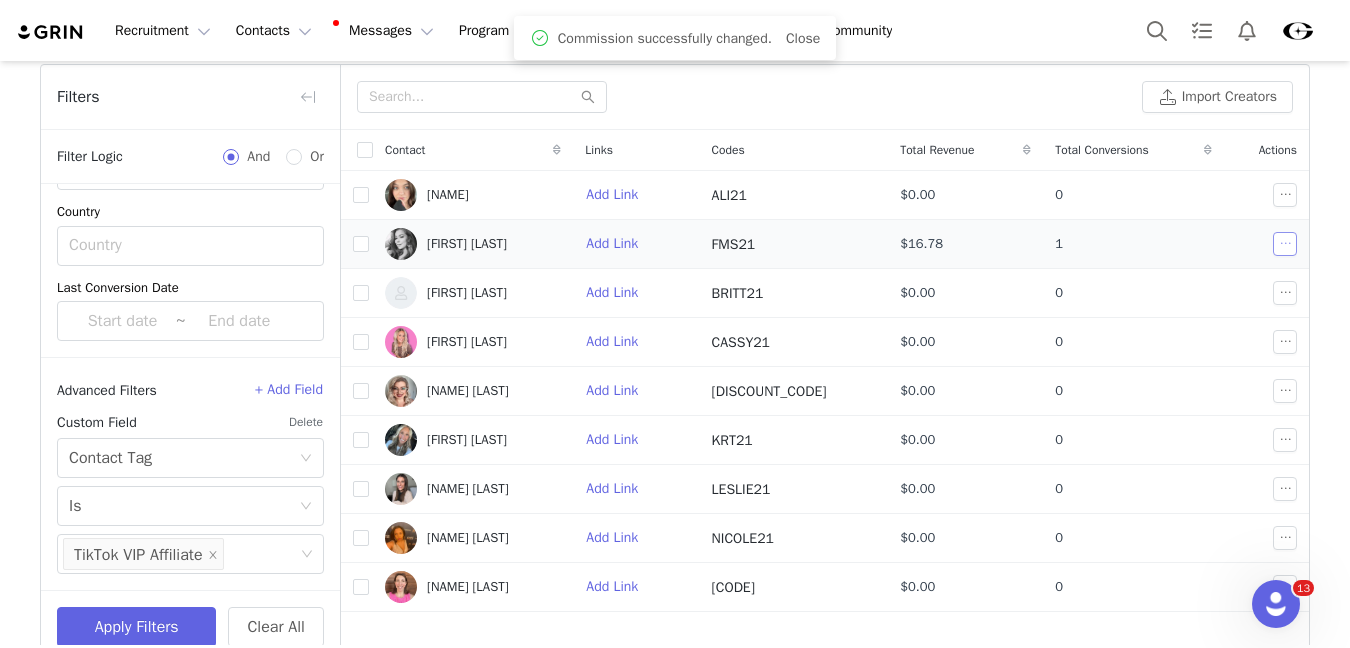 click at bounding box center [1285, 244] 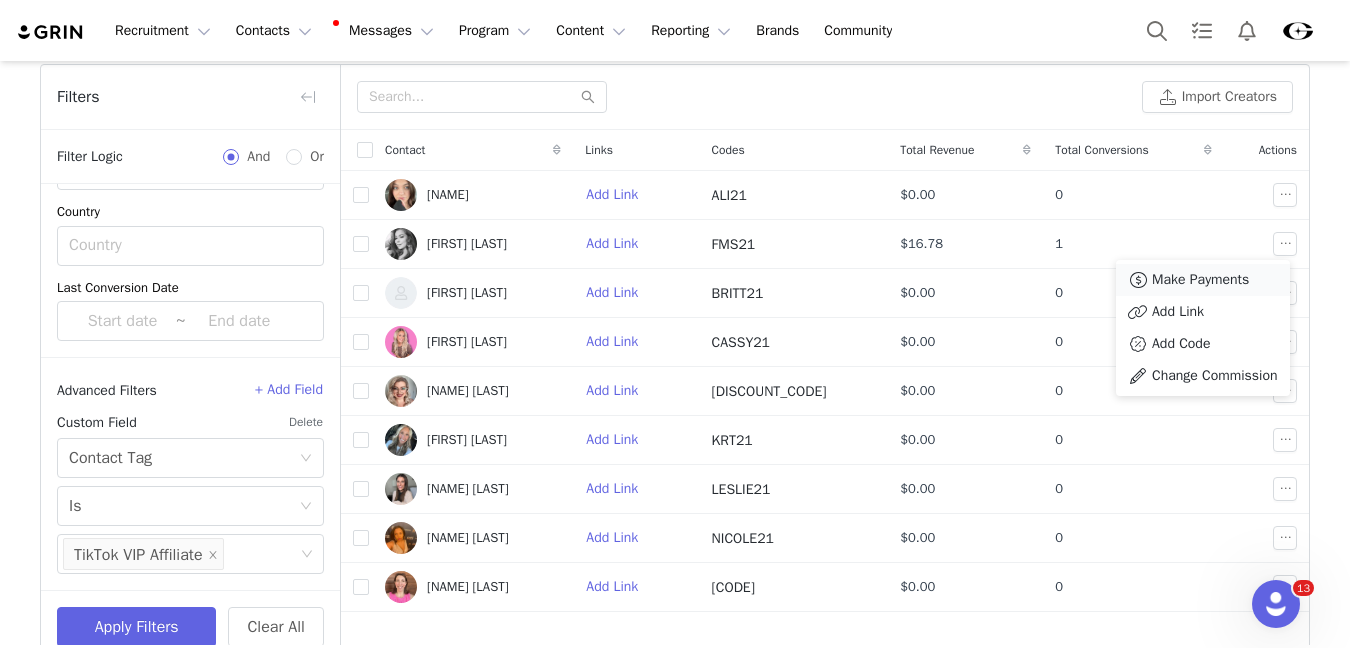 click on "Make Payments" at bounding box center (1200, 280) 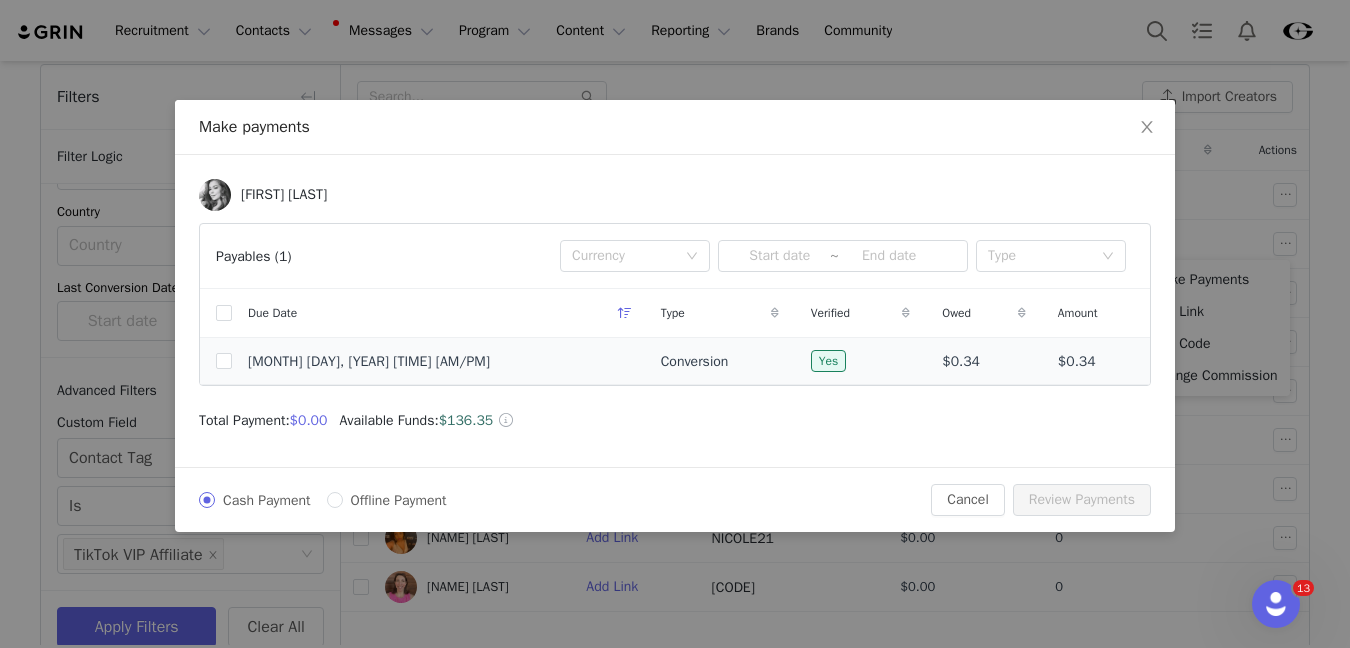 click on "$0.34" at bounding box center (961, 361) 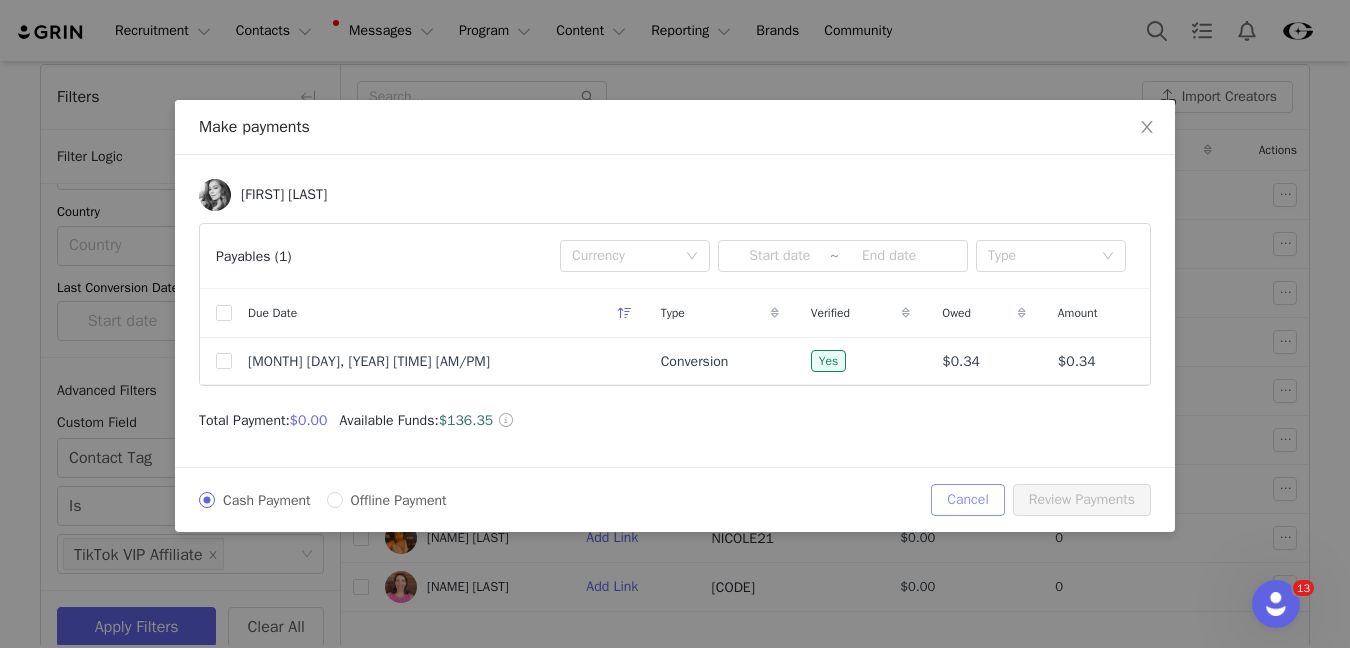 click on "Cancel" at bounding box center (967, 500) 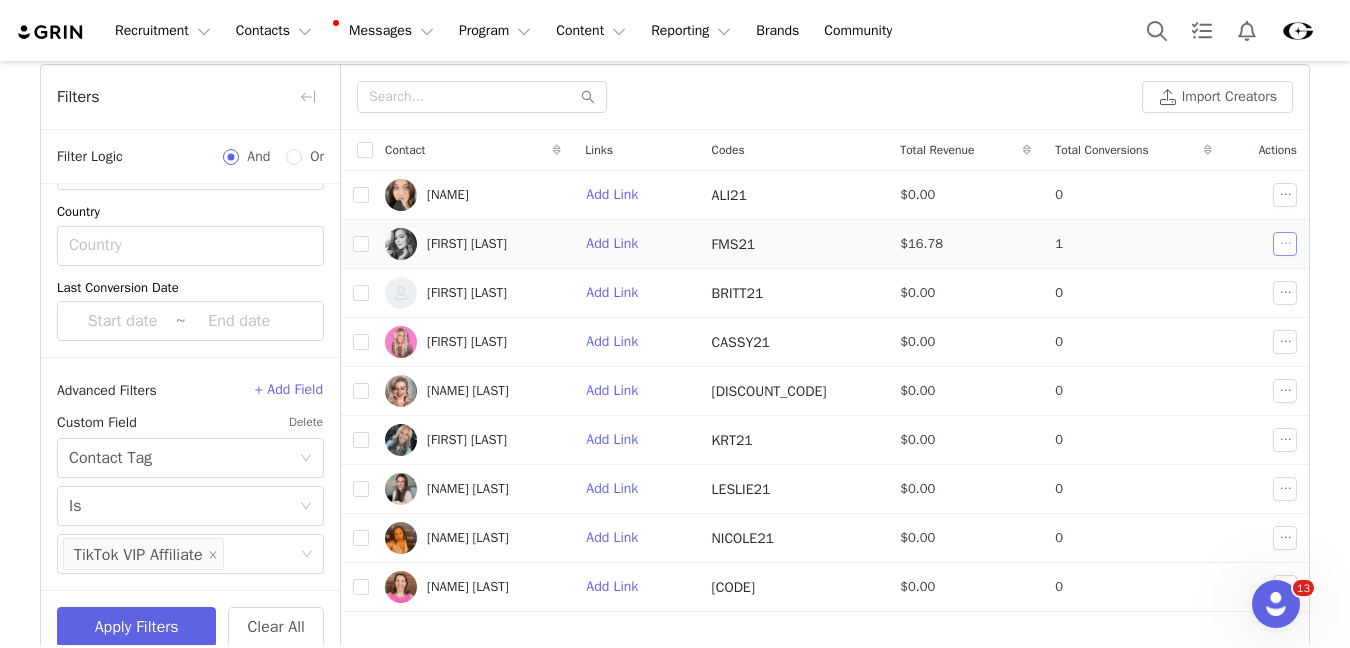 click at bounding box center [1285, 244] 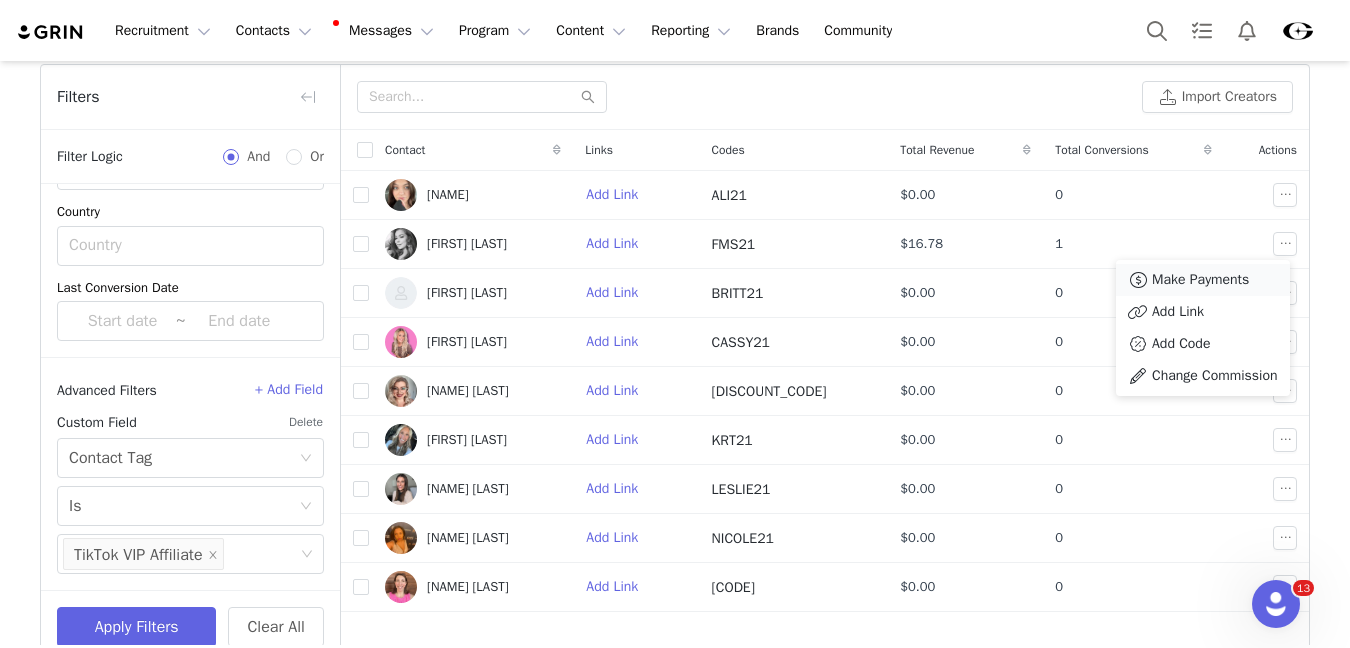 click on "Make Payments" at bounding box center [1200, 280] 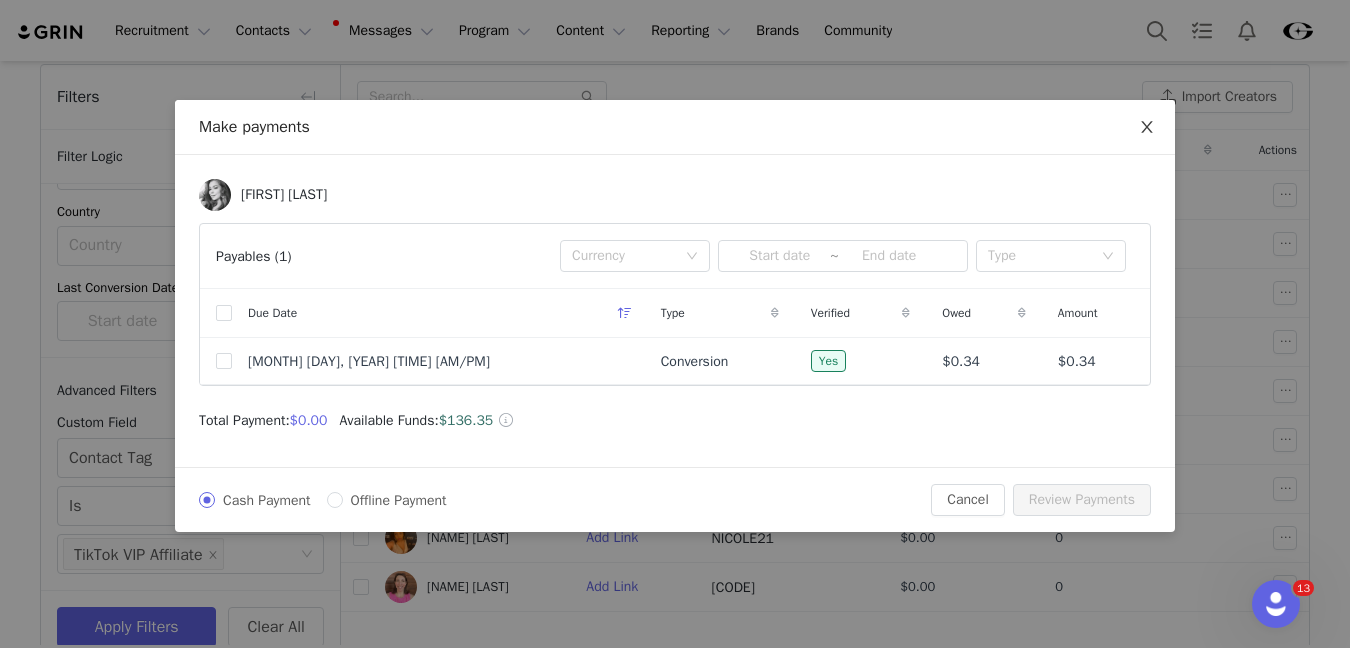 click 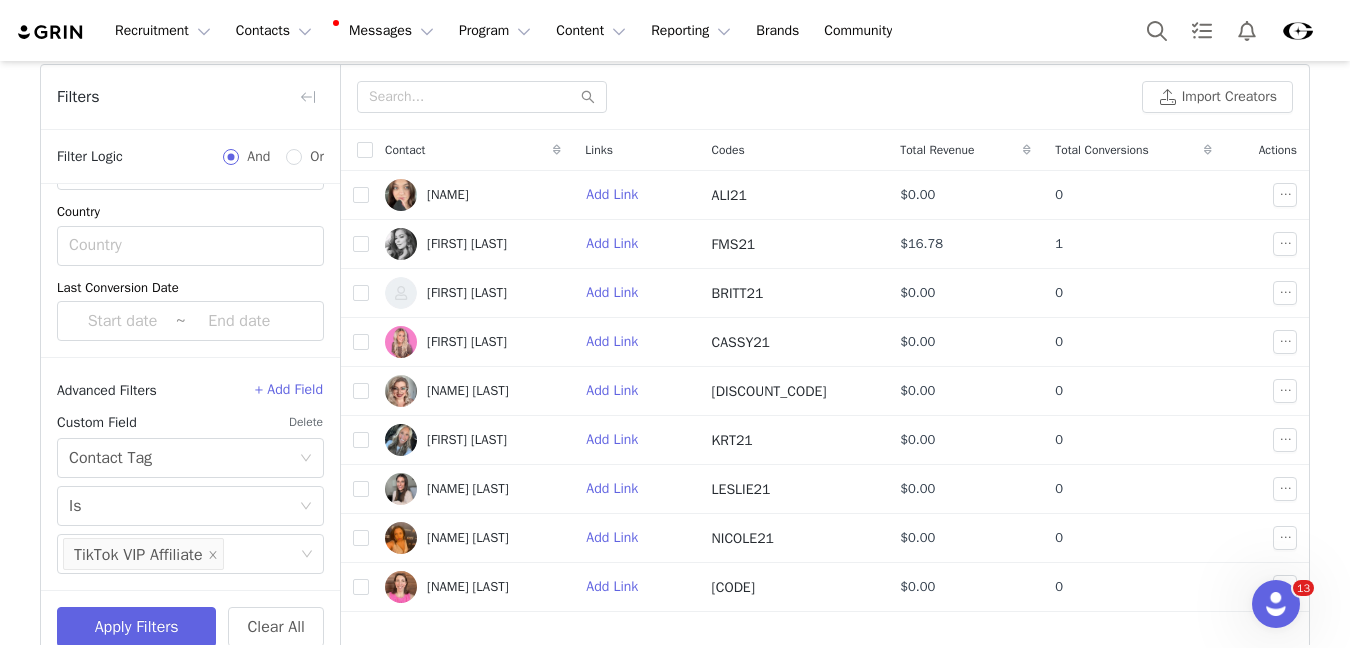 click 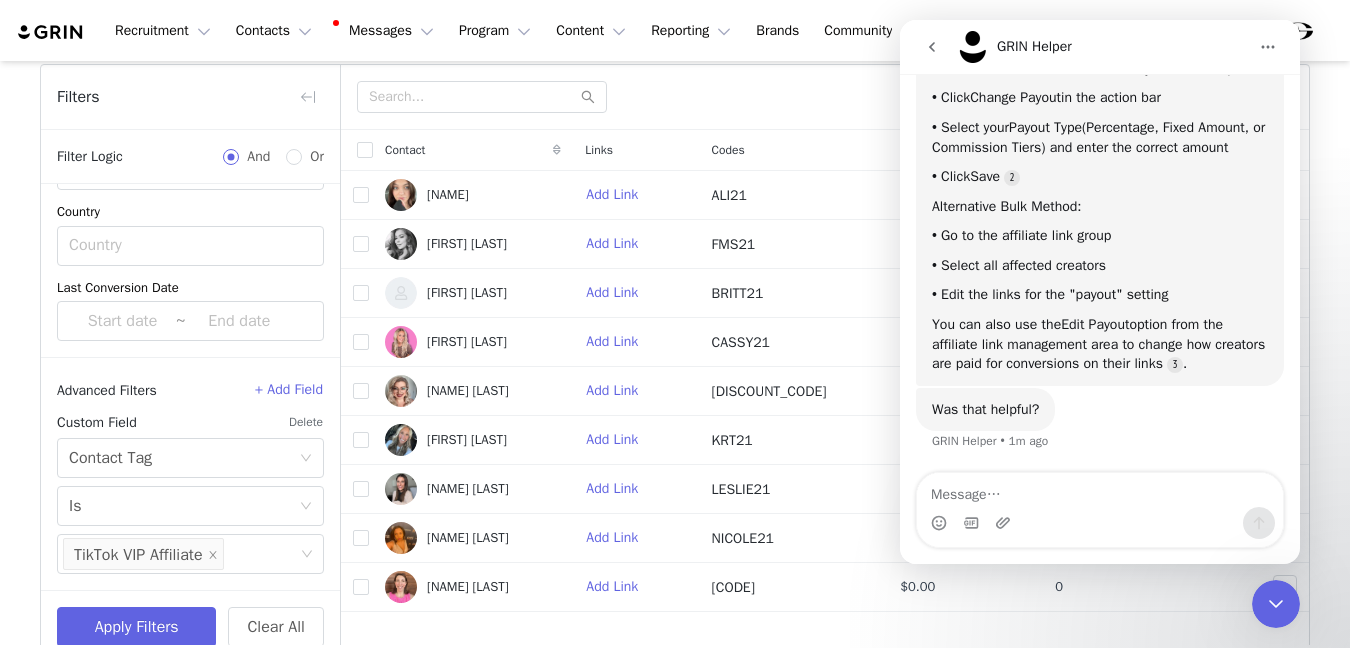 scroll, scrollTop: 535, scrollLeft: 0, axis: vertical 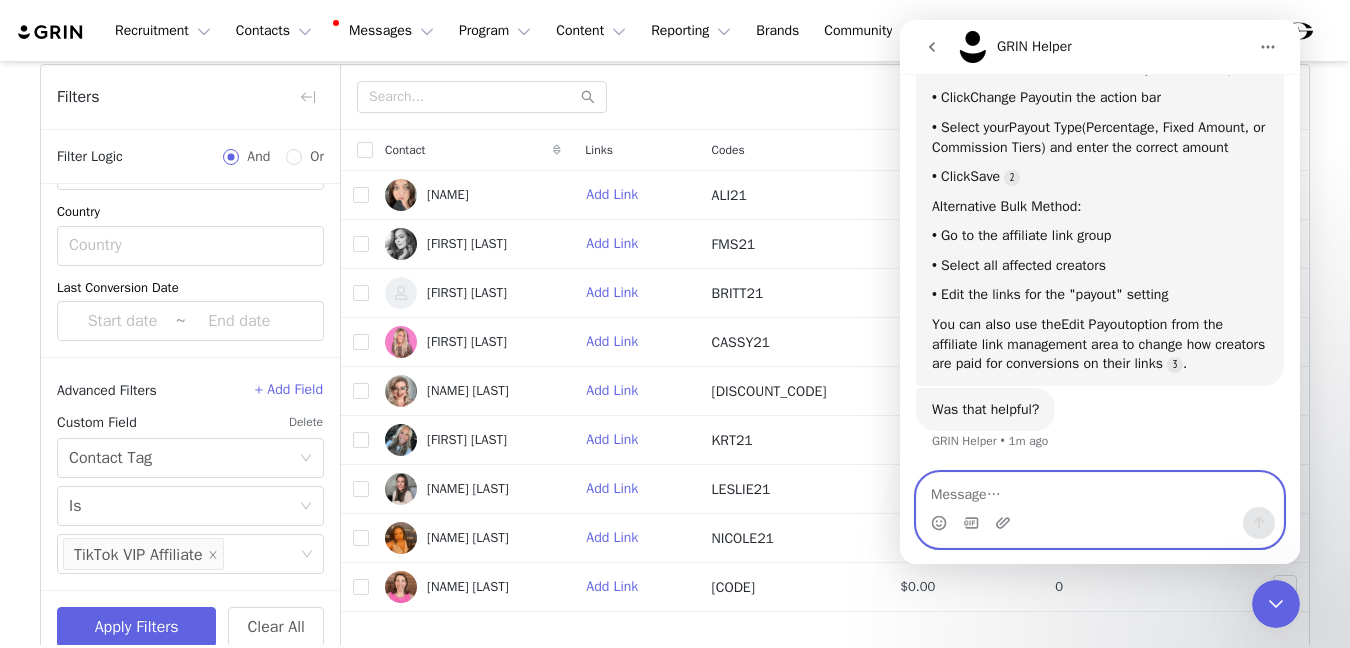 click at bounding box center [1100, 490] 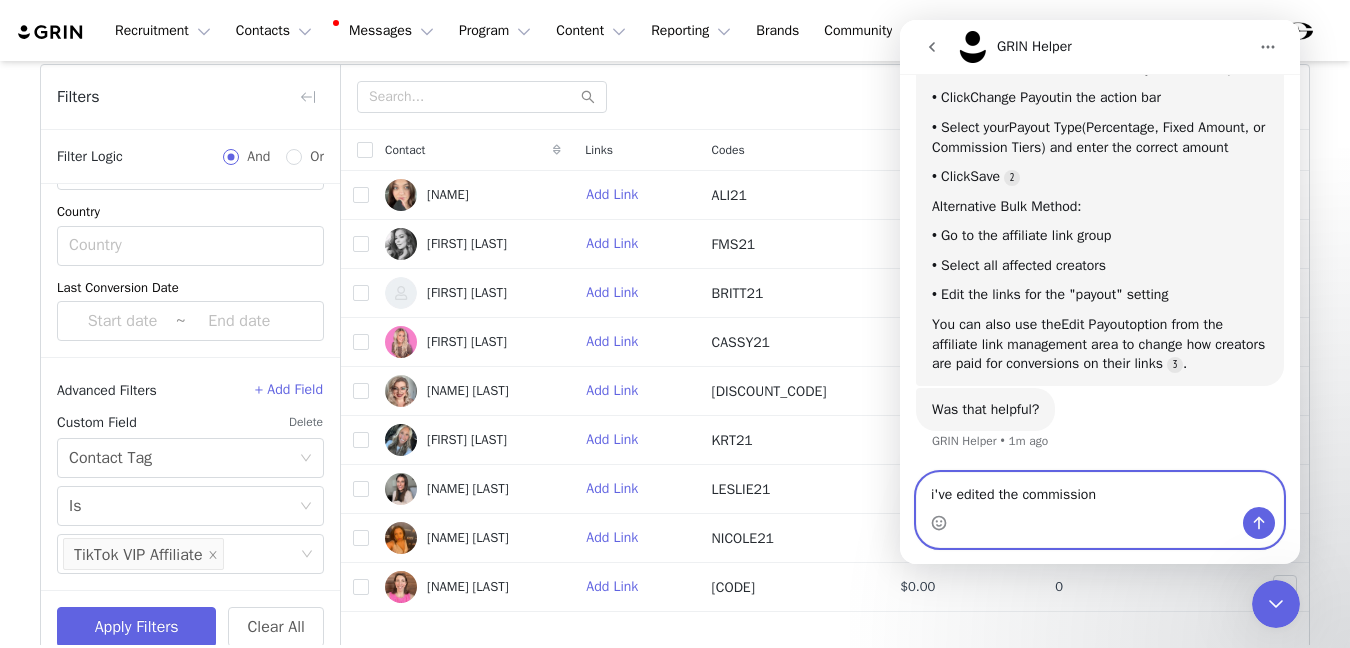 drag, startPoint x: 1116, startPoint y: 490, endPoint x: 957, endPoint y: 495, distance: 159.0786 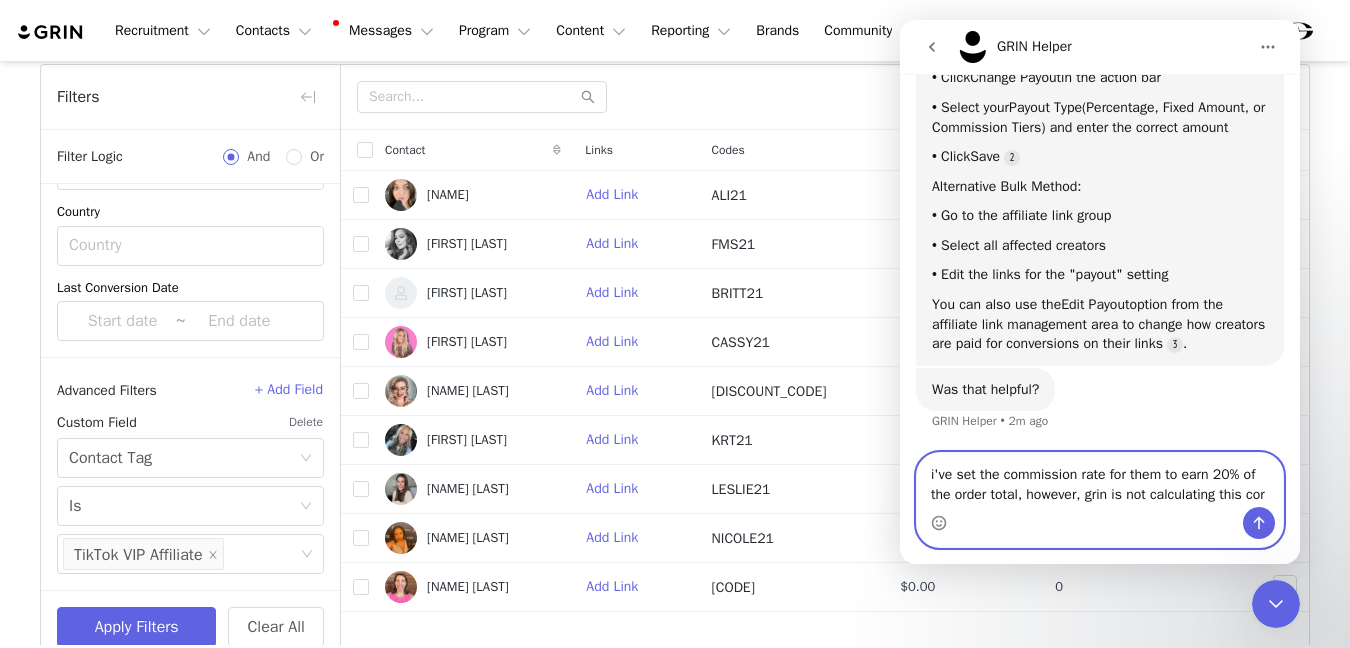 scroll, scrollTop: 575, scrollLeft: 0, axis: vertical 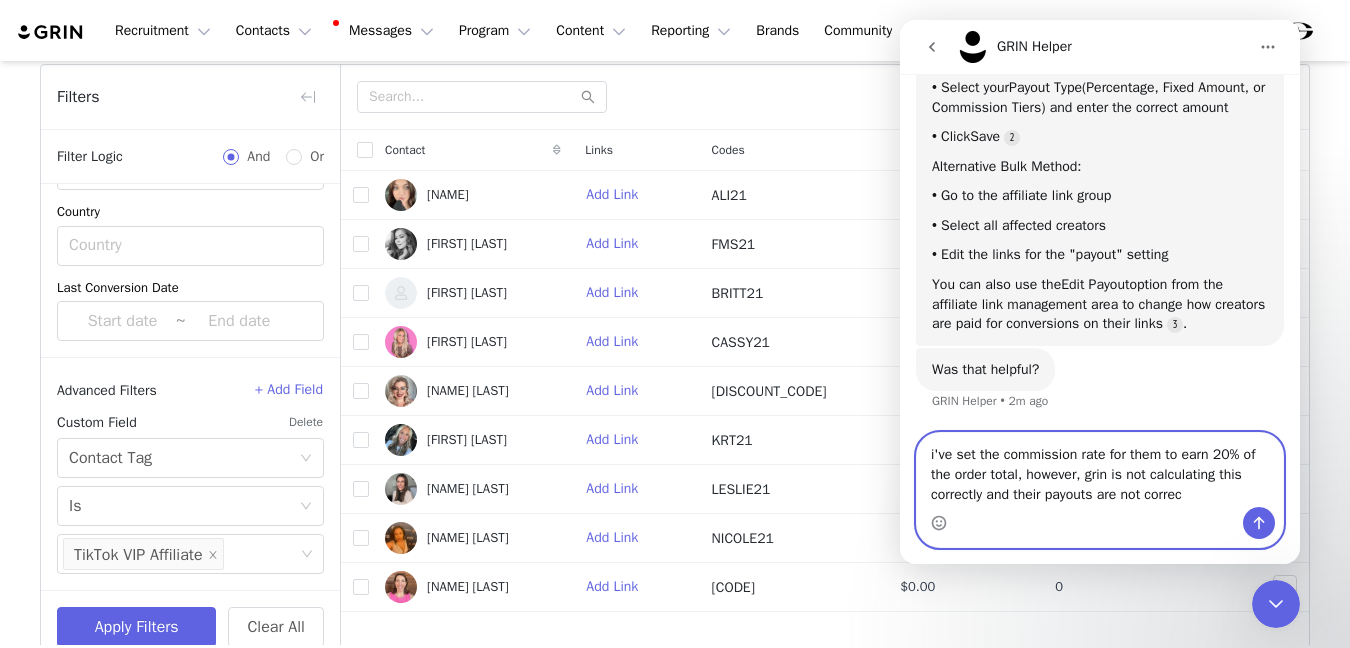 type on "i've set the commission rate for them to earn 20% of the order total, however, grin is not calculating this correctly and their payouts are not correct" 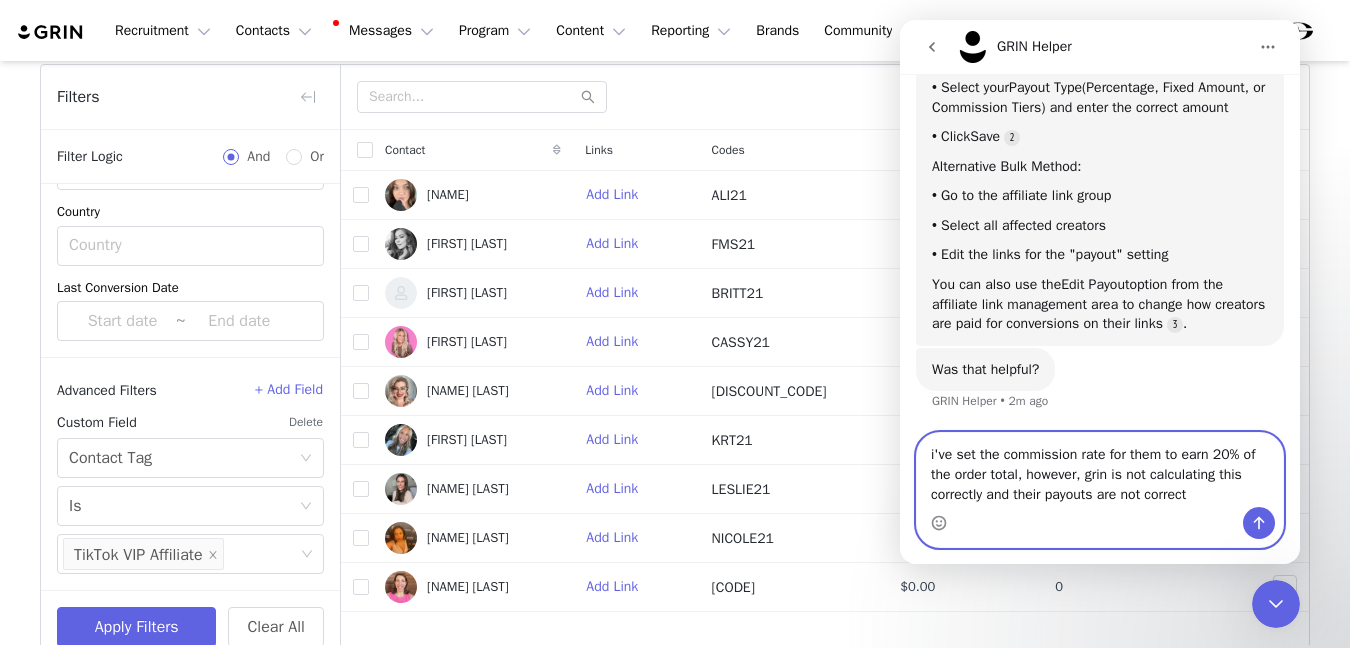 type 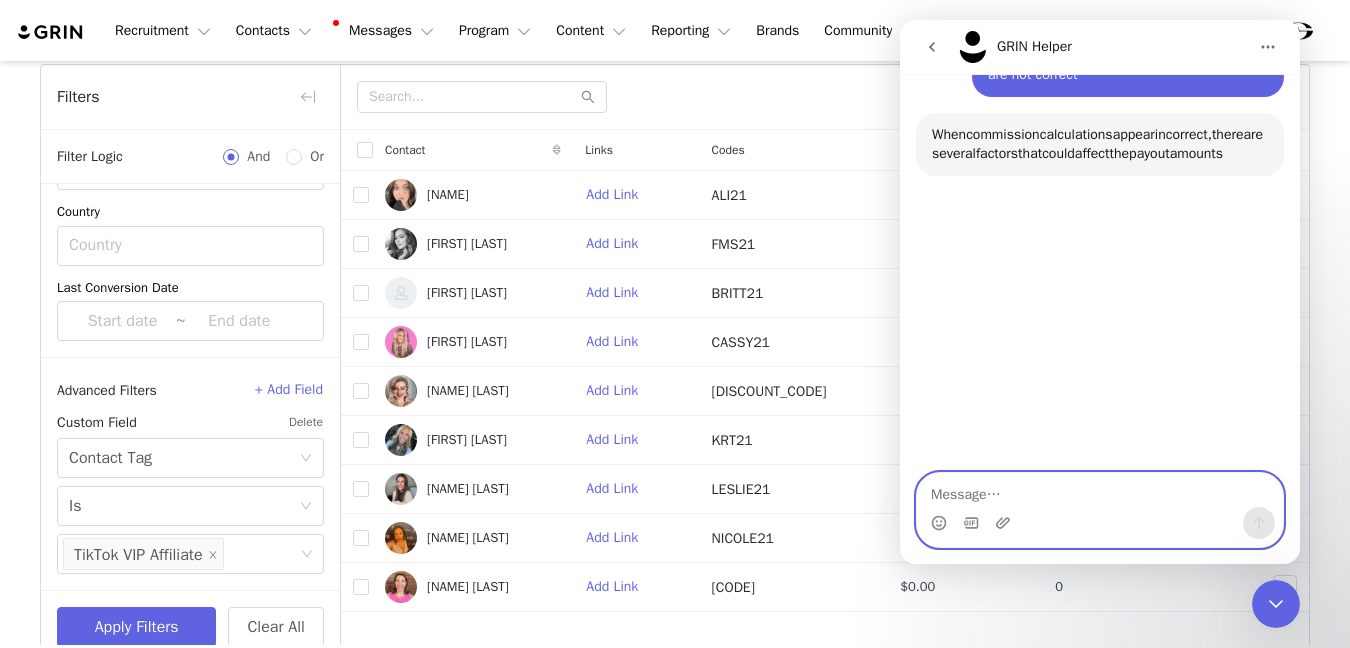 scroll, scrollTop: 913, scrollLeft: 0, axis: vertical 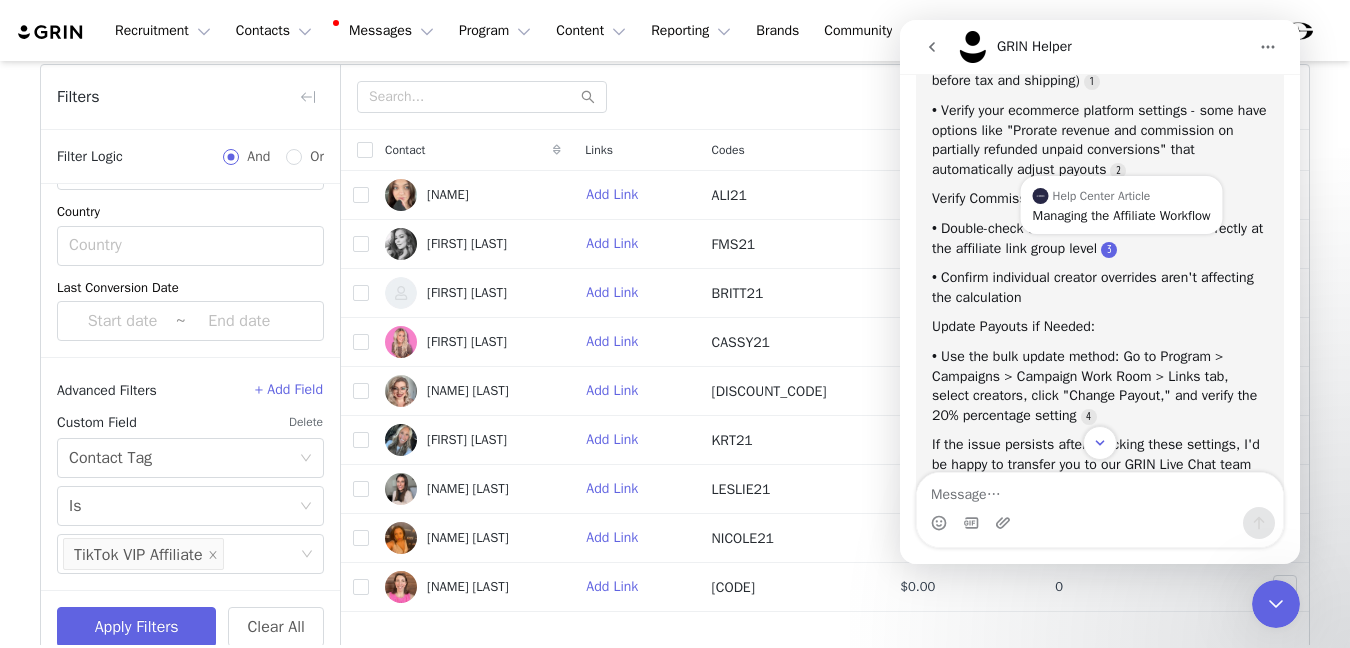 click at bounding box center (1109, 250) 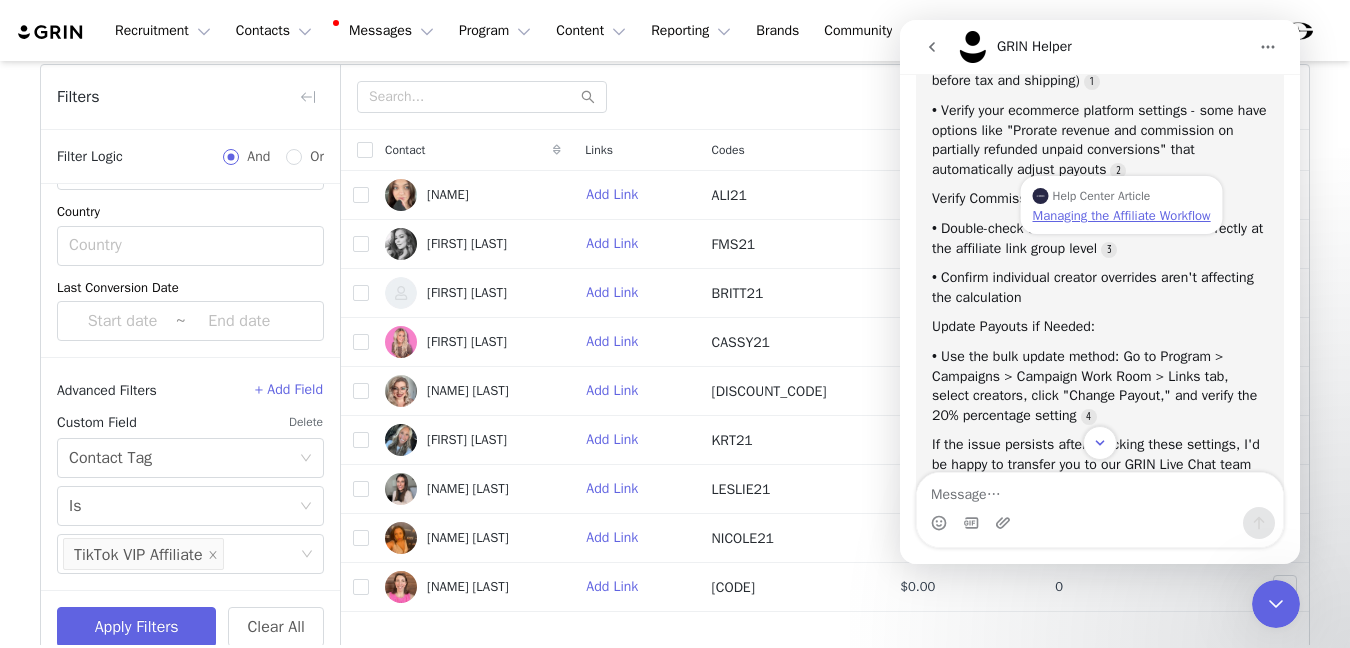 click on "Managing the Affiliate Workflow" at bounding box center [1122, 215] 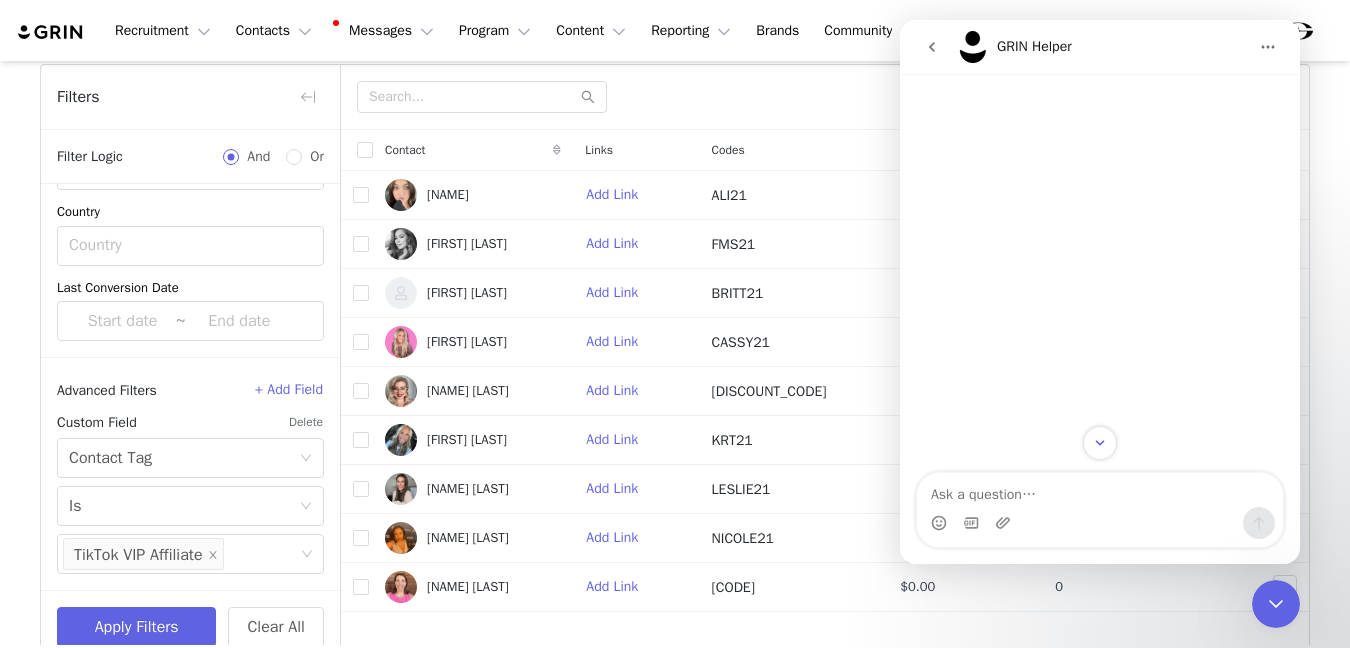 scroll, scrollTop: 913, scrollLeft: 0, axis: vertical 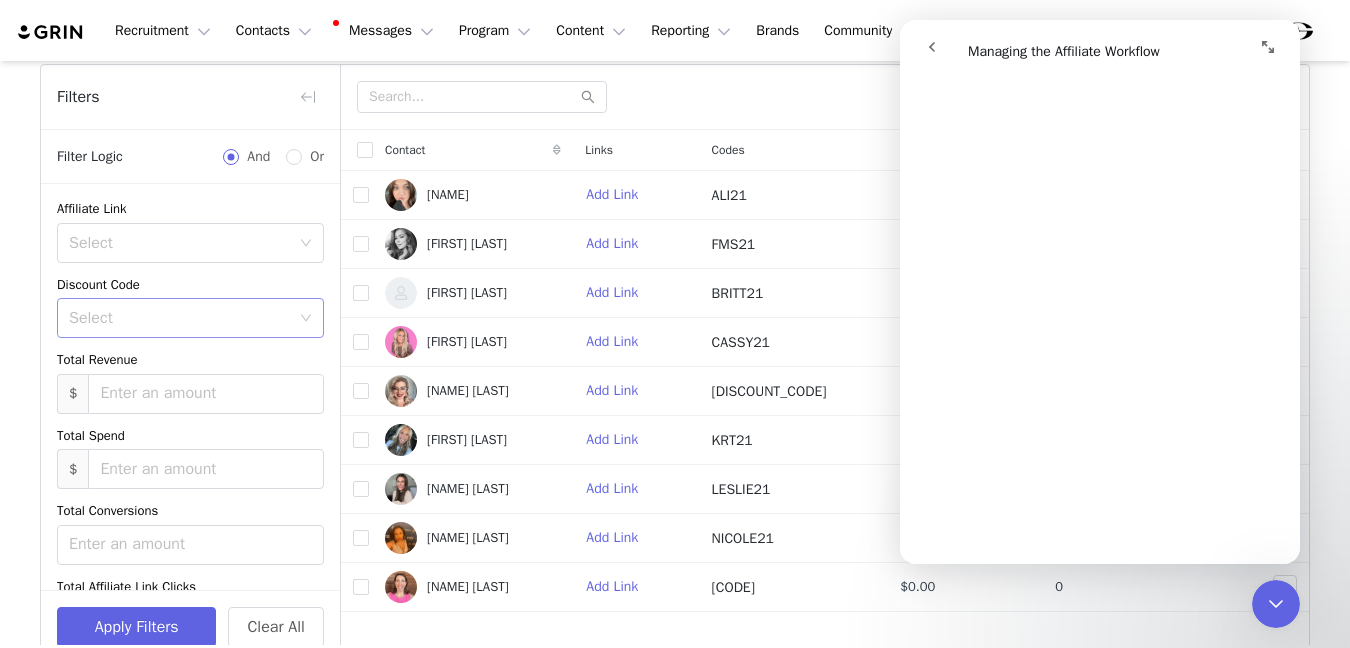 click on "Select" at bounding box center (179, 318) 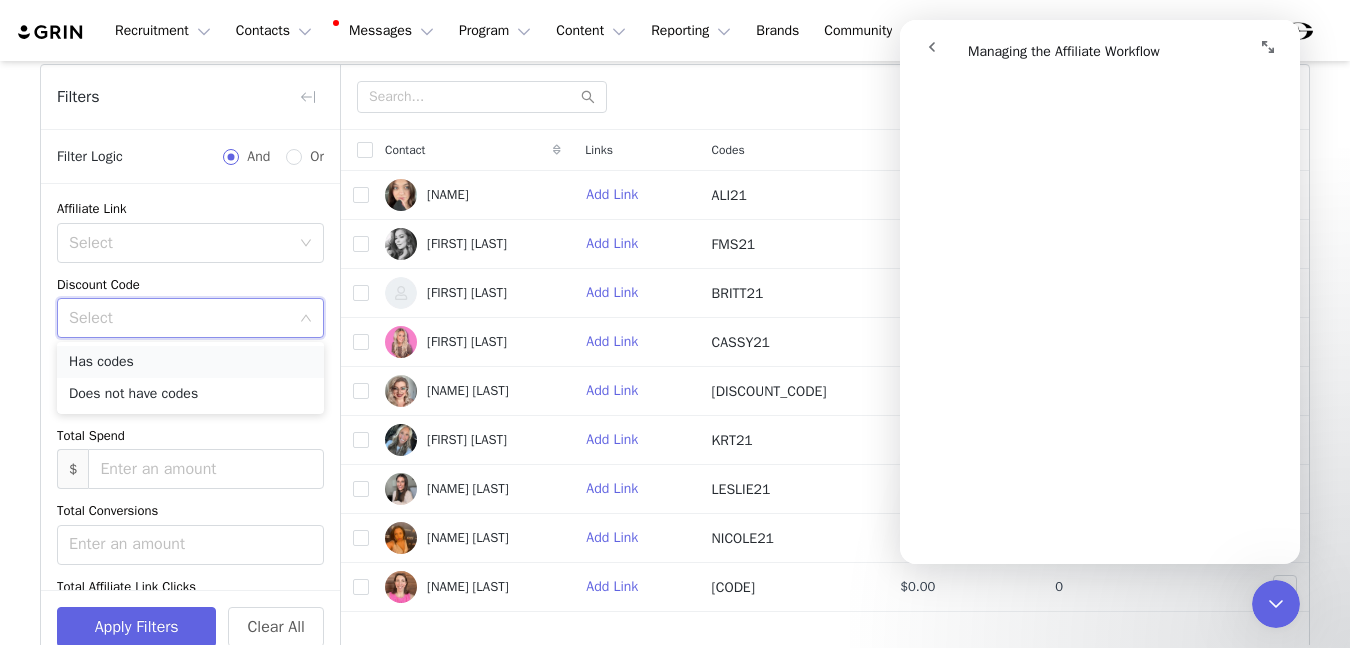 click on "Has codes" at bounding box center [190, 362] 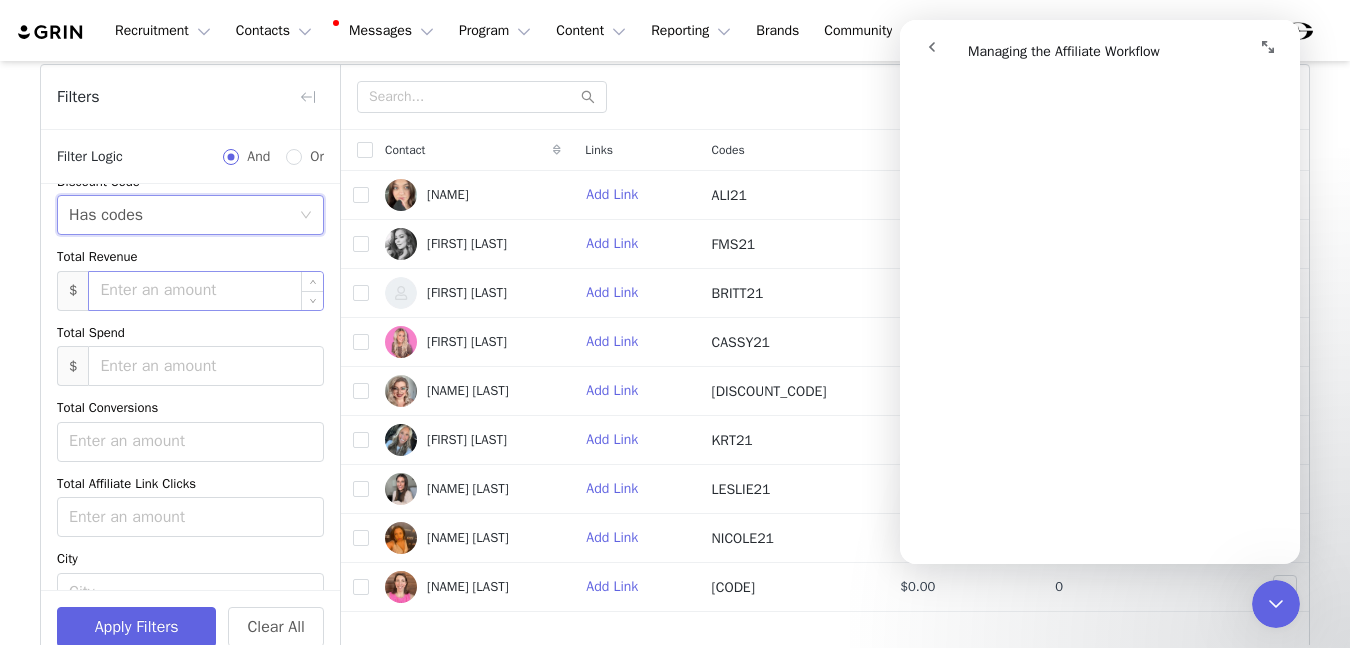 scroll, scrollTop: 105, scrollLeft: 0, axis: vertical 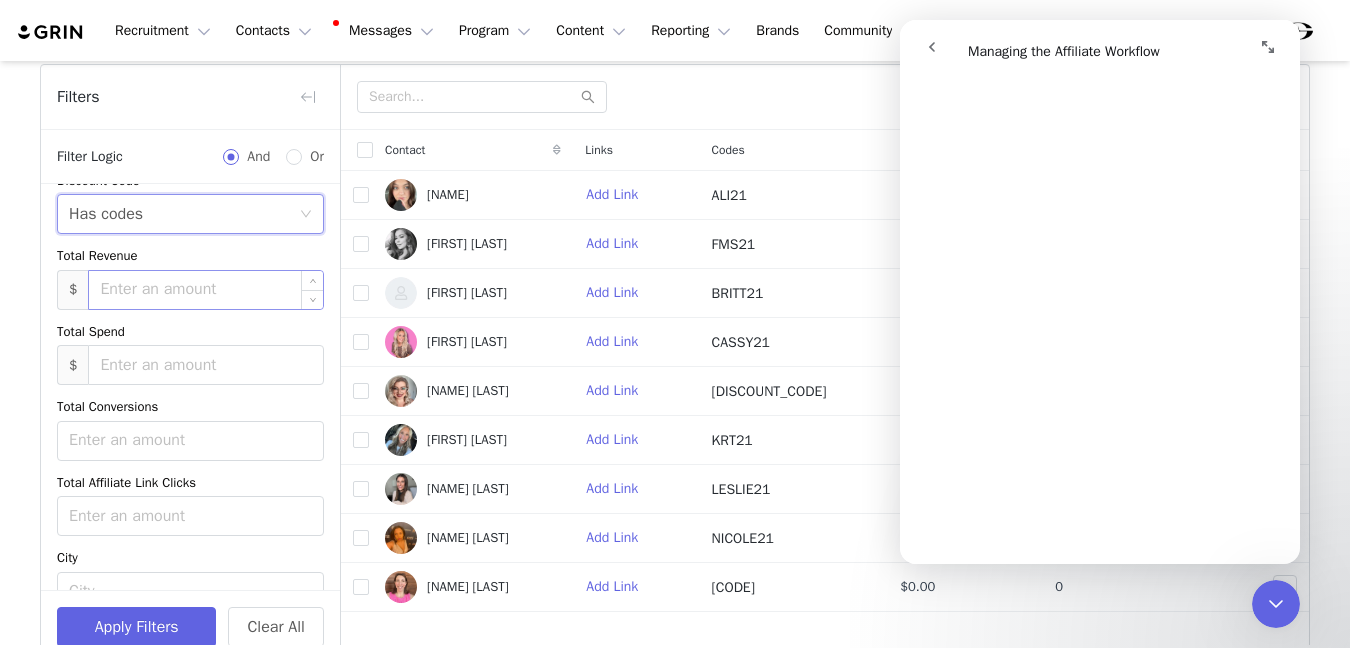 click at bounding box center (206, 290) 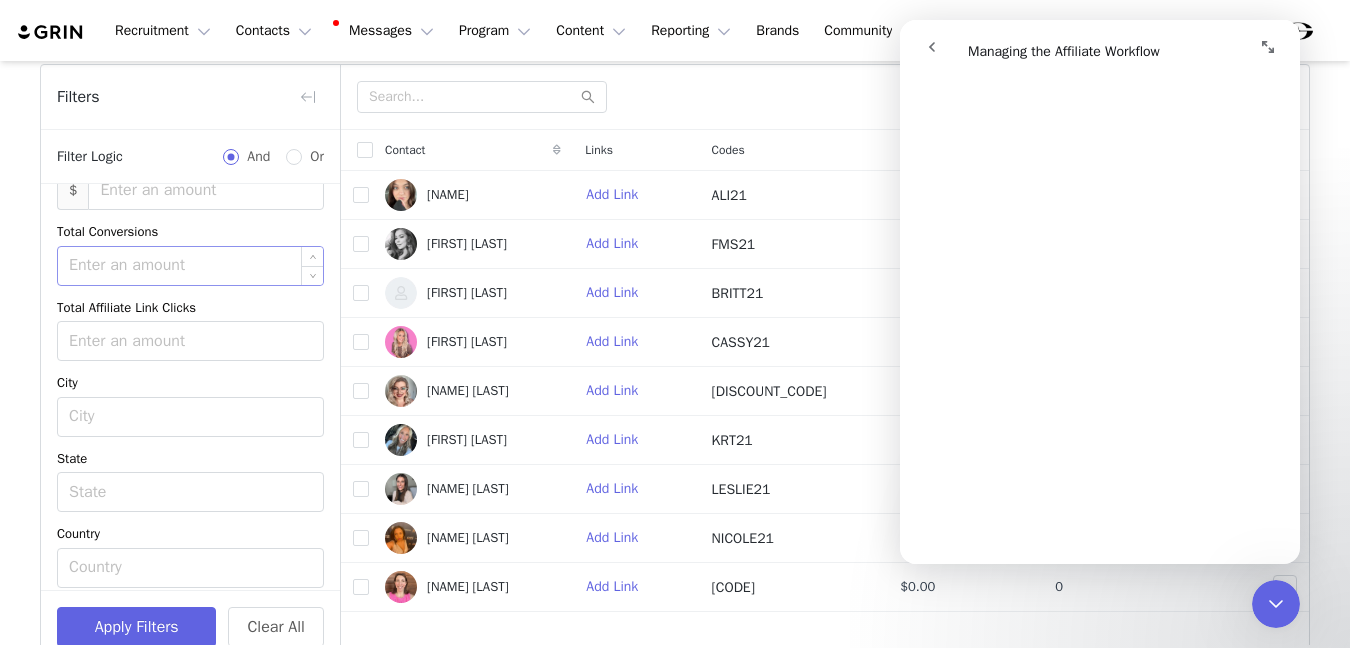 scroll, scrollTop: 602, scrollLeft: 0, axis: vertical 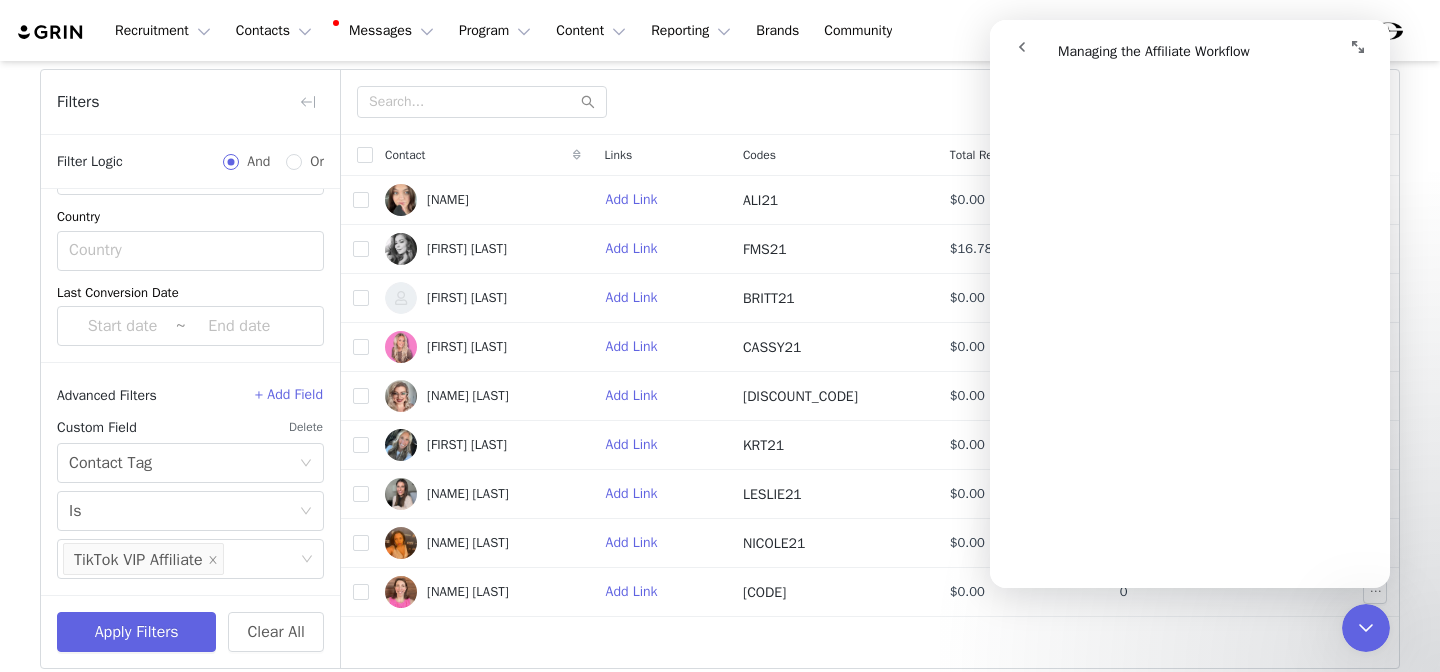 click 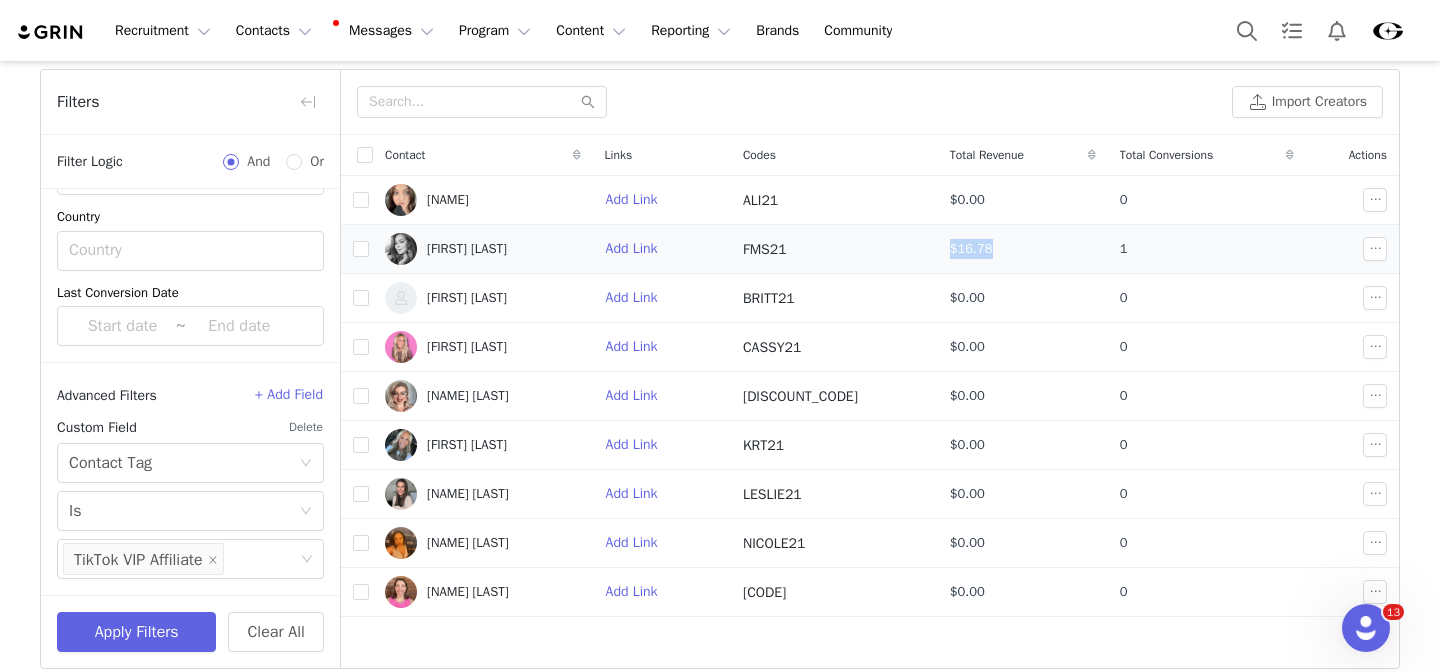 drag, startPoint x: 933, startPoint y: 249, endPoint x: 986, endPoint y: 249, distance: 53 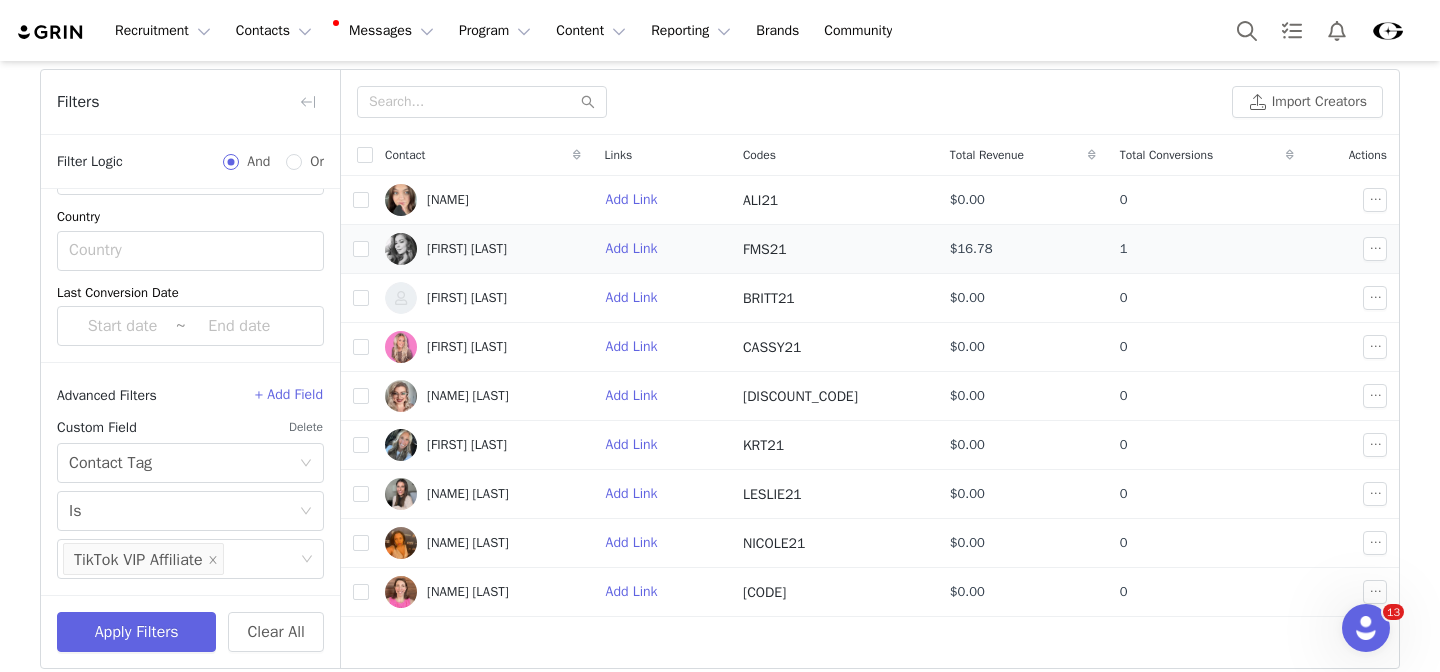click on "$16.78" at bounding box center [1023, 249] 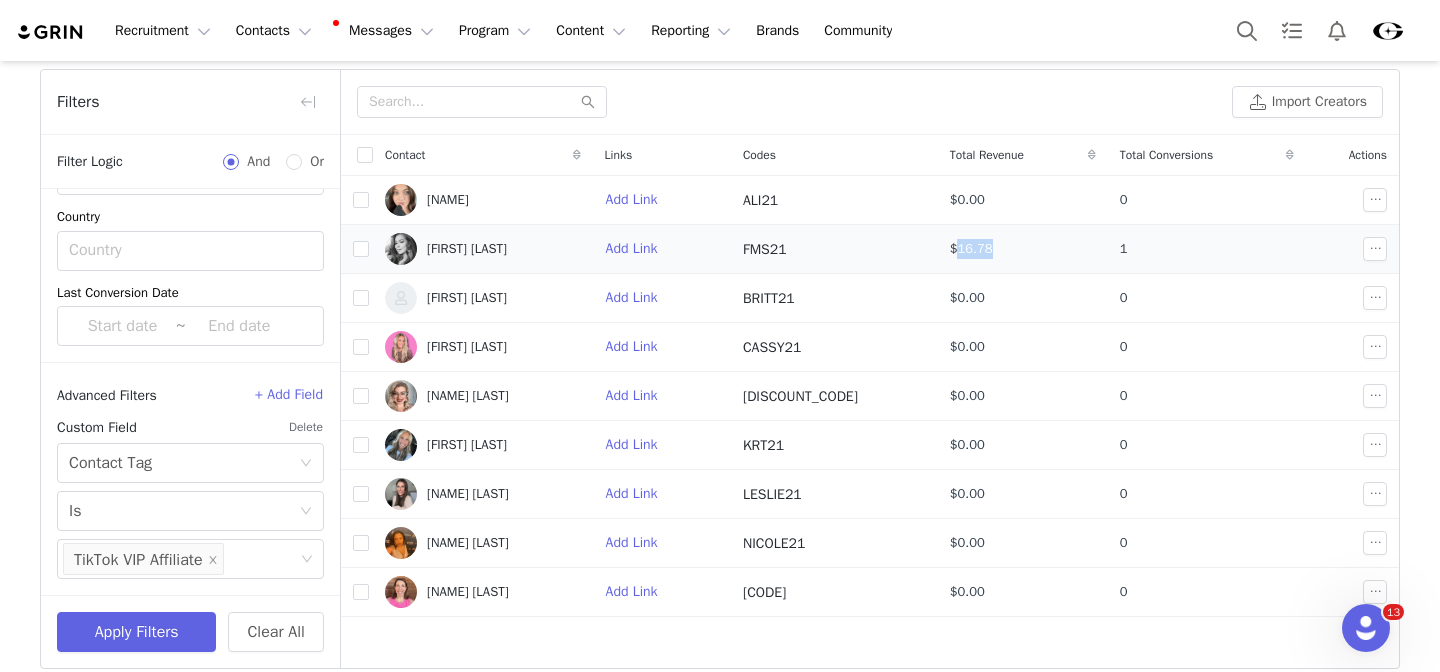 drag, startPoint x: 986, startPoint y: 249, endPoint x: 937, endPoint y: 250, distance: 49.010204 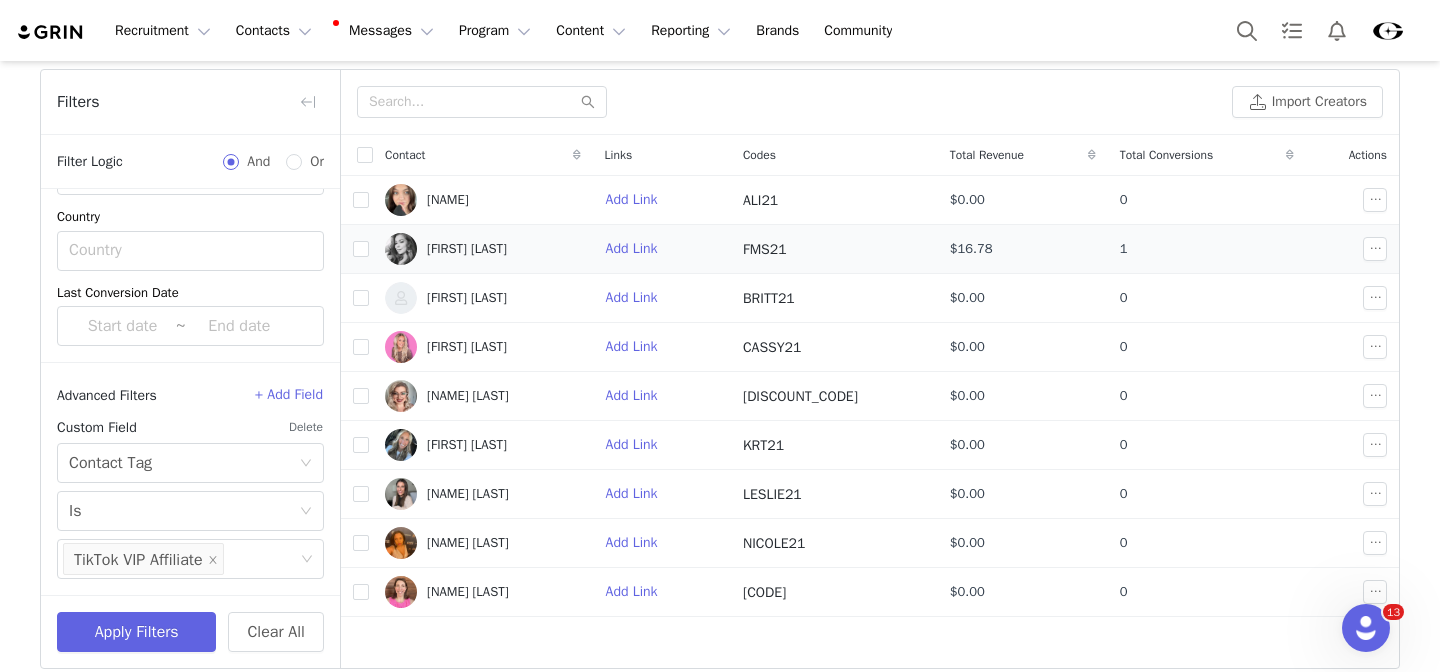 click on "$16.78" at bounding box center [1023, 249] 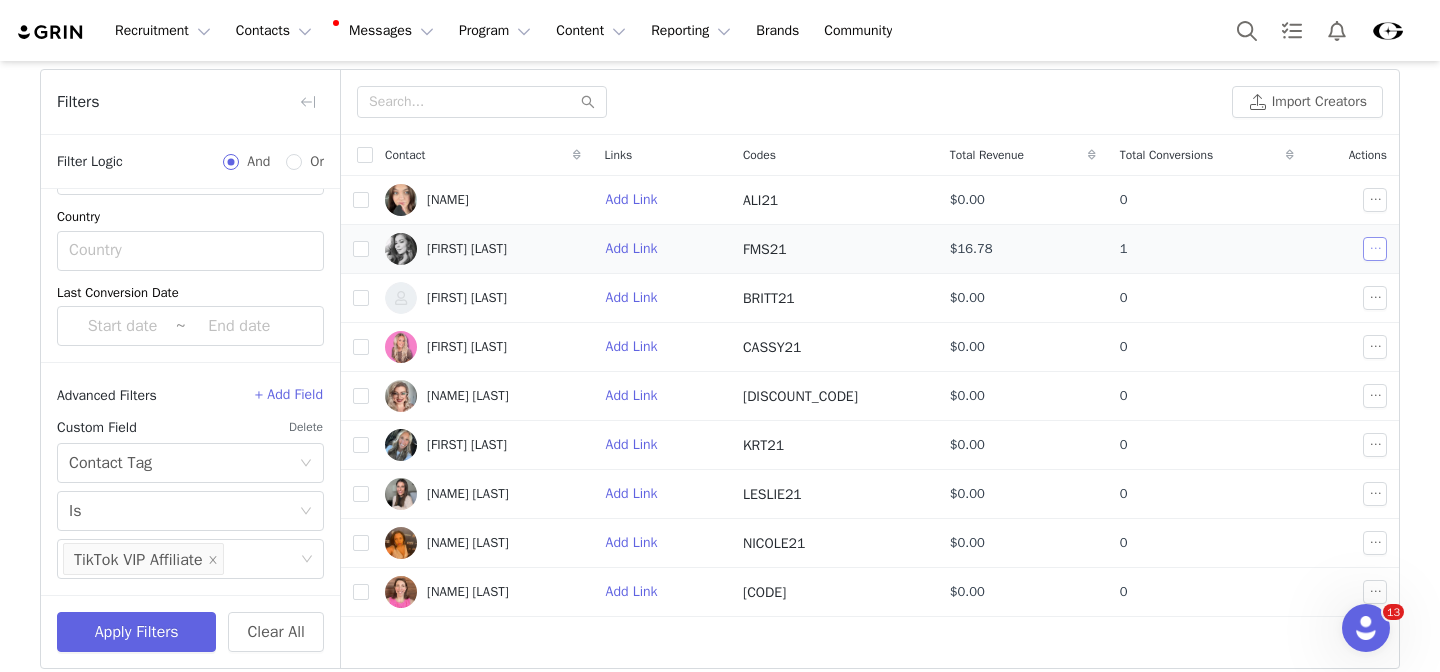 click at bounding box center [1375, 249] 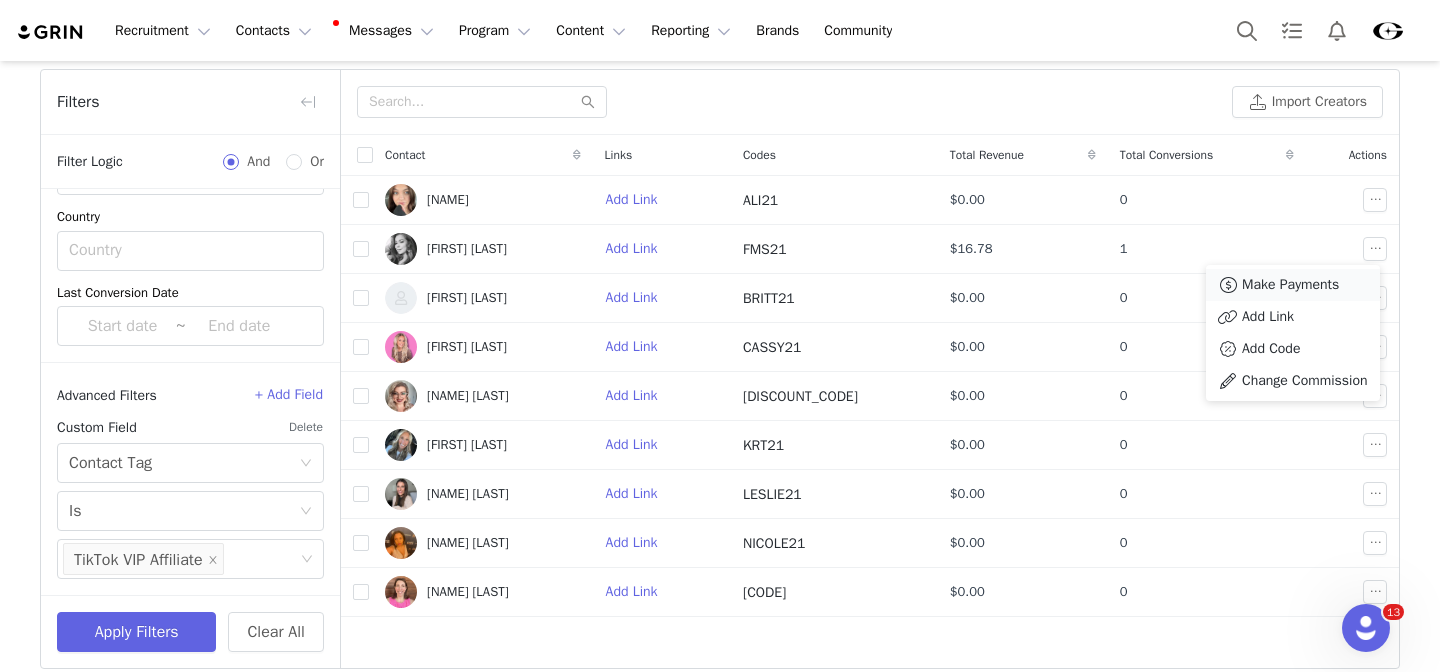 click on "Make Payments" at bounding box center [1290, 285] 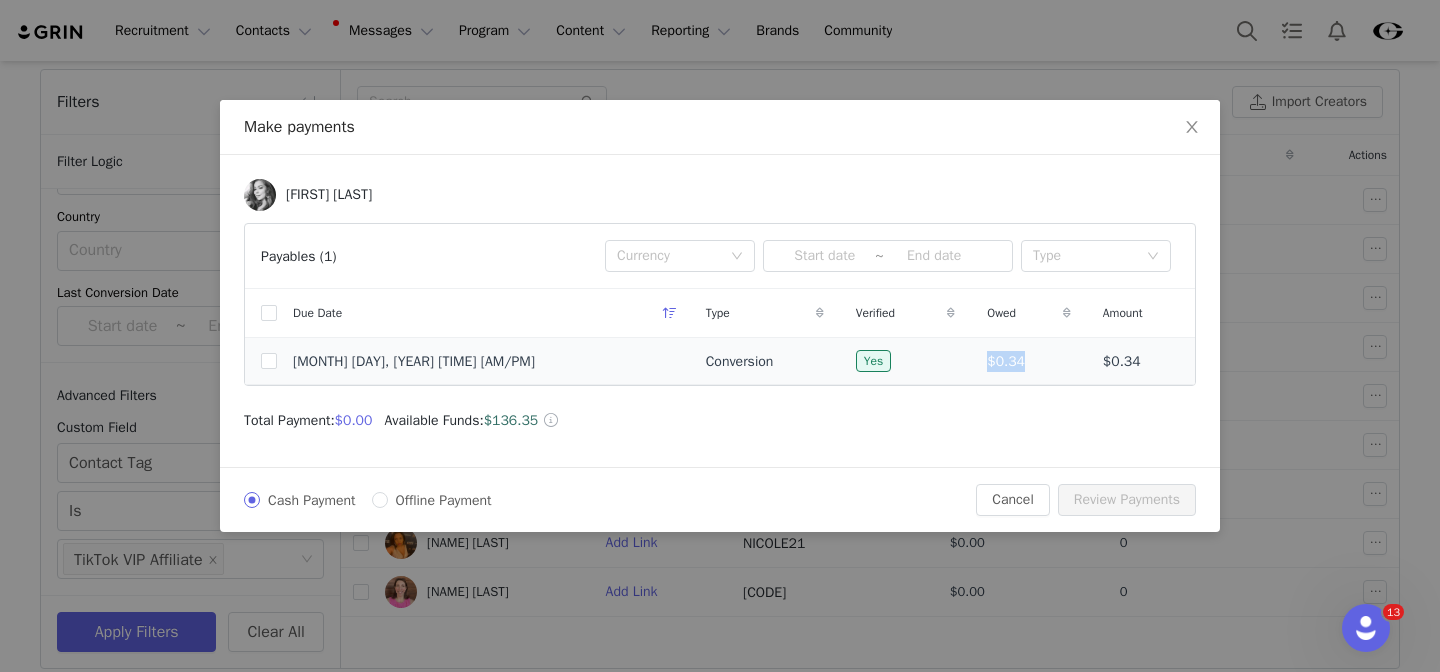 drag, startPoint x: 916, startPoint y: 362, endPoint x: 1001, endPoint y: 357, distance: 85.146935 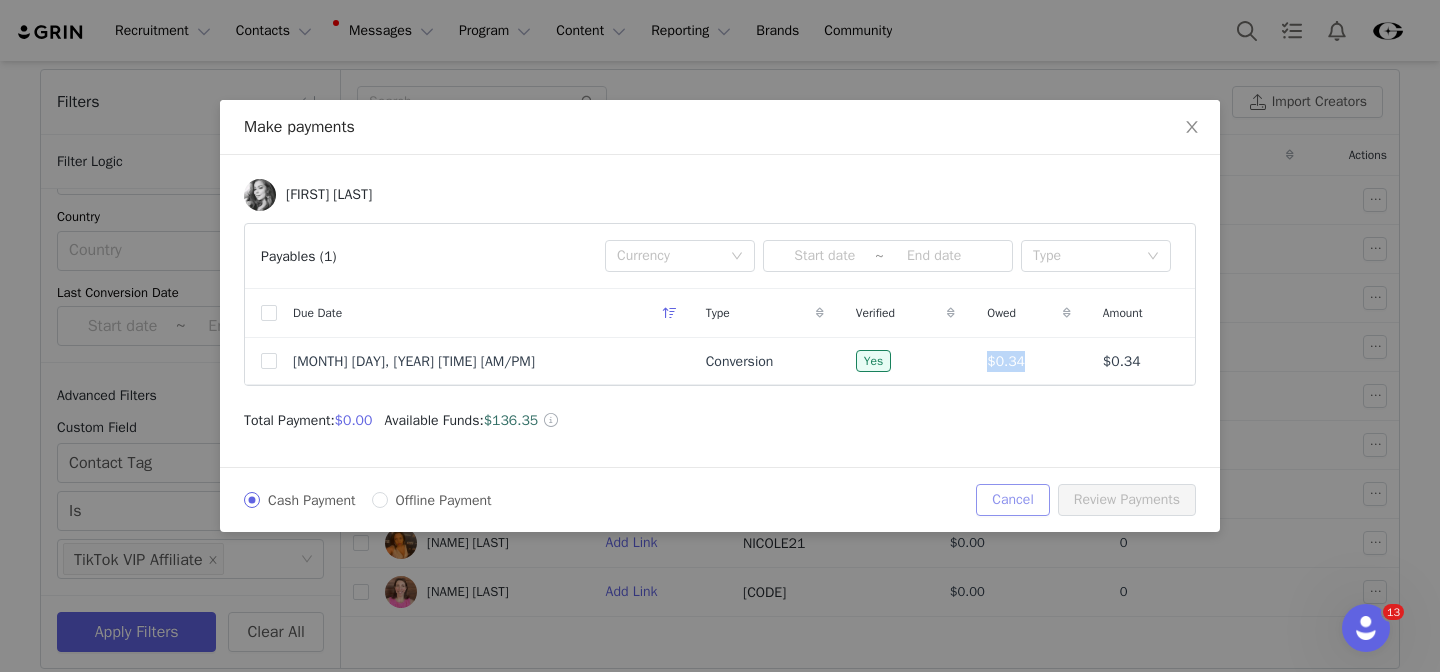 click on "Cancel" at bounding box center (1012, 500) 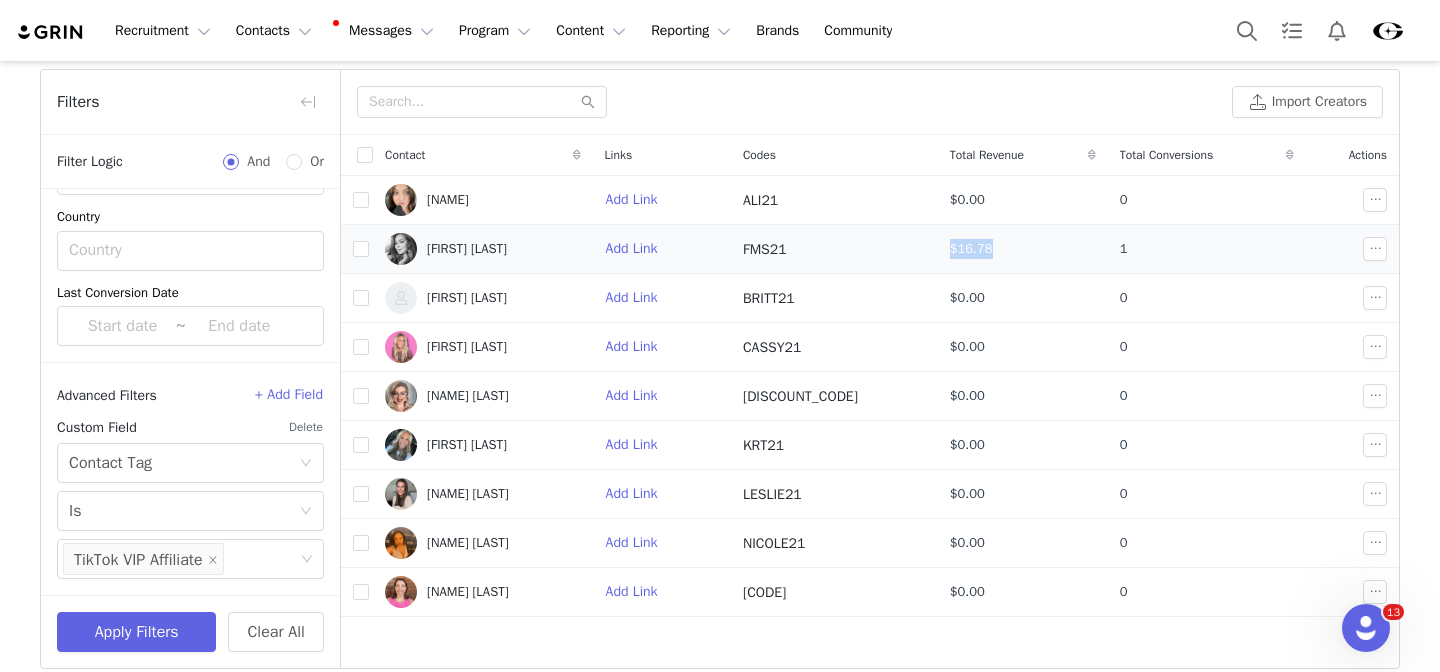 drag, startPoint x: 932, startPoint y: 250, endPoint x: 980, endPoint y: 249, distance: 48.010414 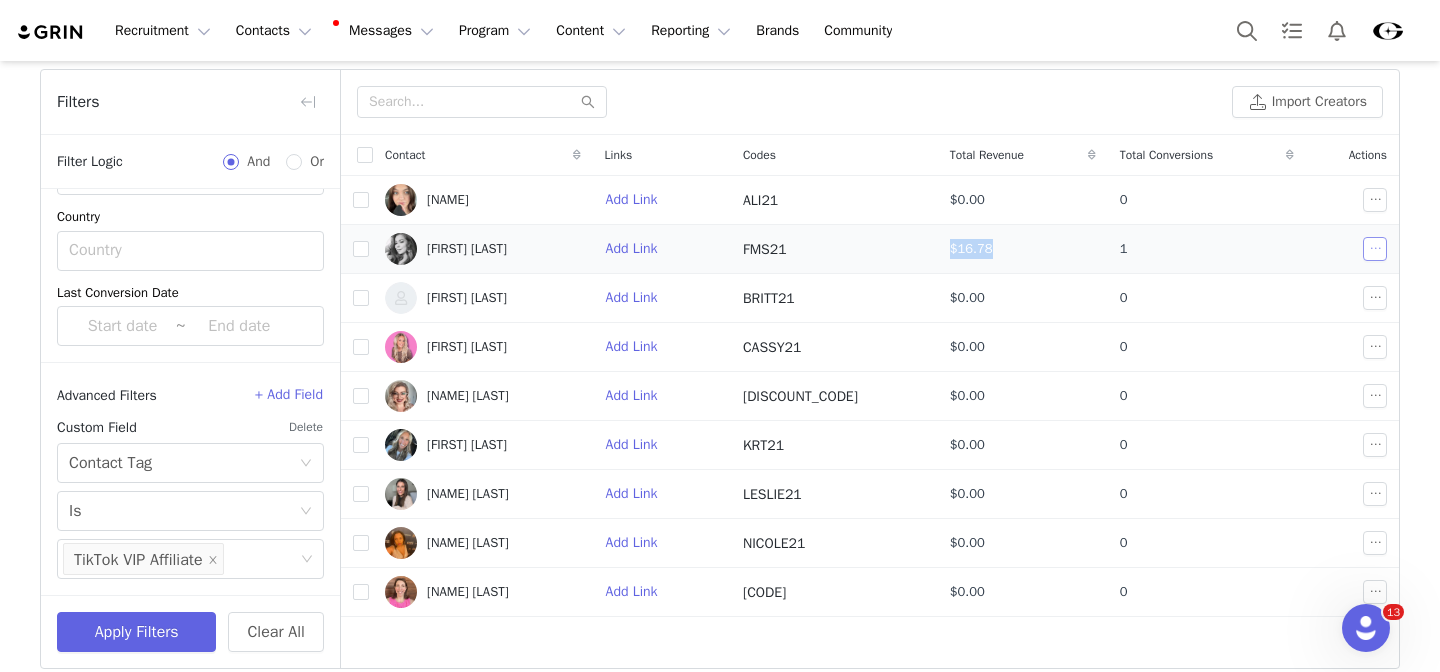 click at bounding box center (1375, 249) 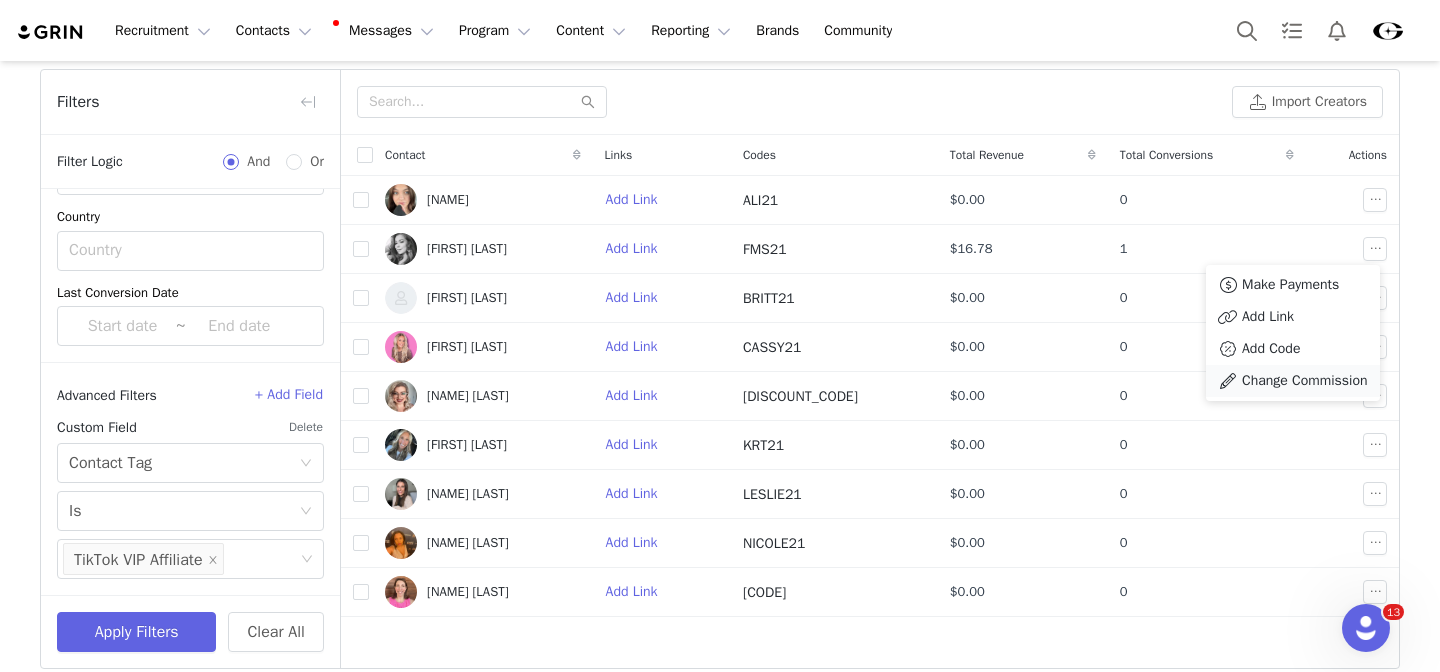 click on "Change Commission" at bounding box center (1305, 381) 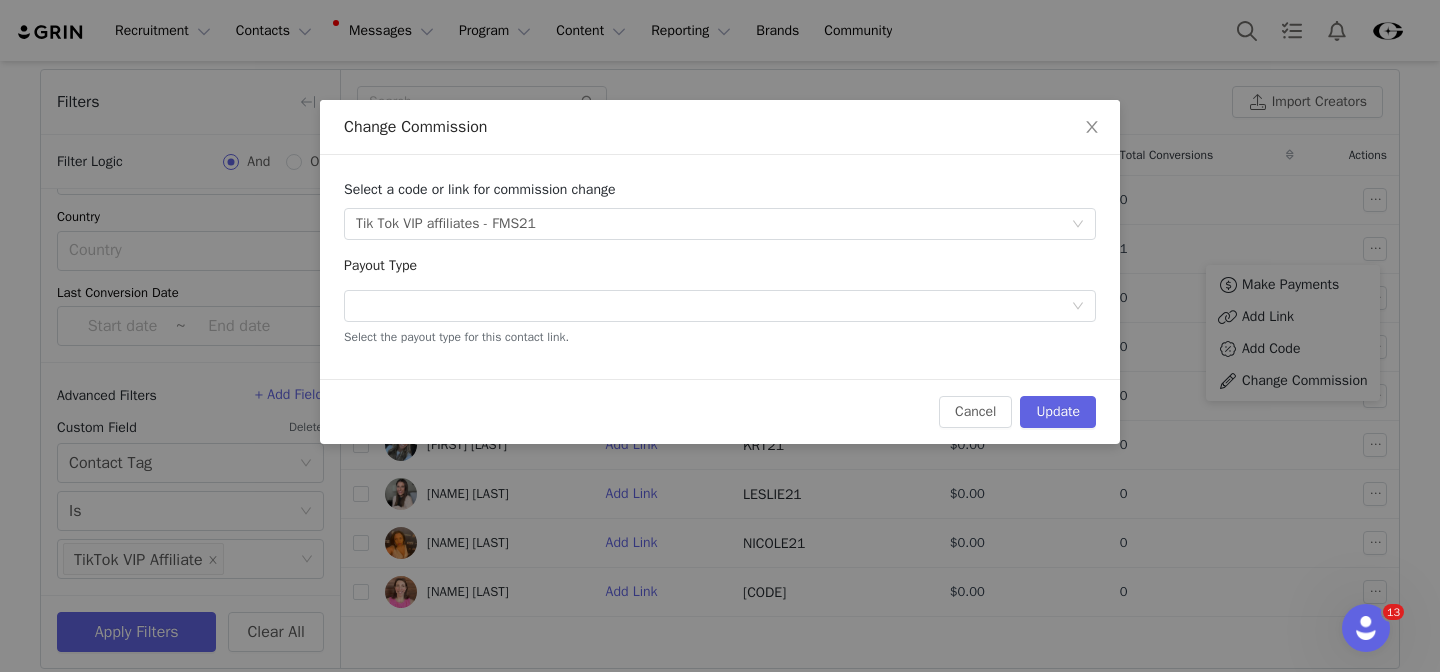click on "Select the payout type for this contact link." at bounding box center (720, 335) 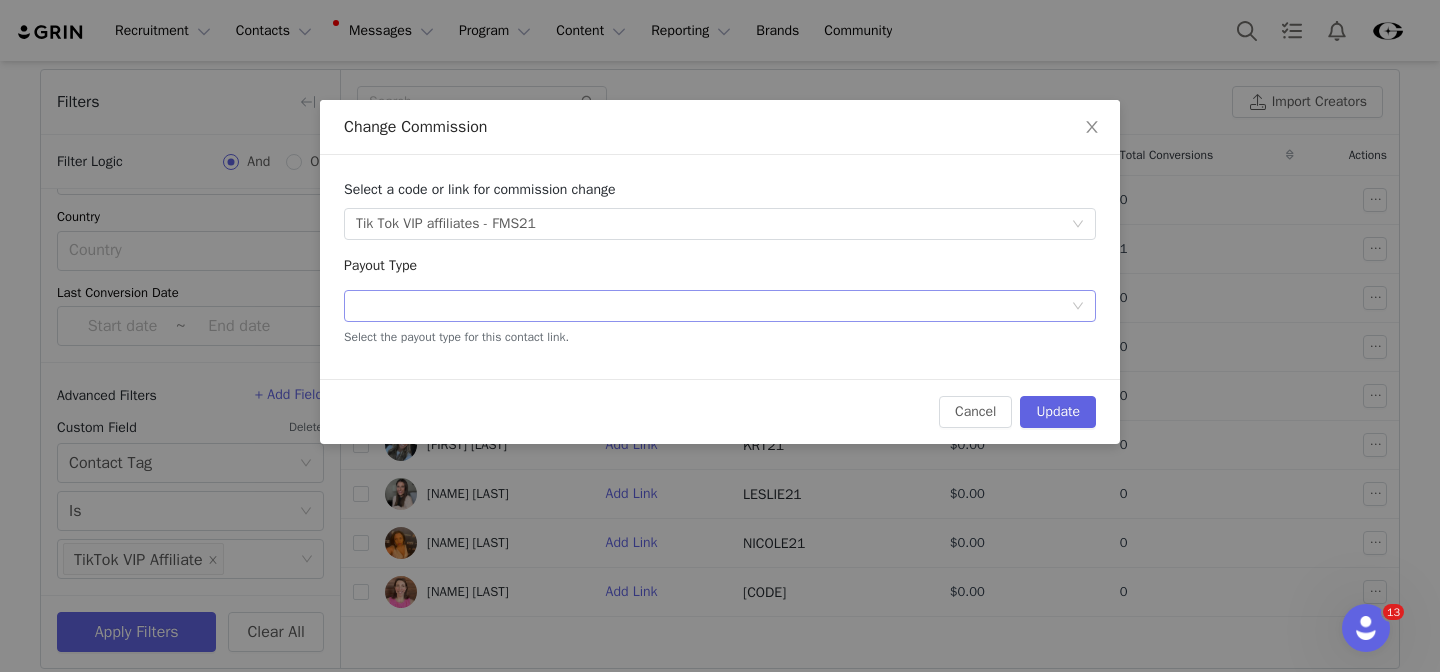 click on "Select Payout Type" at bounding box center [713, 306] 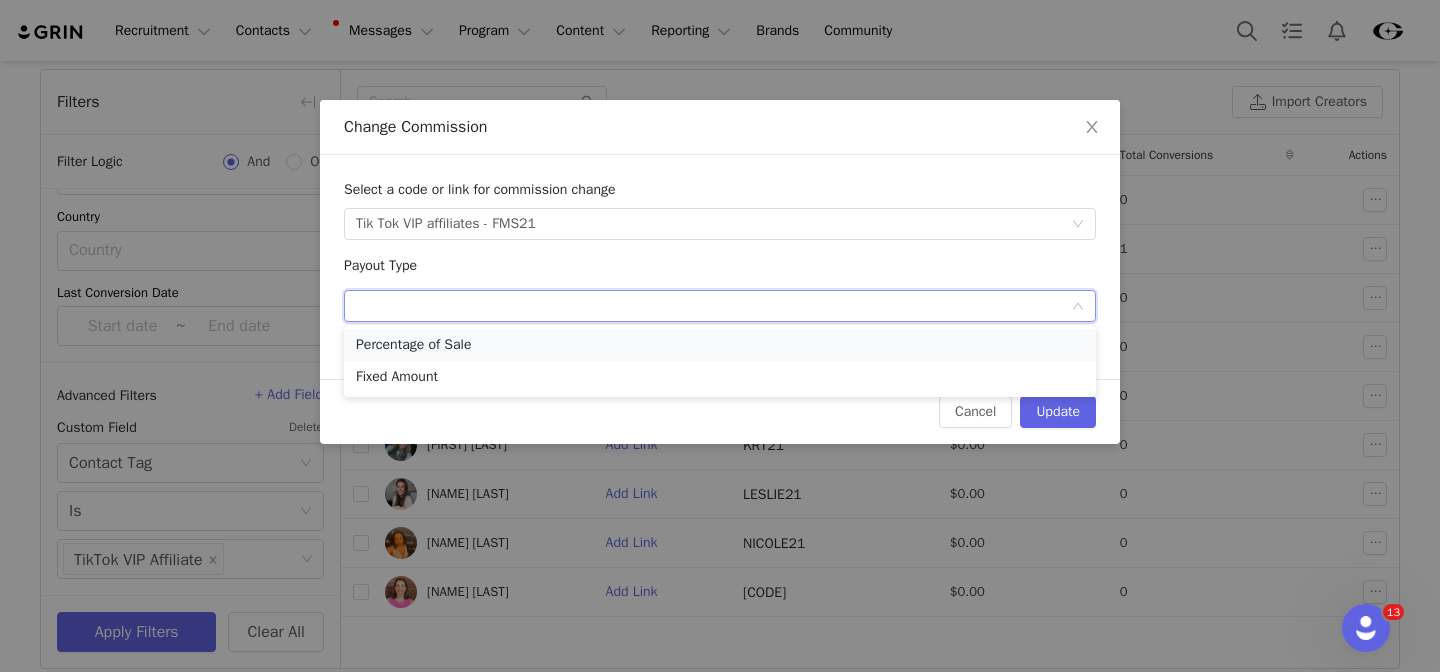click on "Percentage of Sale" at bounding box center [720, 345] 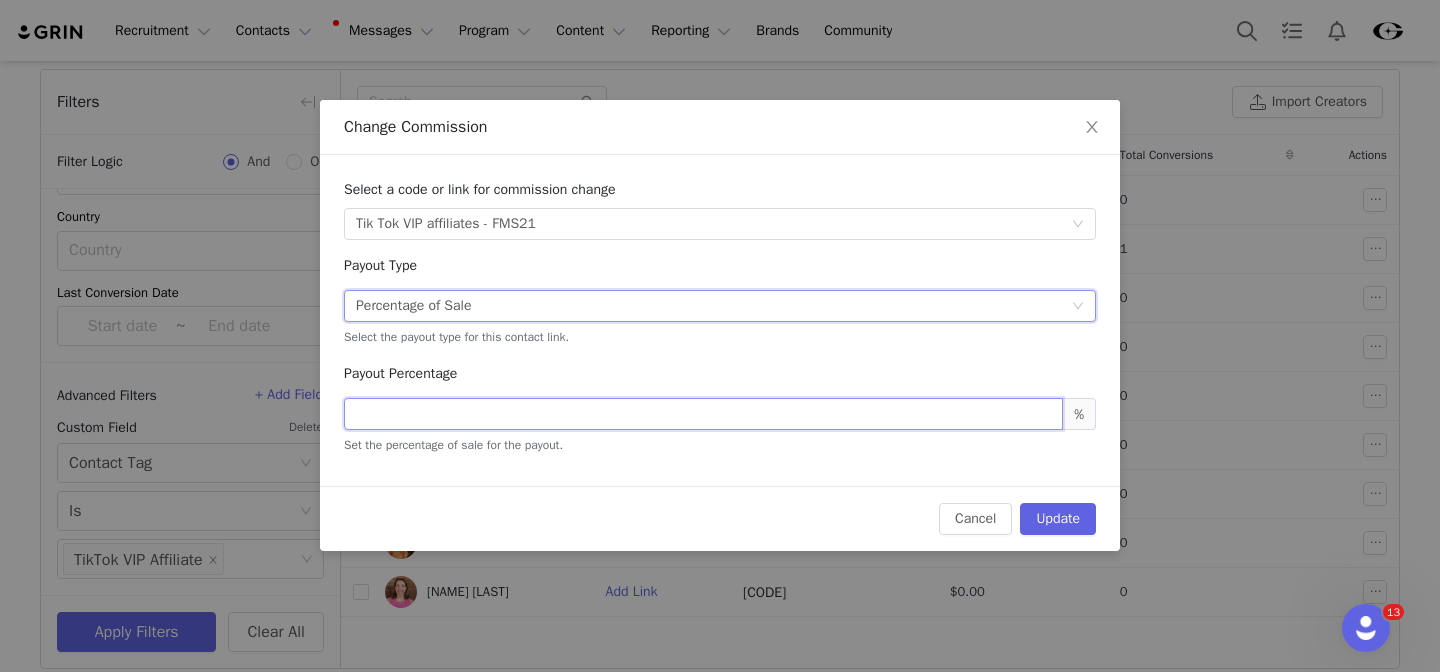 click at bounding box center (703, 414) 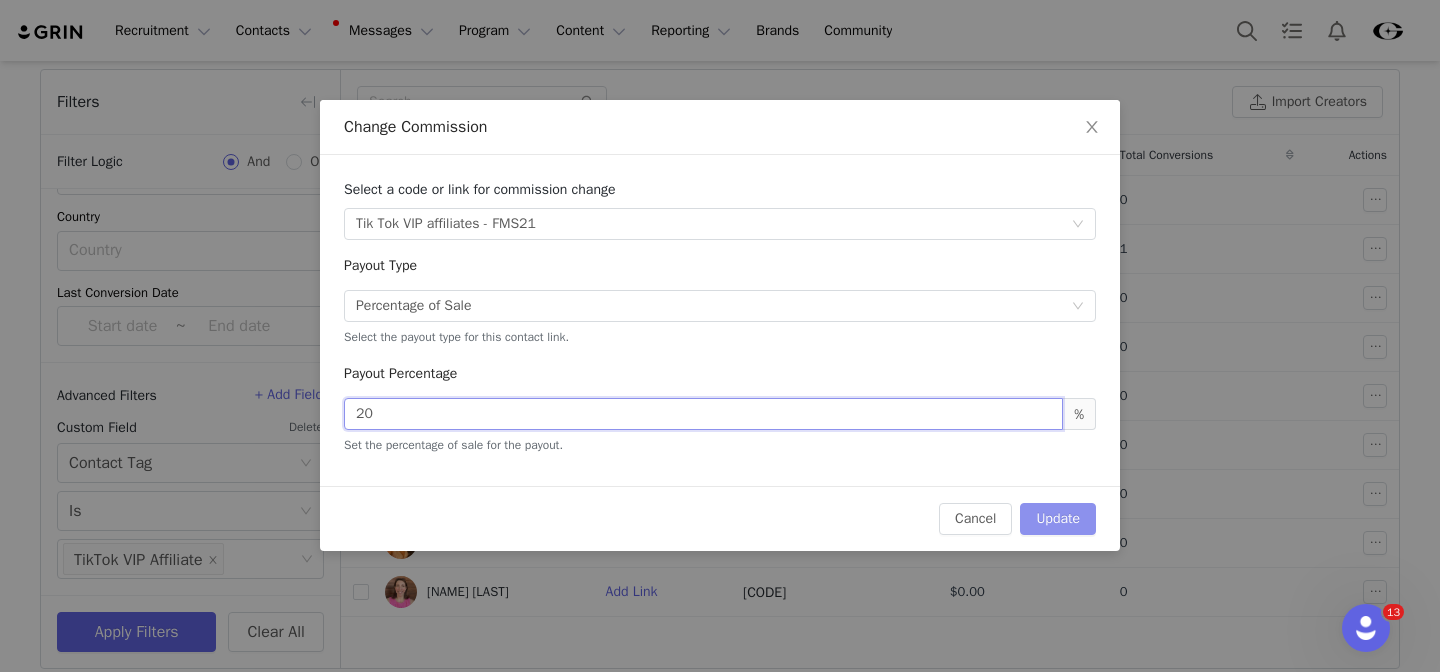 type on "20" 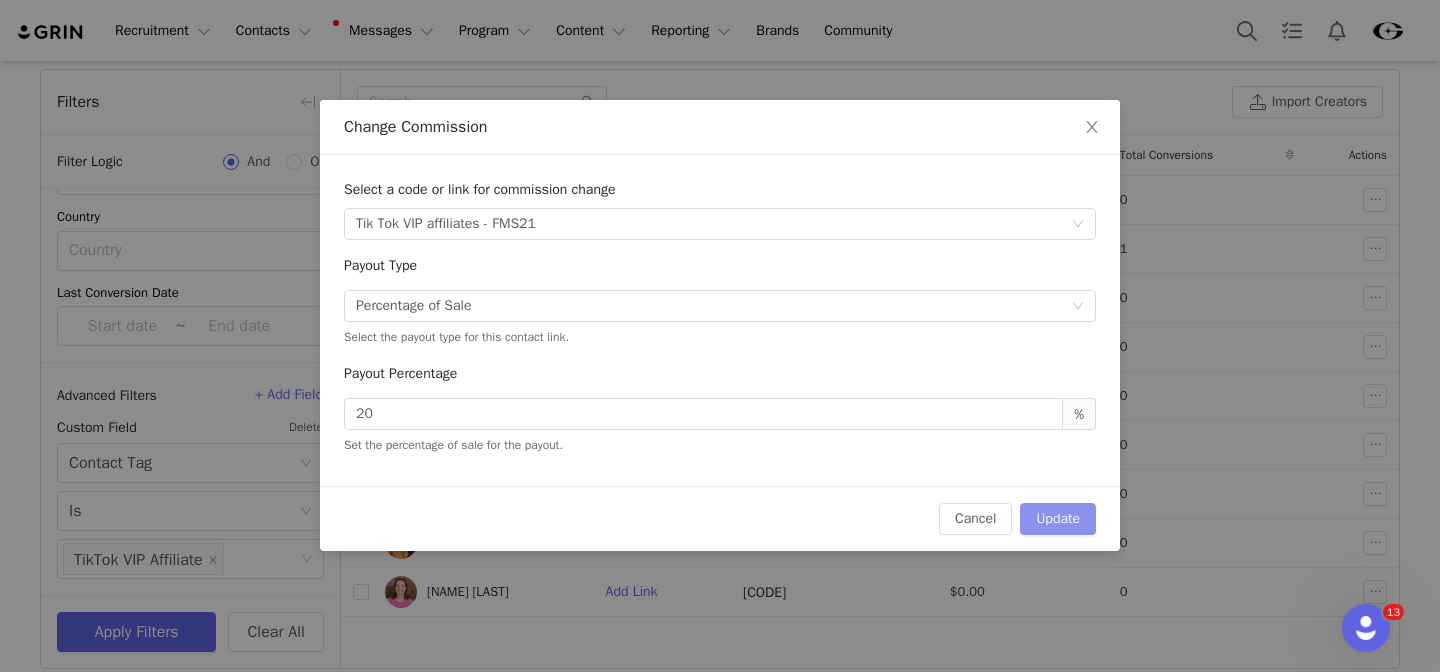 click on "Update" at bounding box center (1058, 519) 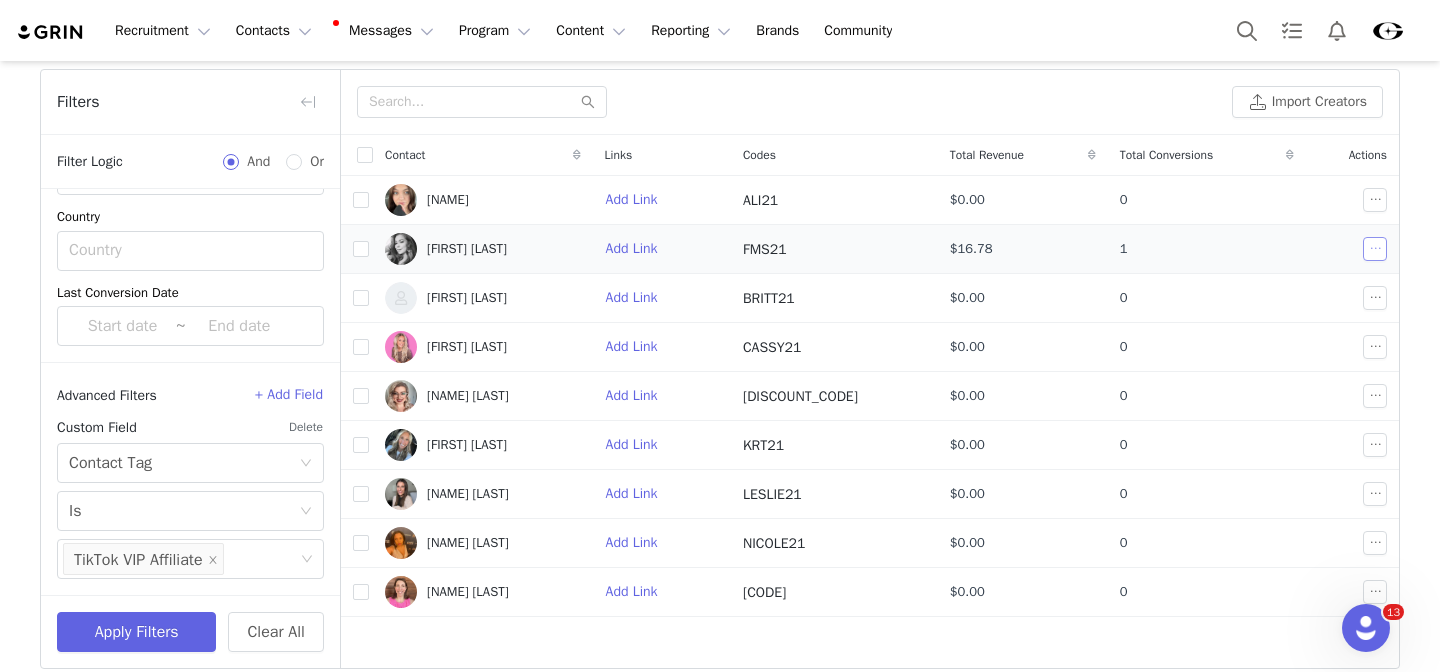 click at bounding box center [1375, 249] 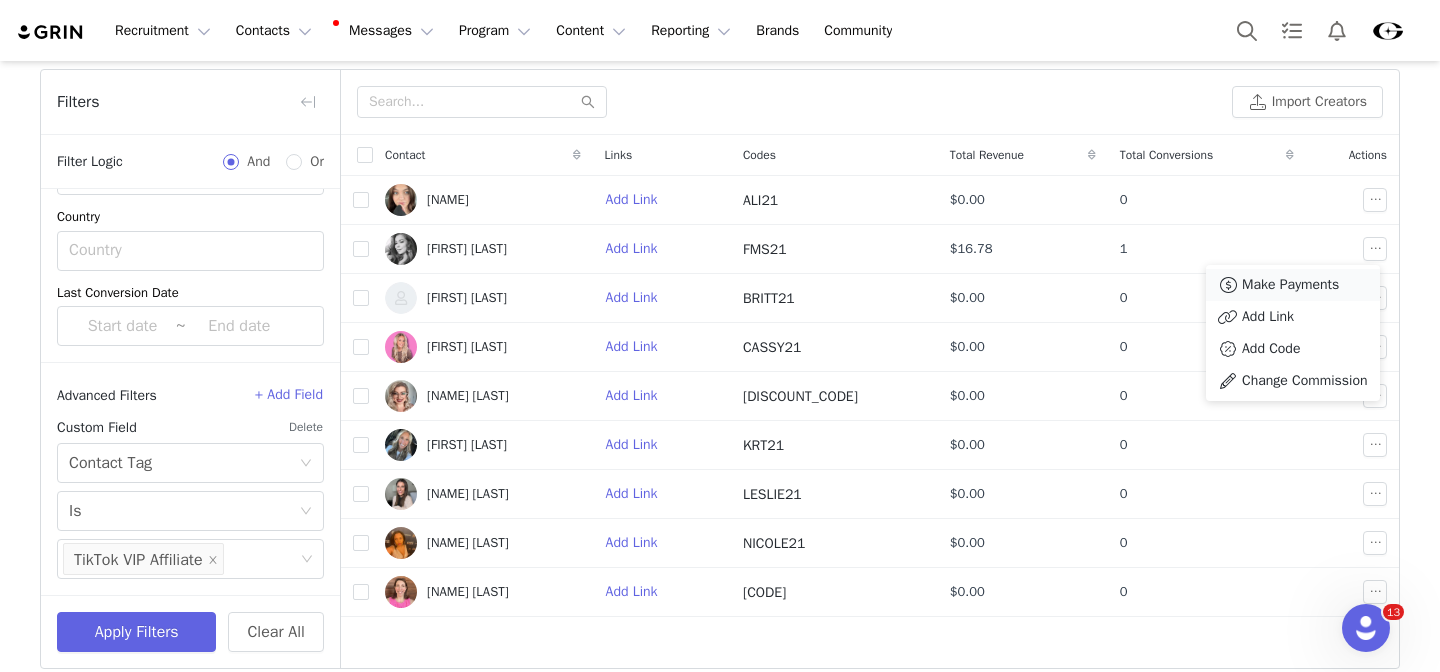 click on "Make Payments" at bounding box center (1290, 285) 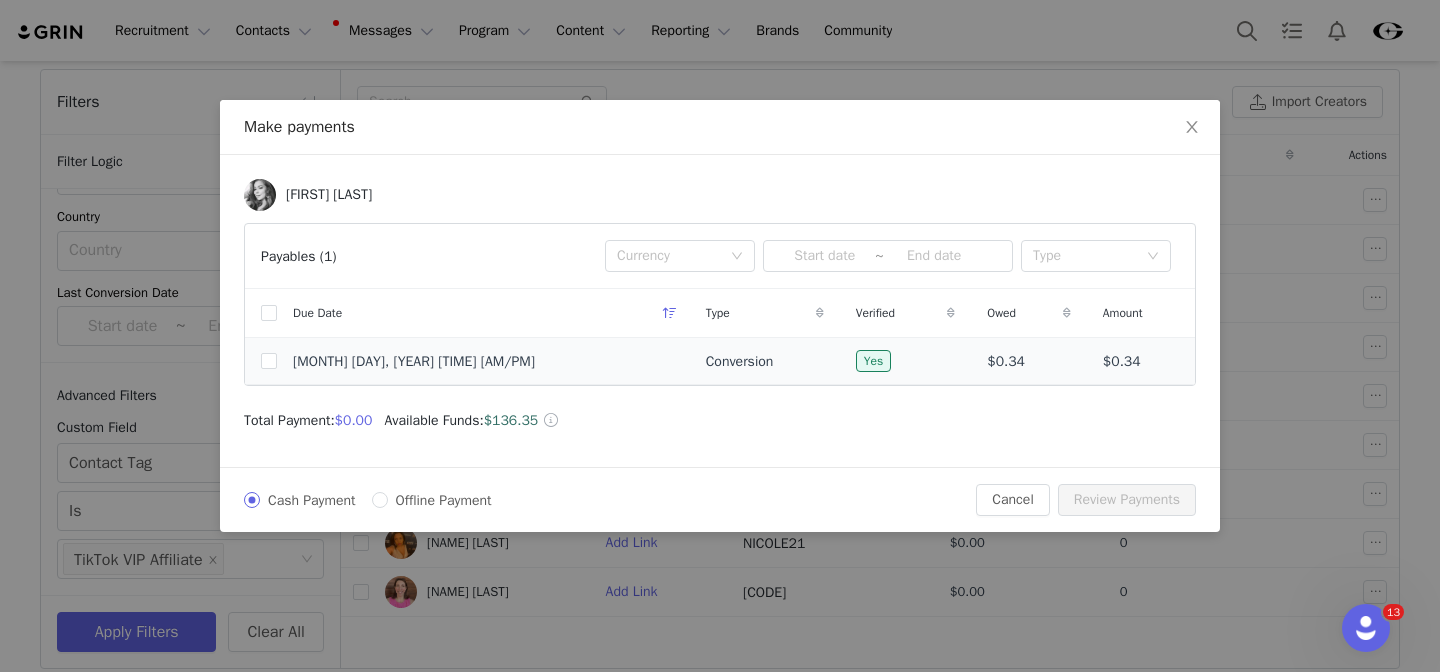 drag, startPoint x: 899, startPoint y: 375, endPoint x: 1021, endPoint y: 372, distance: 122.03688 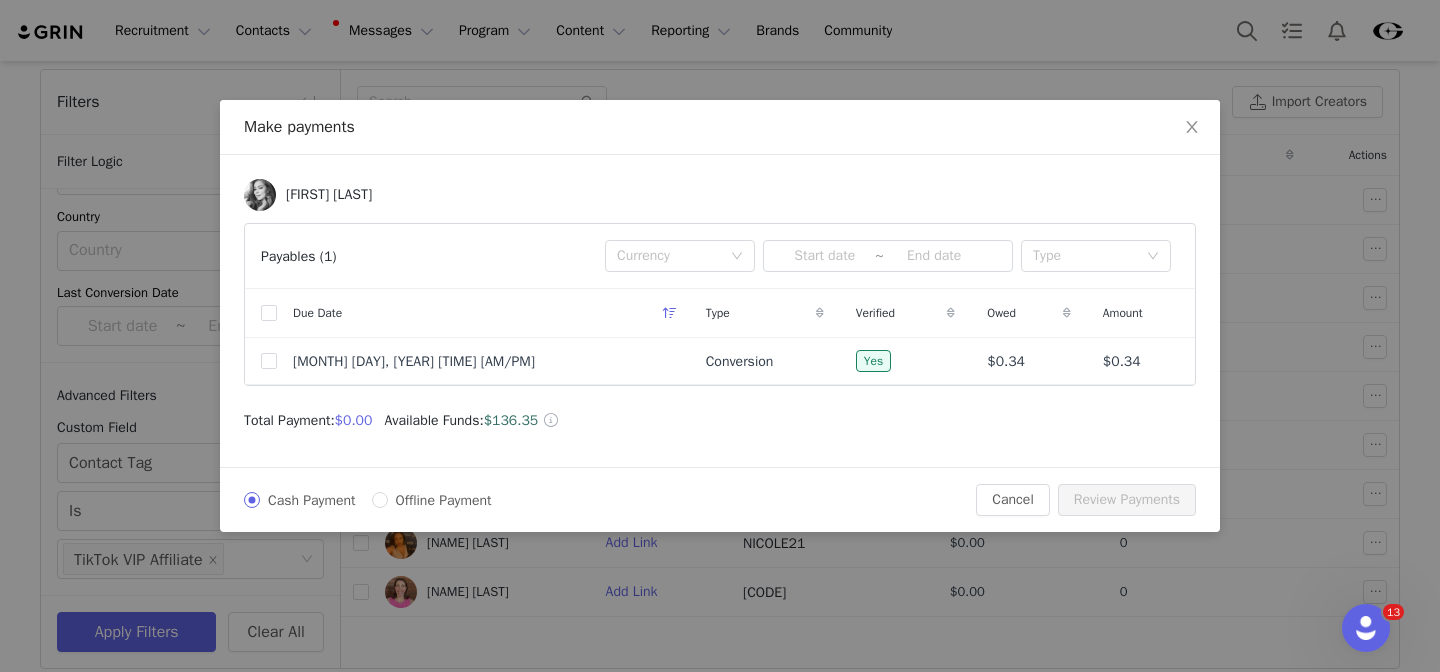 click on "Total Payment: $0.00 Available Funds: $136.35" at bounding box center [720, 420] 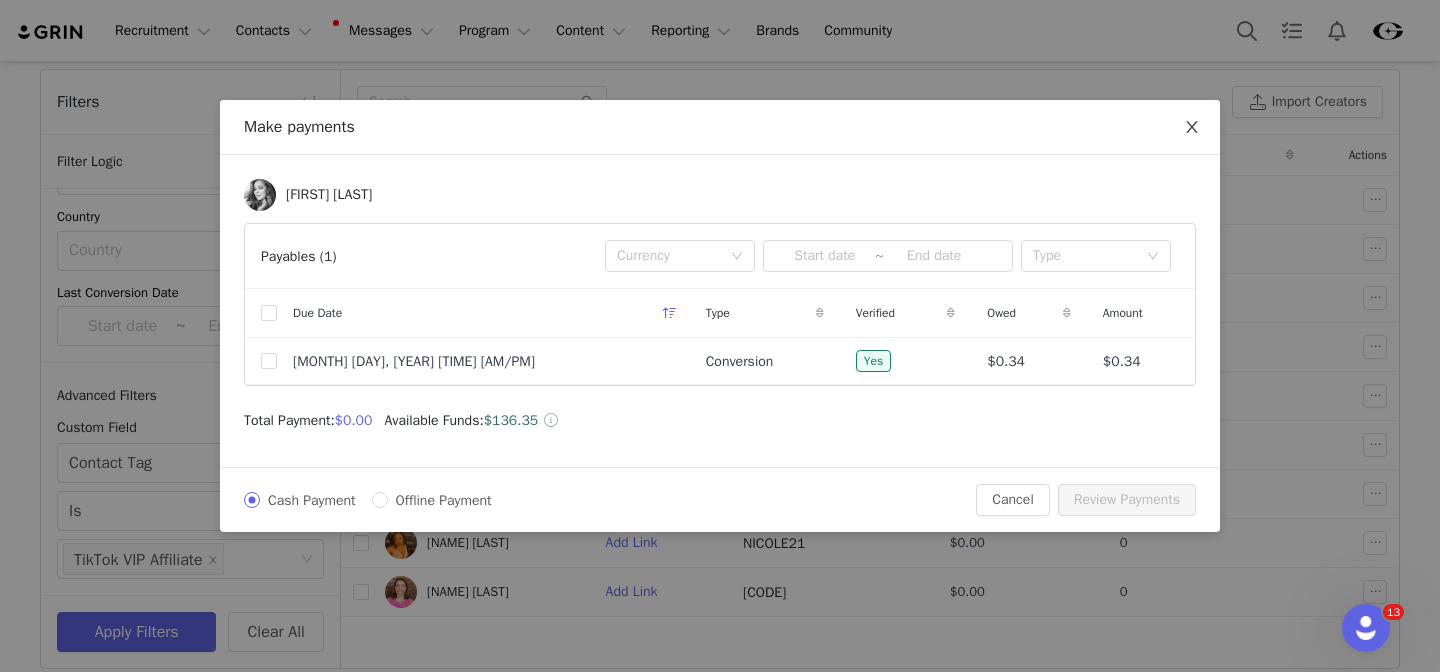 click at bounding box center (1192, 128) 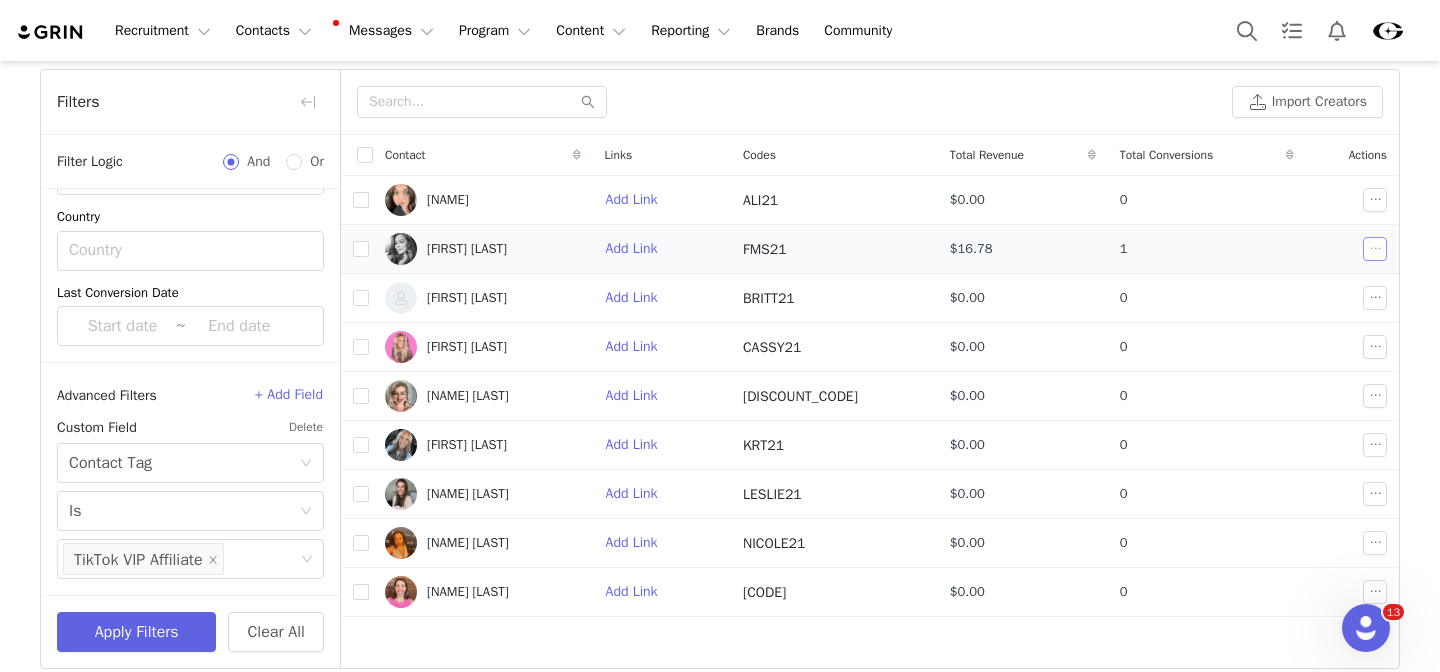 click at bounding box center [1375, 249] 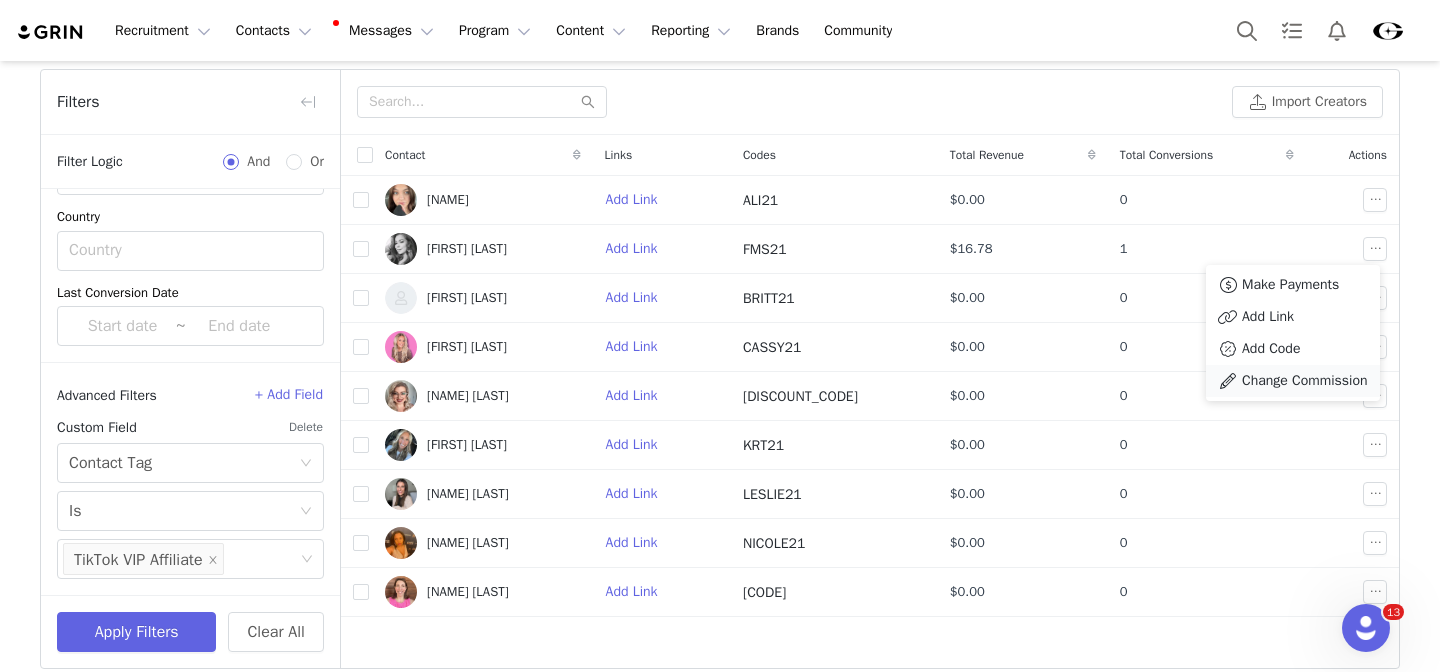 click on "Change Commission" at bounding box center (1305, 381) 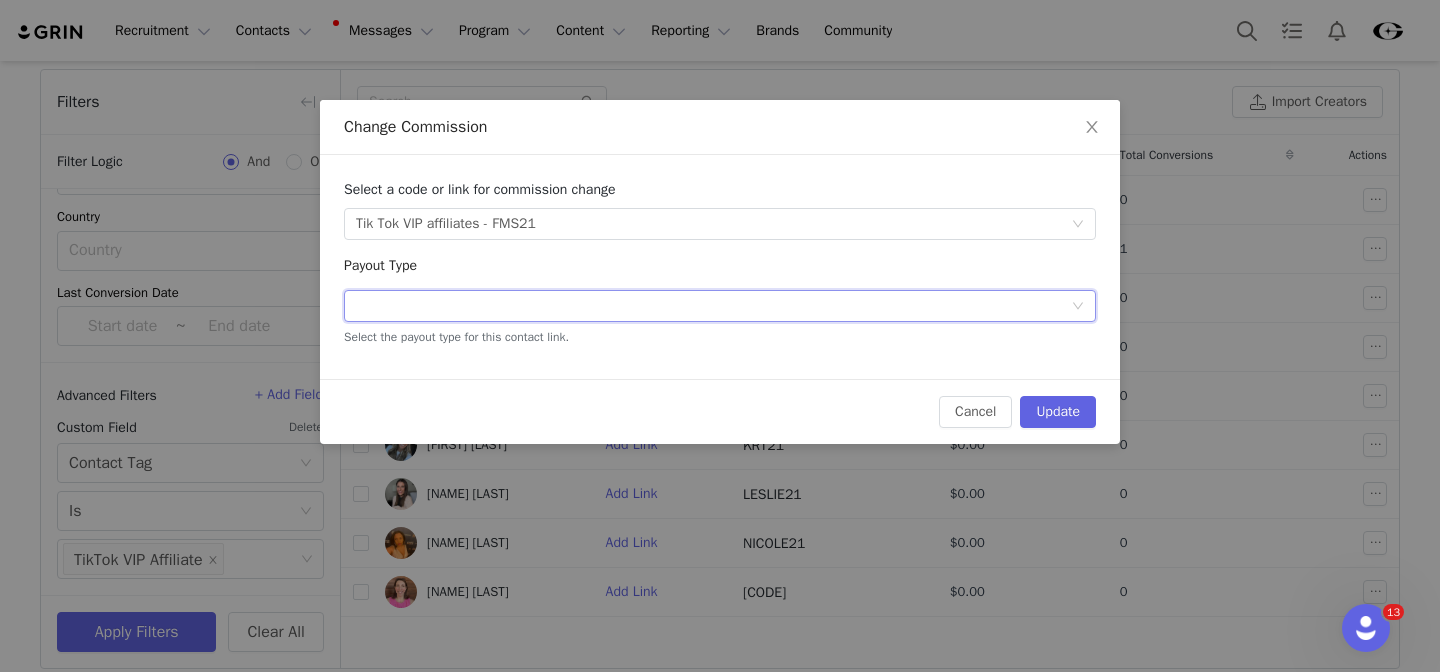 click on "Select Payout Type" at bounding box center (713, 306) 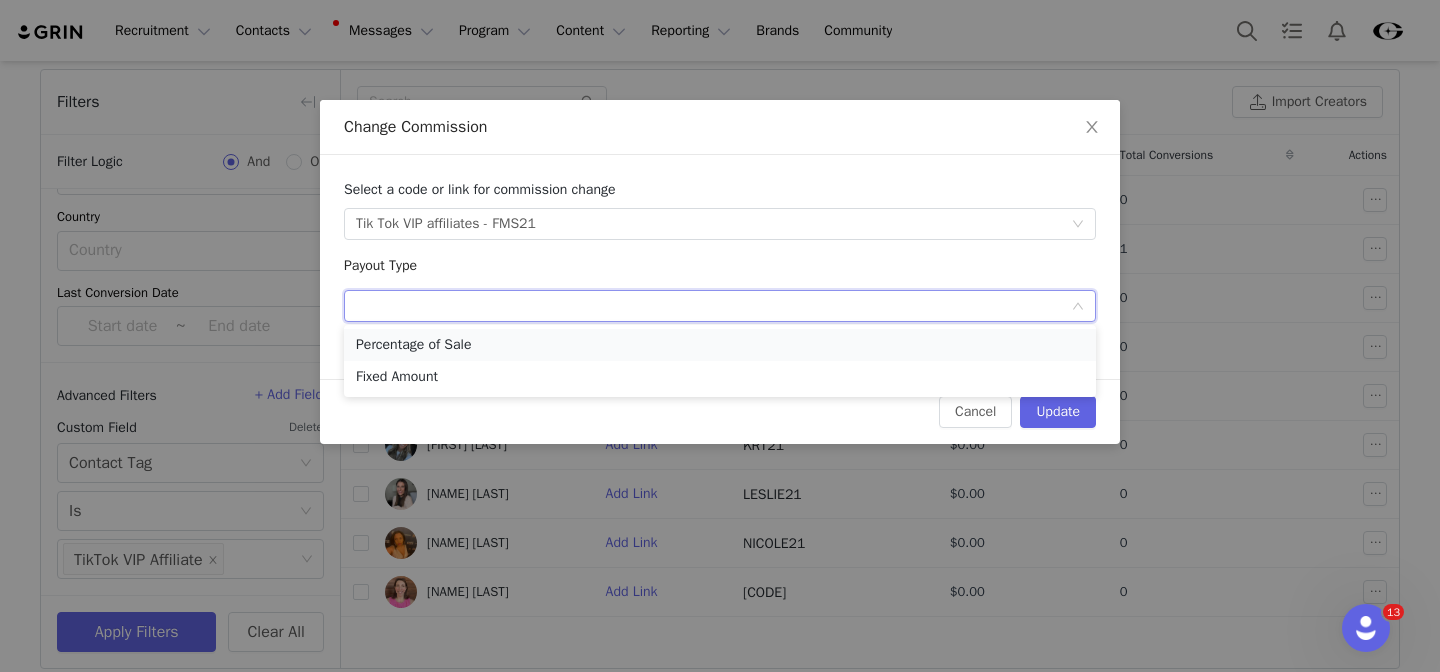 click on "Percentage of Sale" at bounding box center (720, 345) 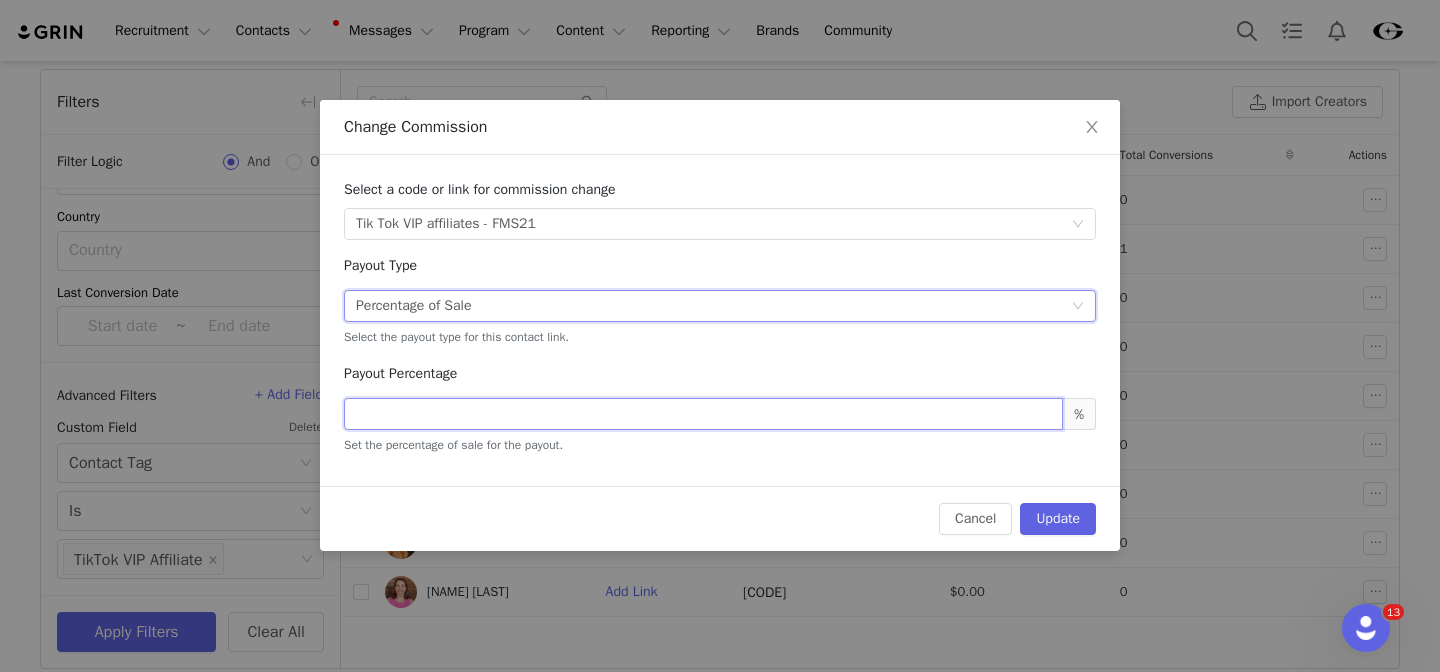 click at bounding box center [703, 414] 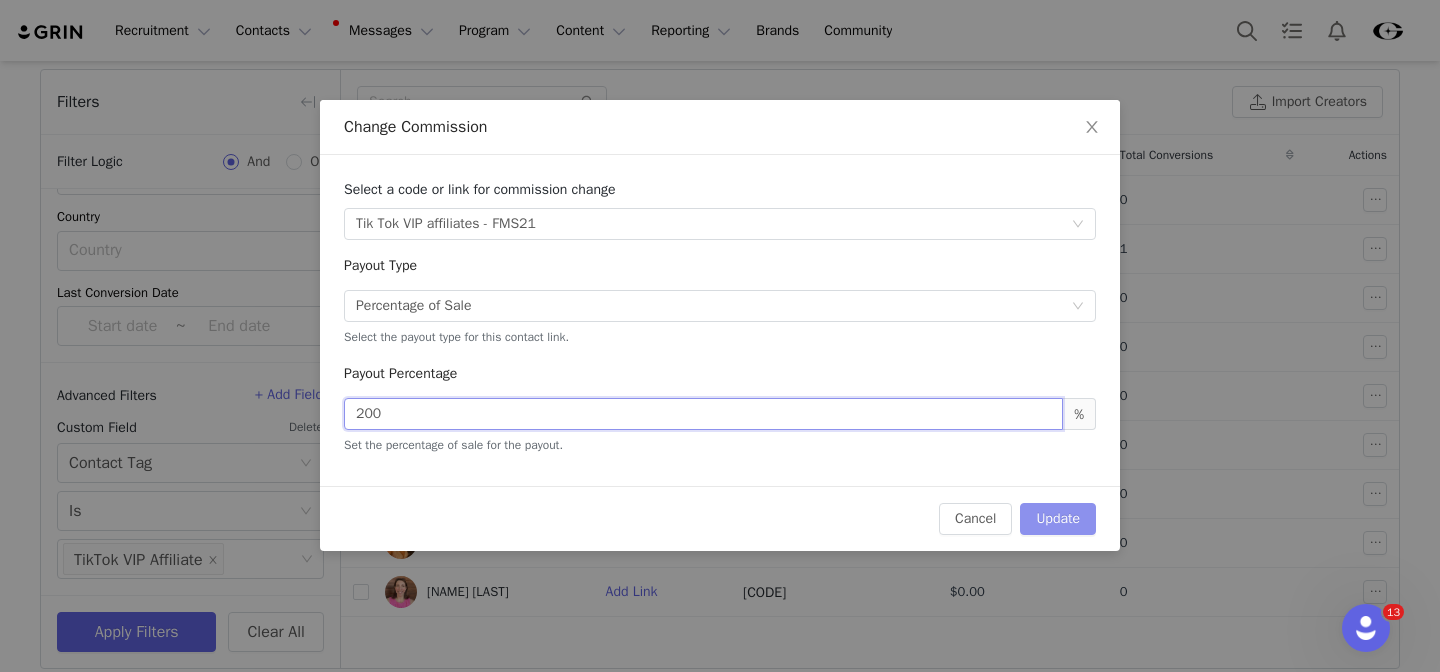 type on "200" 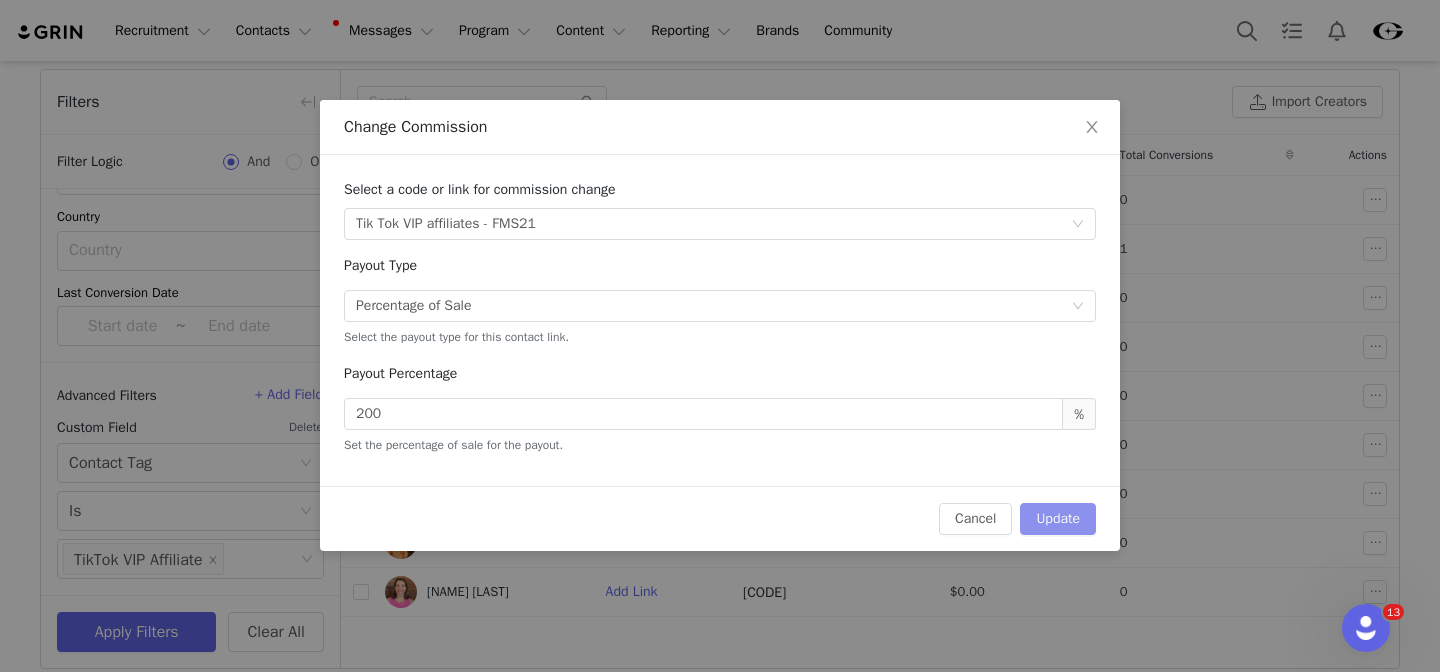 click on "Update" at bounding box center [1058, 519] 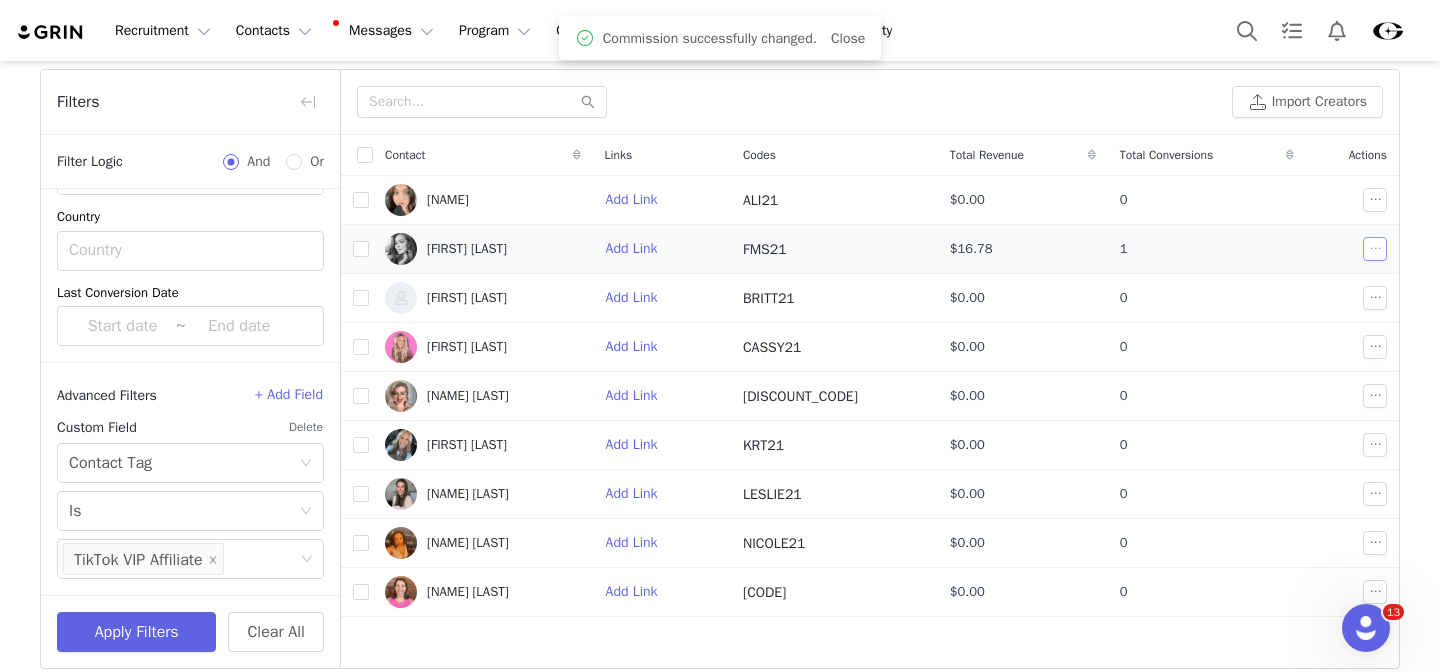 click at bounding box center [1375, 249] 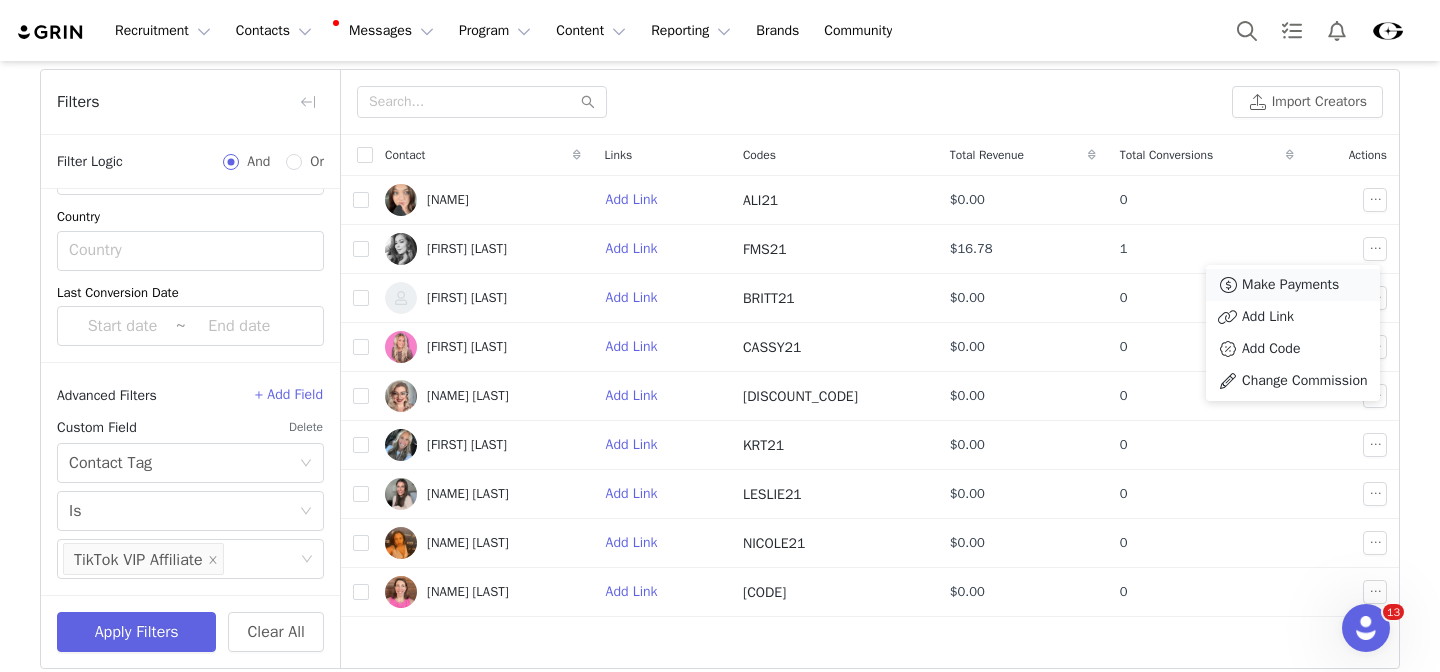 click on "Make Payments" at bounding box center [1290, 285] 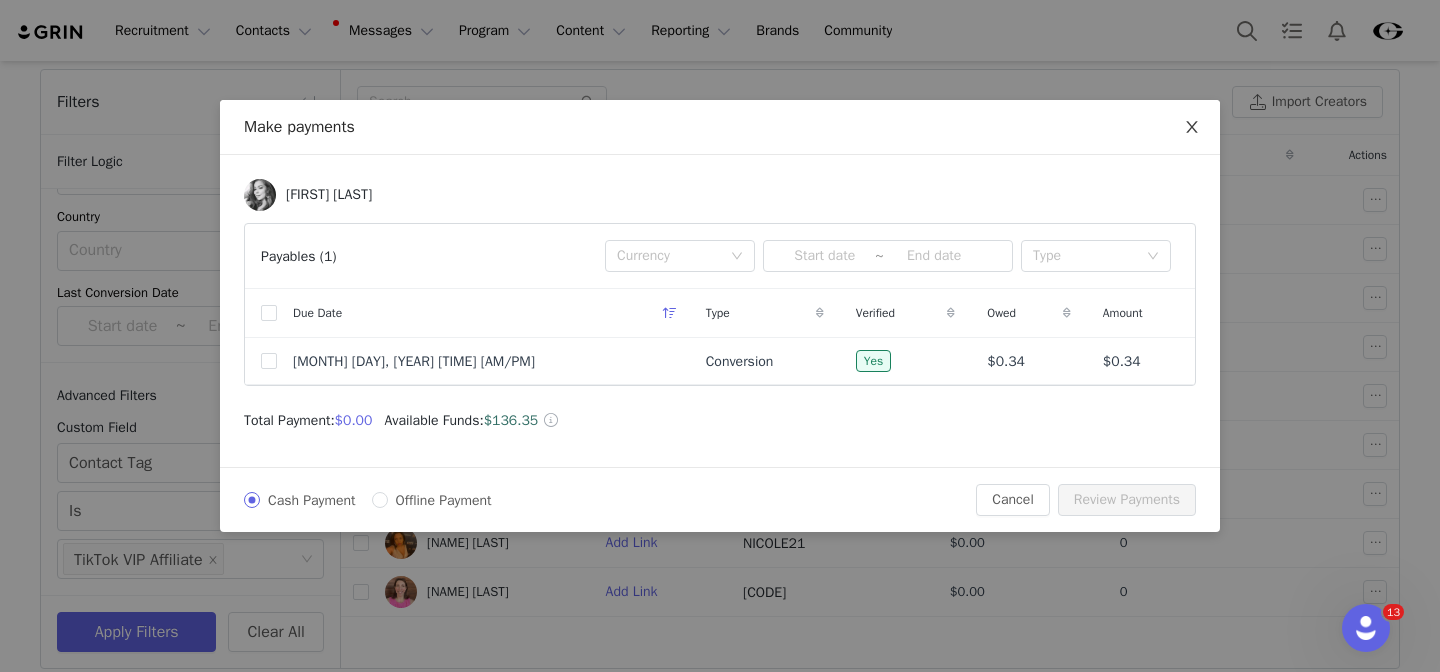 click 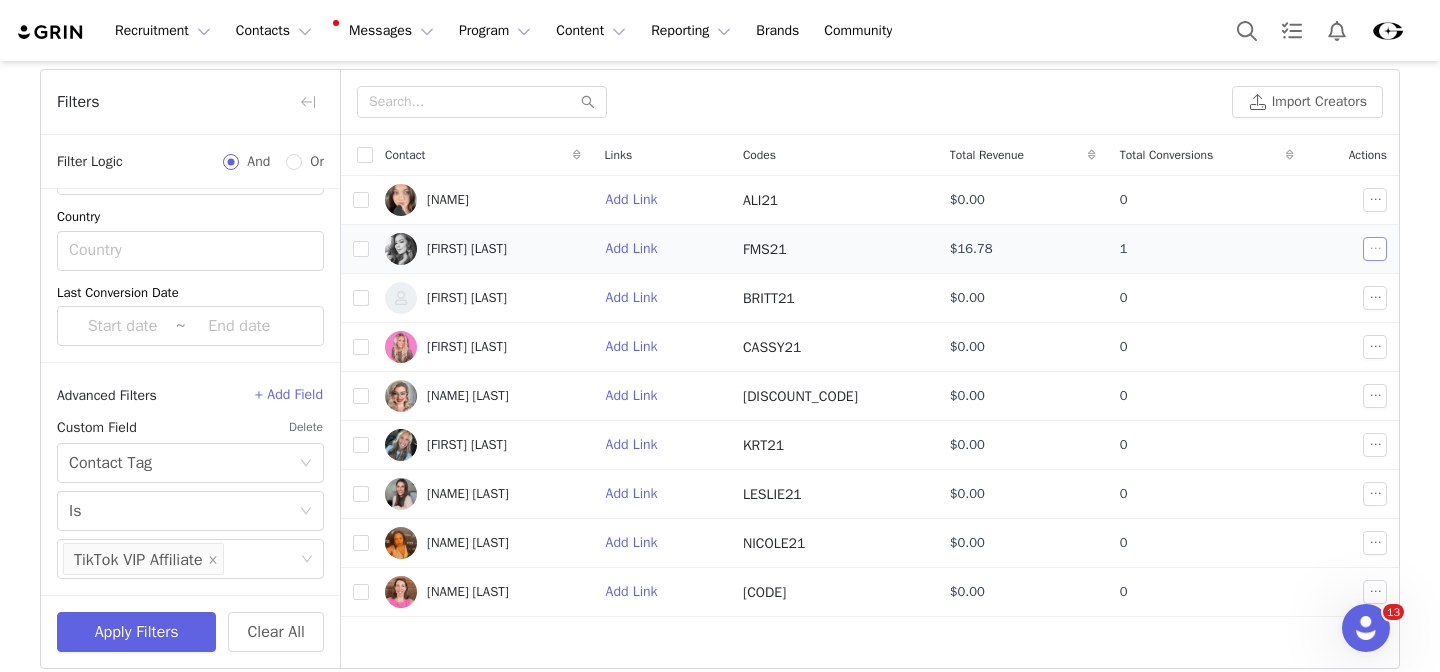 click at bounding box center (1375, 249) 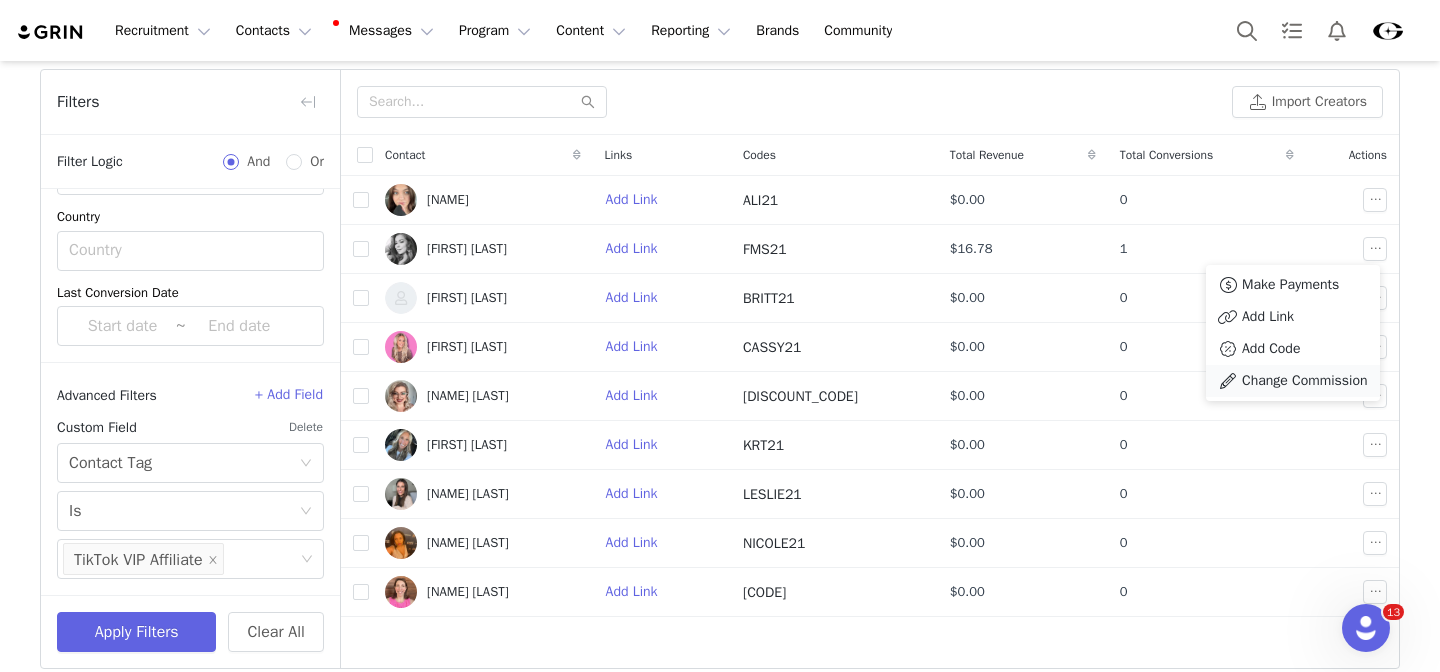 click on "Change Commission" at bounding box center [1305, 381] 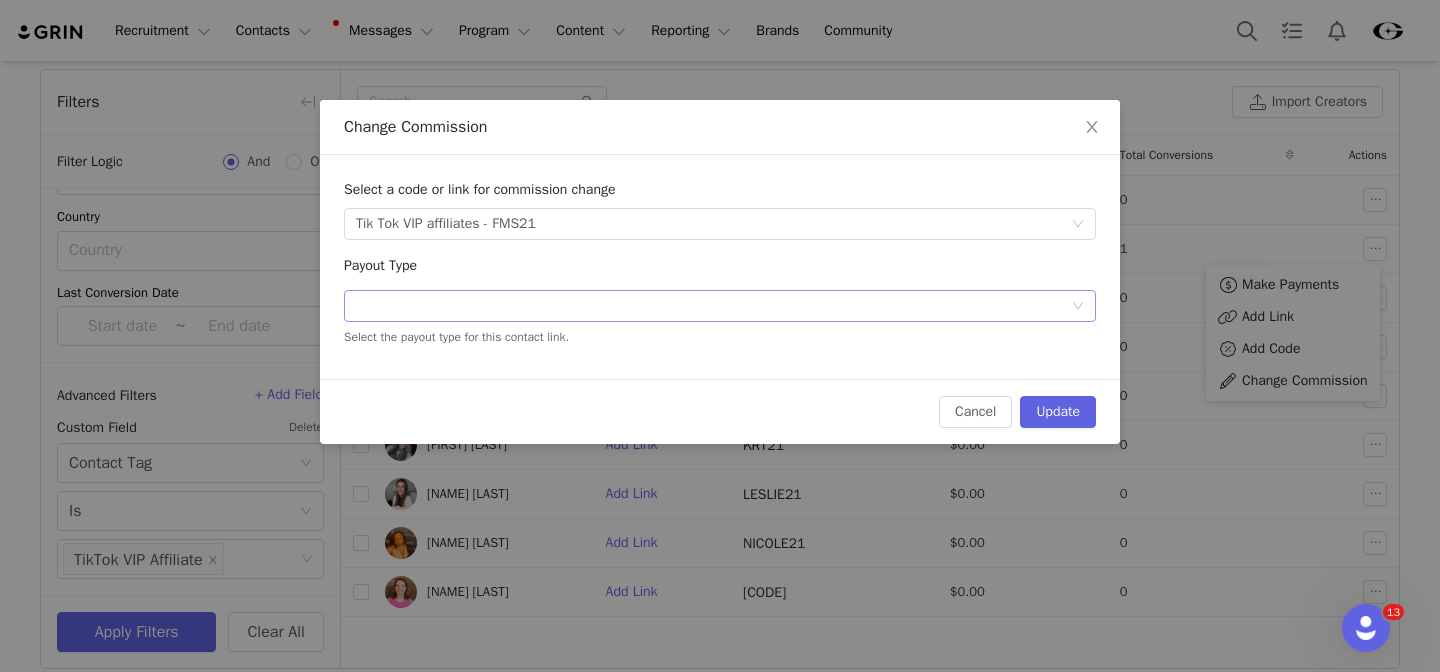 click on "Select Payout Type" at bounding box center [713, 306] 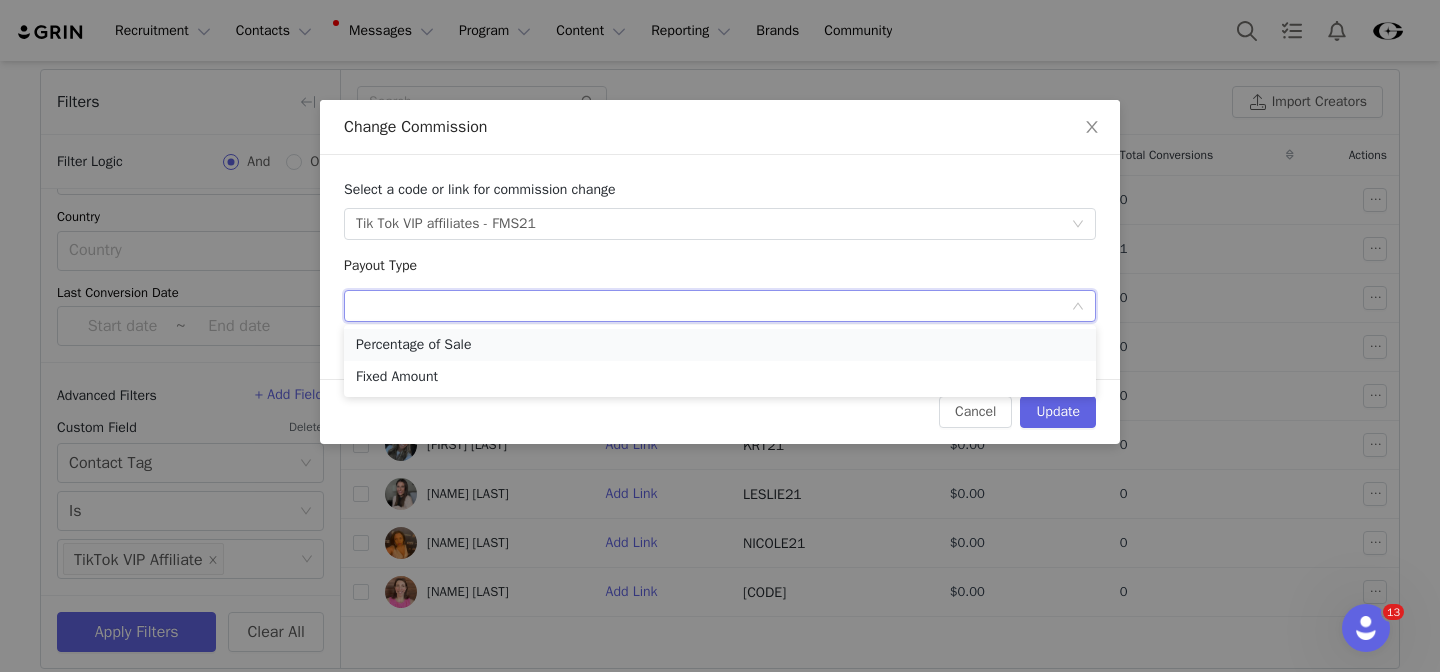 click on "Percentage of Sale" at bounding box center (720, 345) 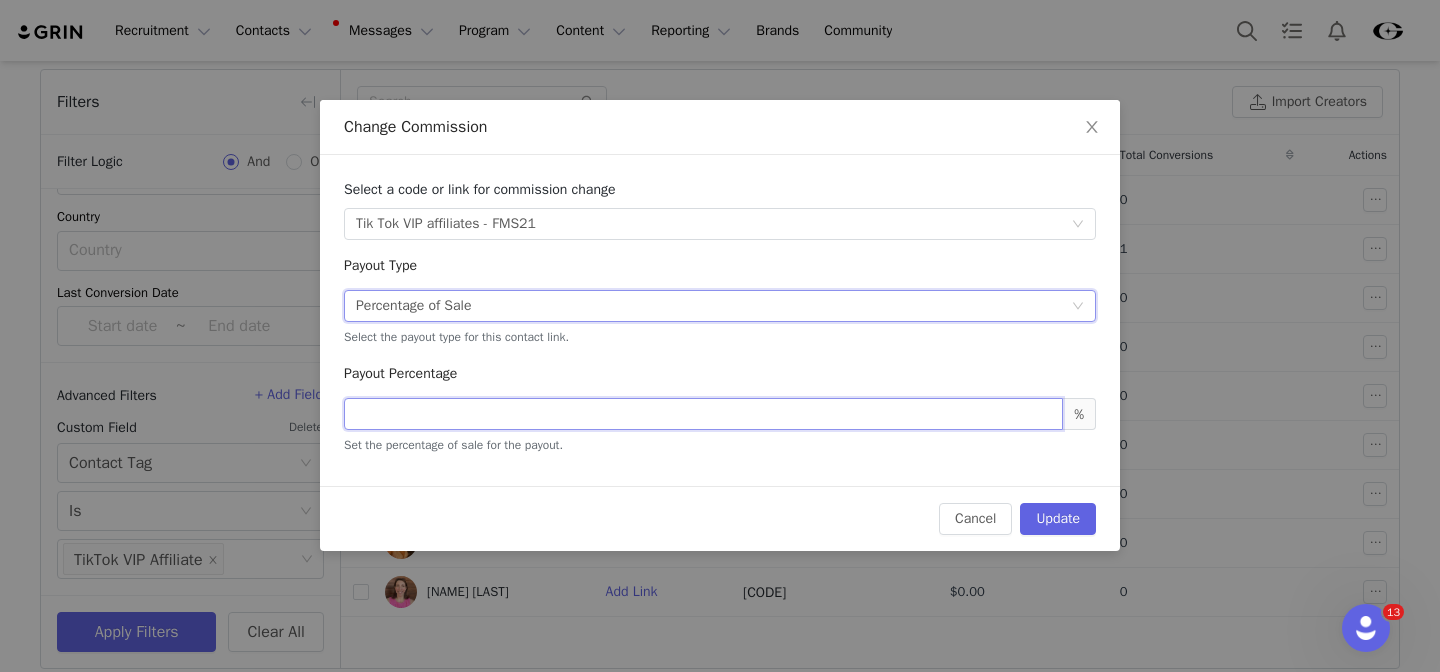 click at bounding box center [703, 414] 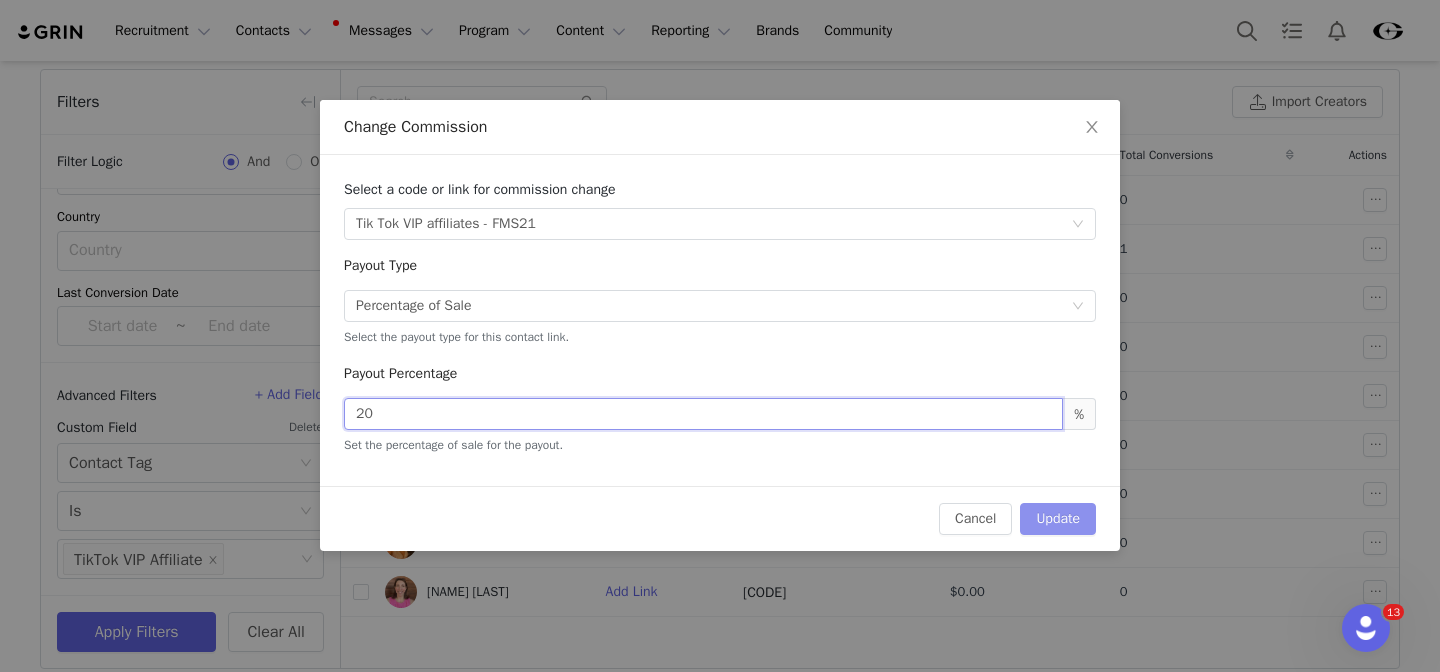 type on "20" 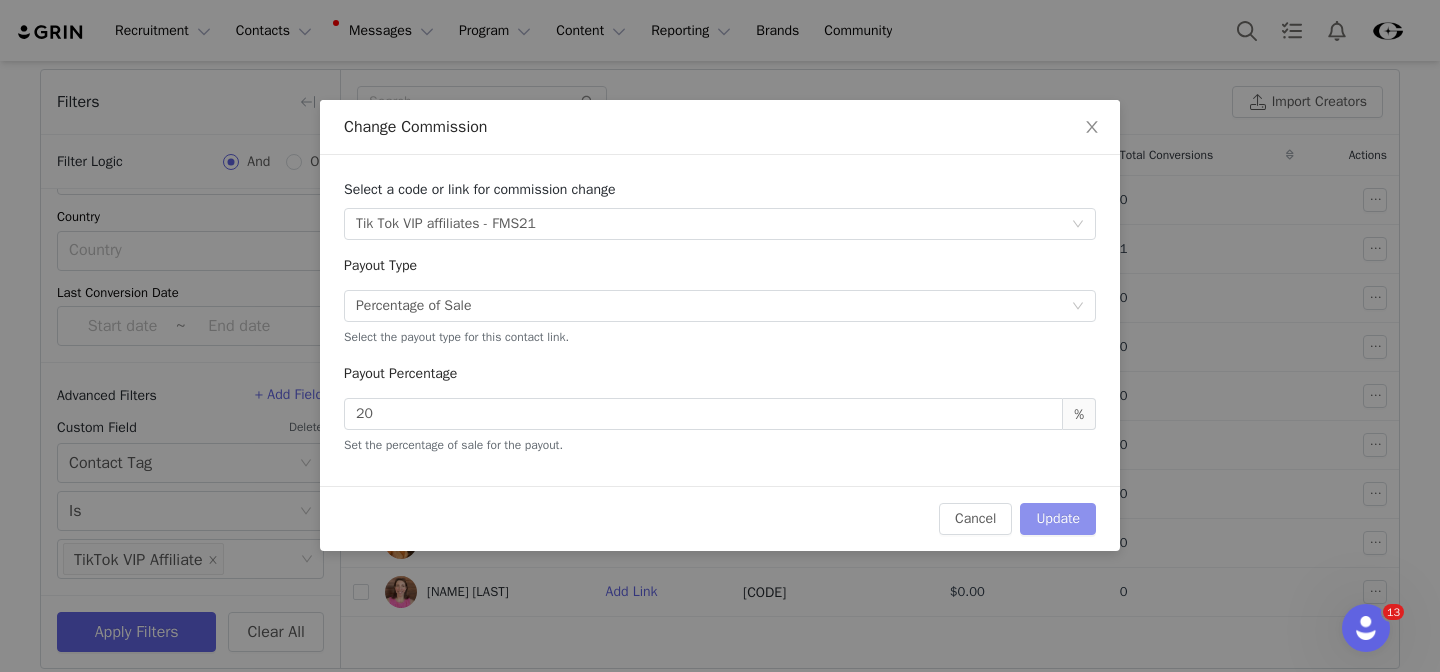 click on "Update" at bounding box center [1058, 519] 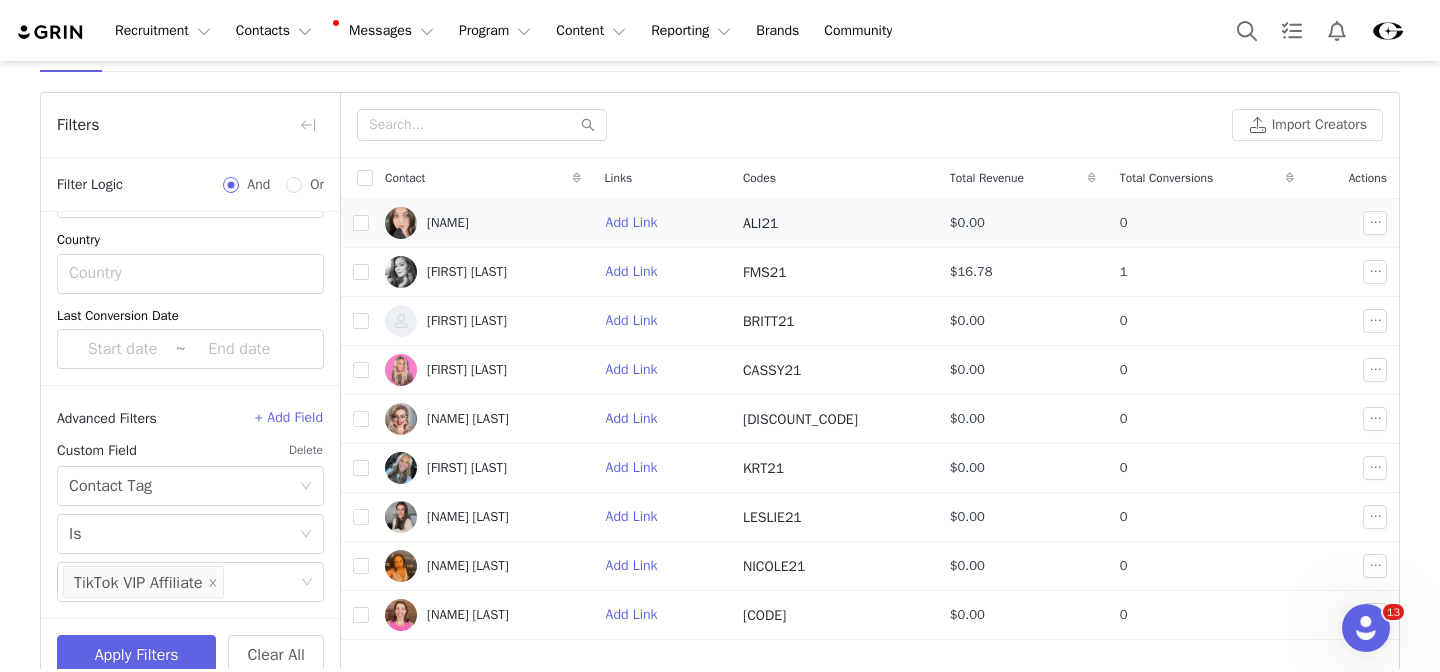 scroll, scrollTop: 343, scrollLeft: 0, axis: vertical 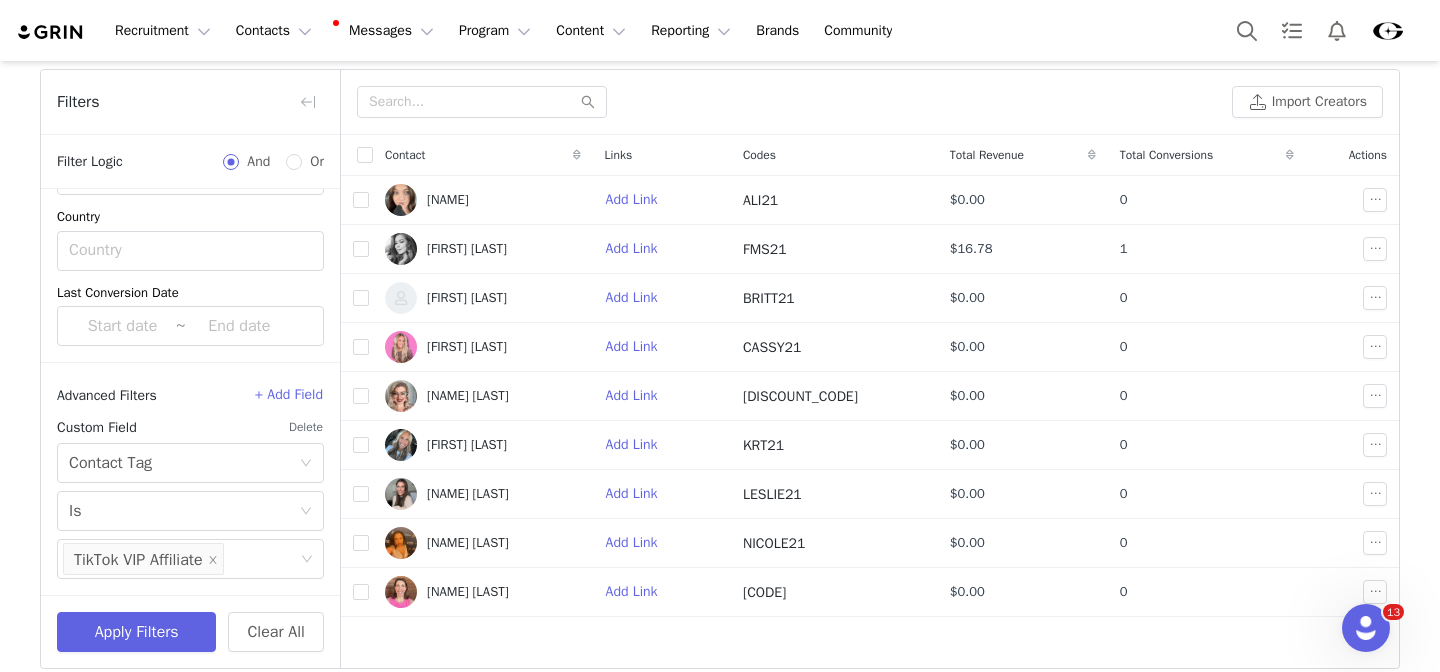 click 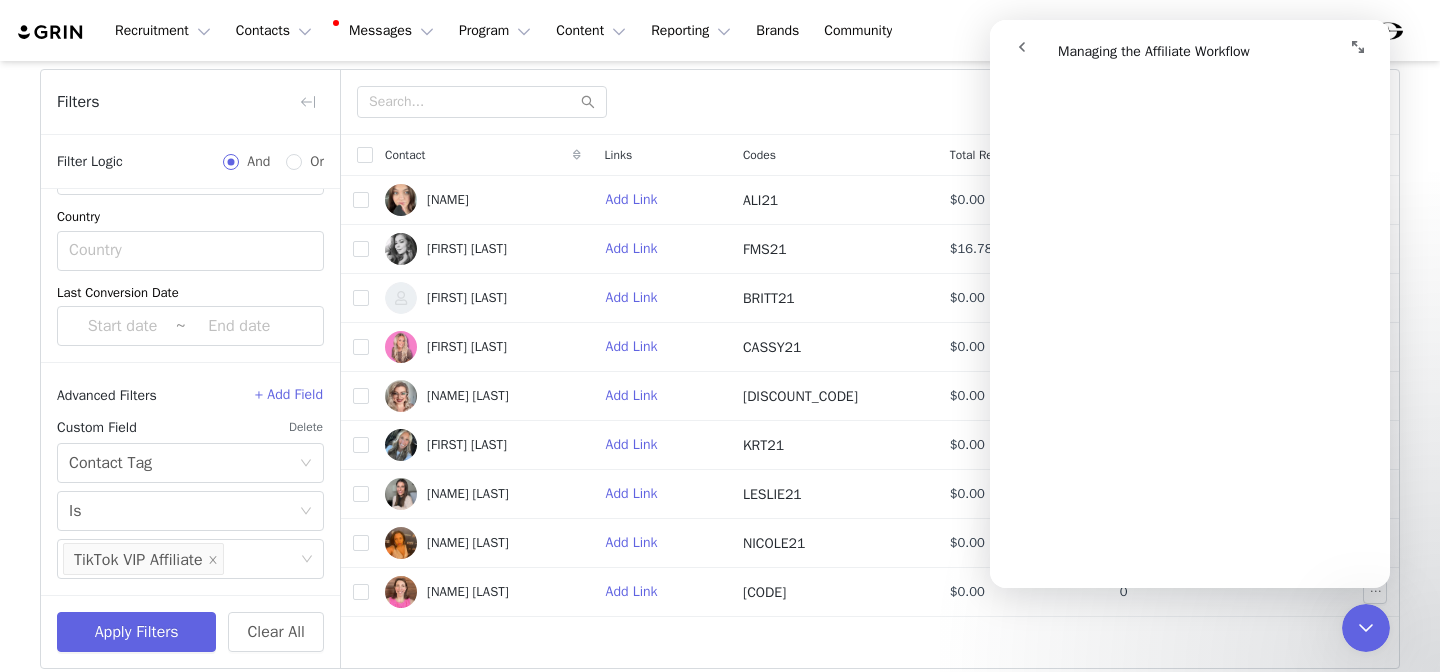 click 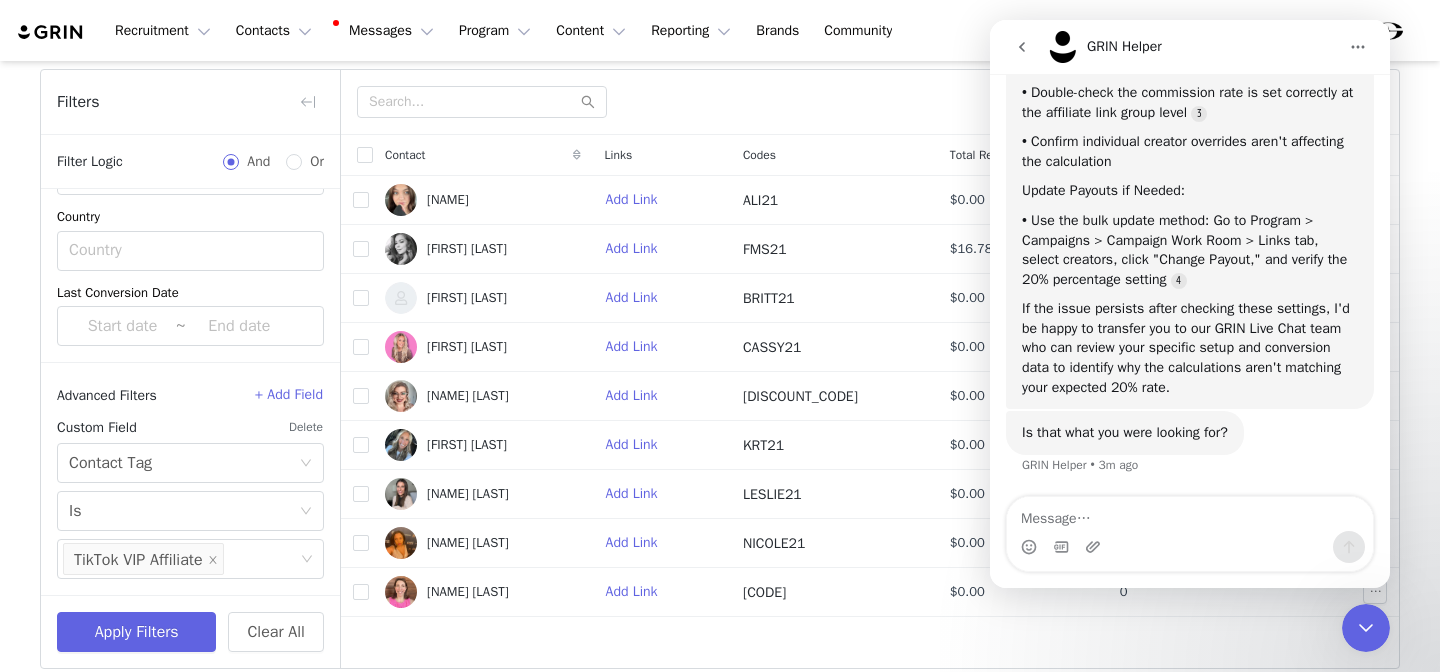 scroll, scrollTop: 1314, scrollLeft: 0, axis: vertical 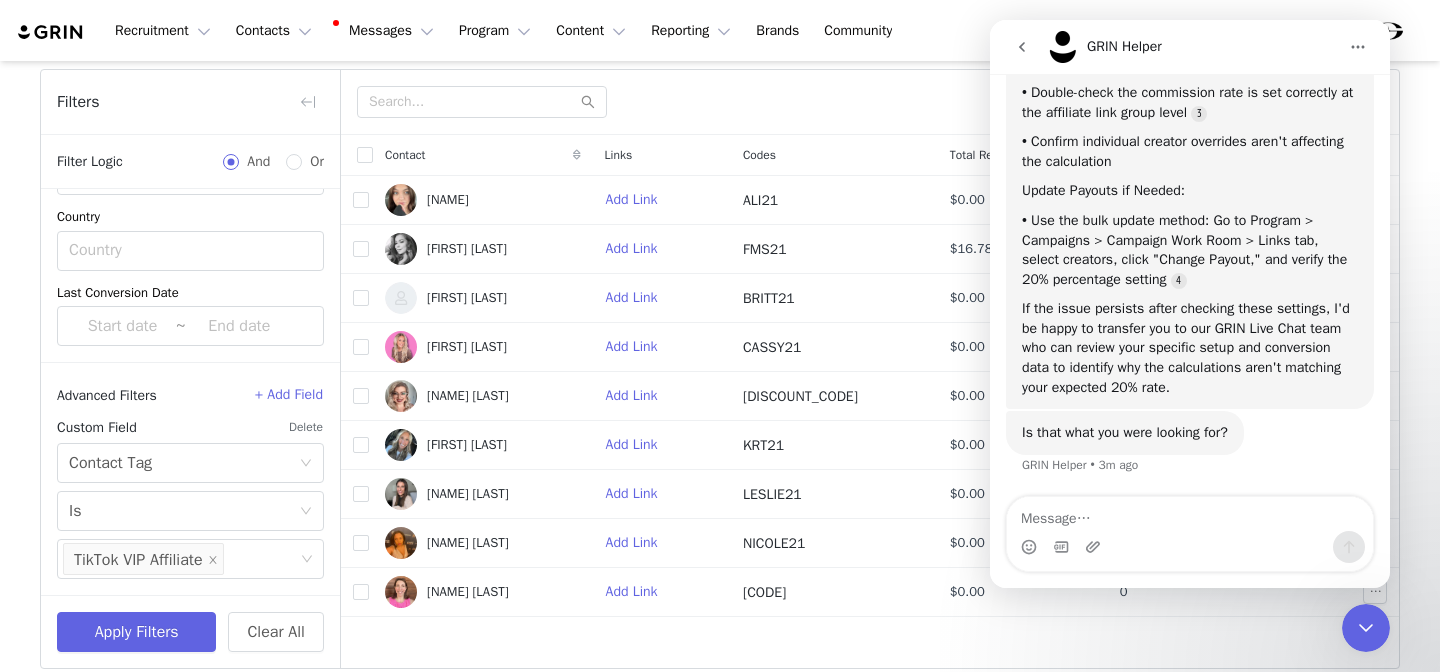 click at bounding box center [1190, 514] 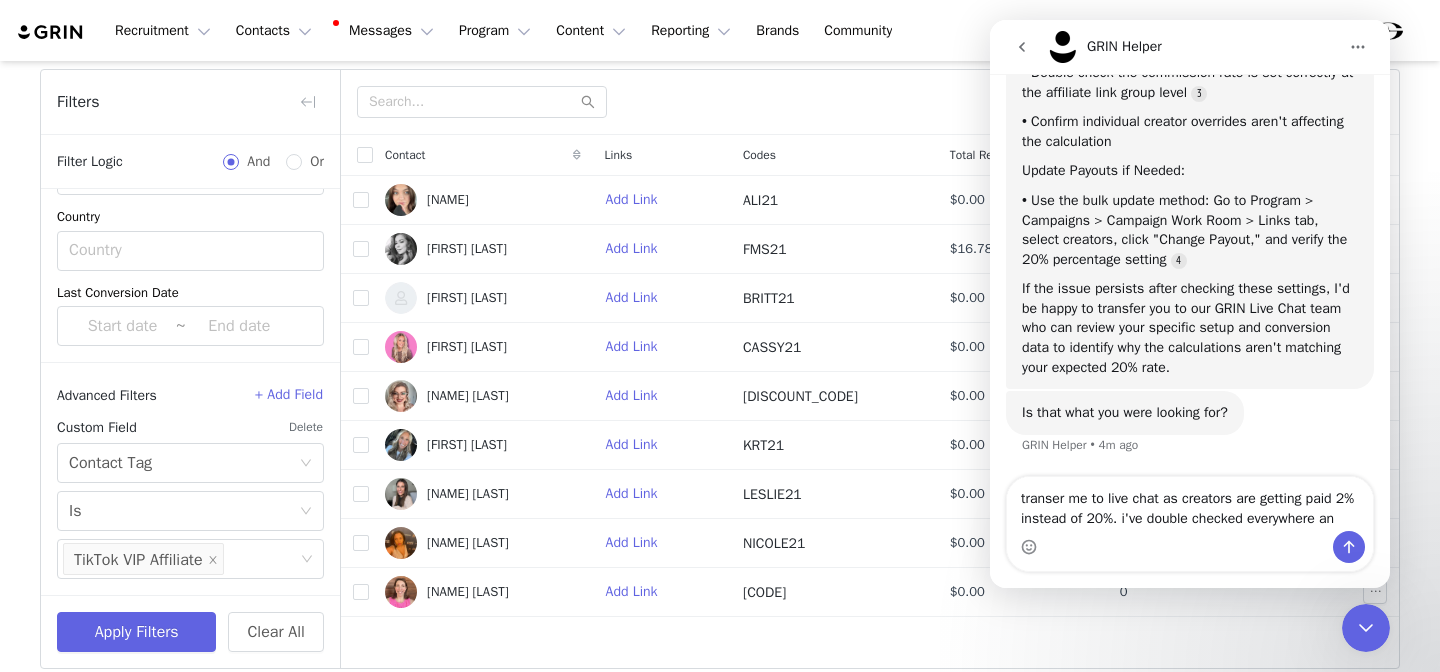 scroll, scrollTop: 1354, scrollLeft: 0, axis: vertical 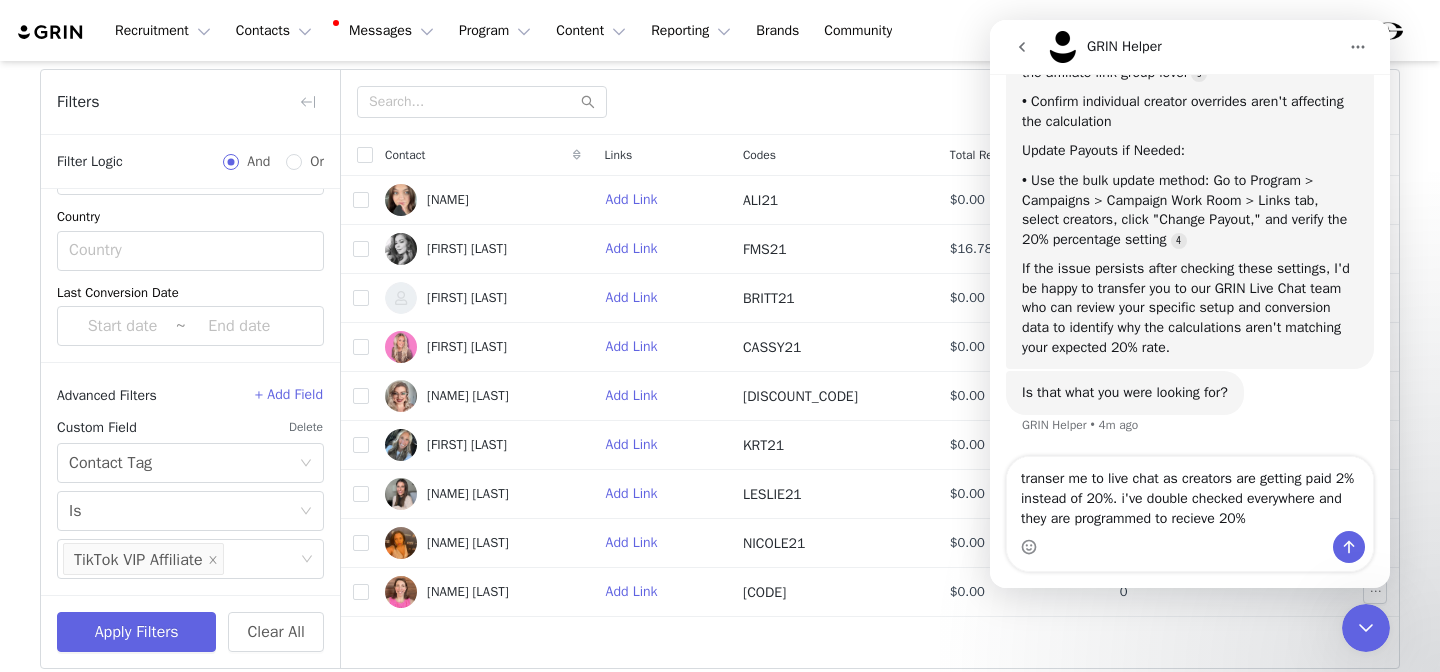 click on "transer me to live chat as creators are getting paid 2% instead of 20%. i've double checked everywhere and they are programmed to recieve 20%" at bounding box center (1190, 494) 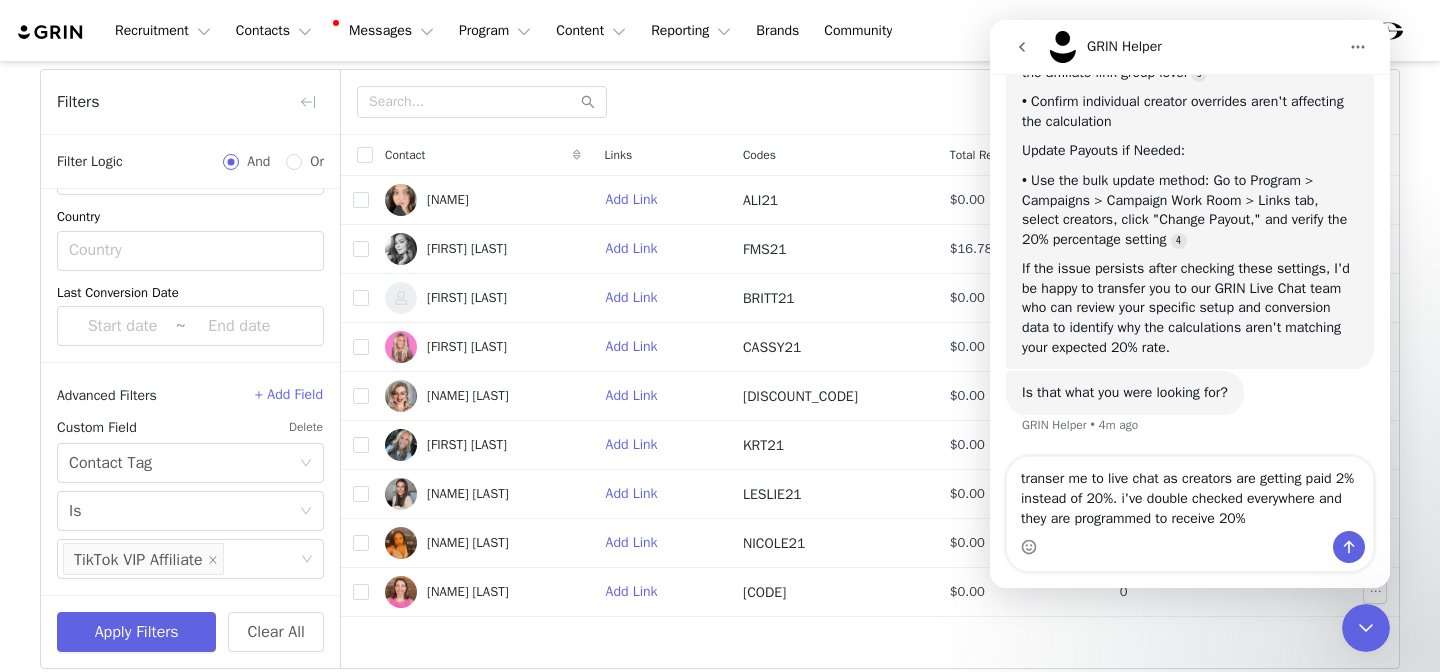 type on "transer me to live chat as creators are getting paid 2% instead of 20%. i've double checked everywhere and they are programmed to receive 20%" 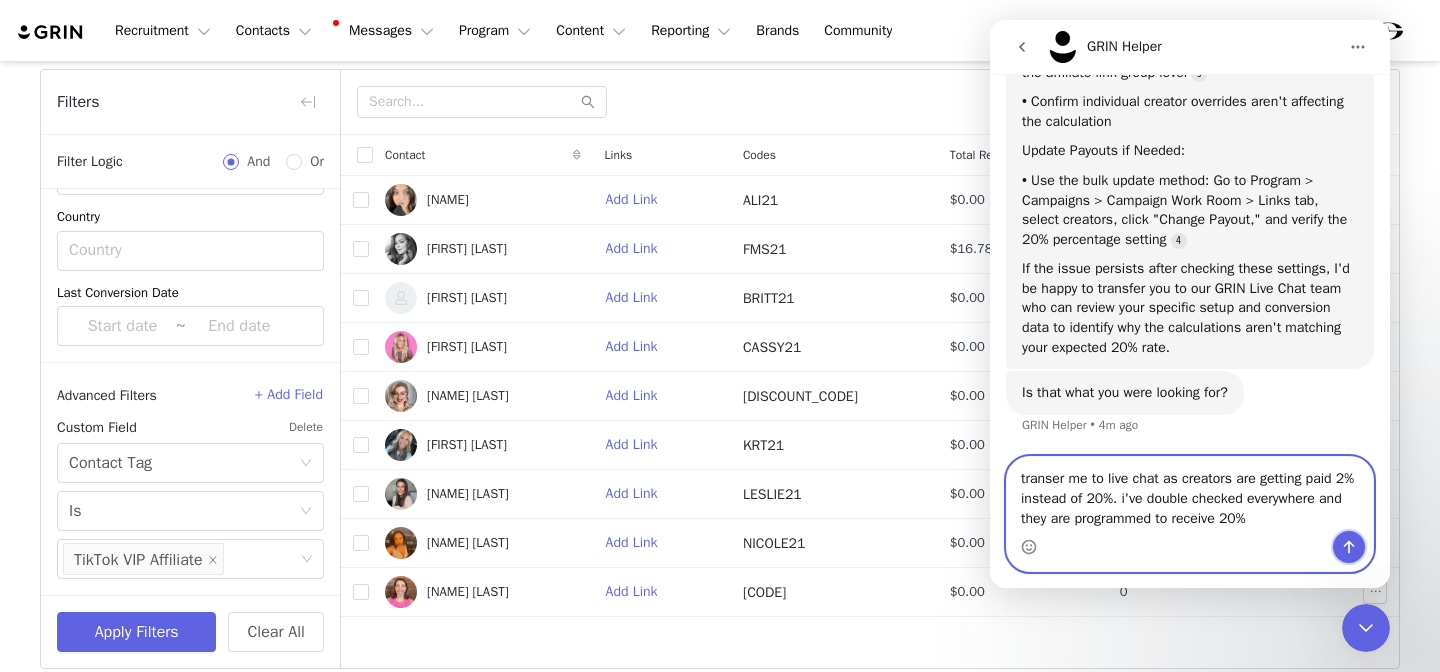 click 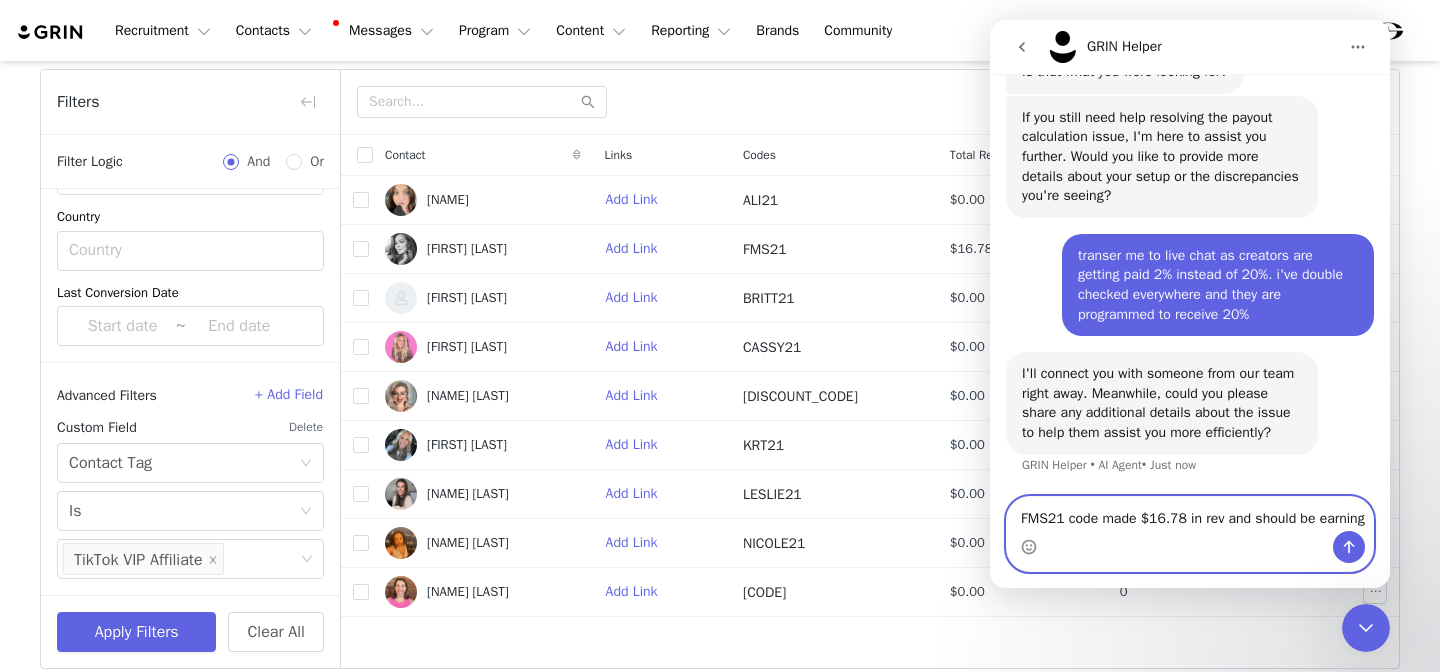 scroll, scrollTop: 1714, scrollLeft: 0, axis: vertical 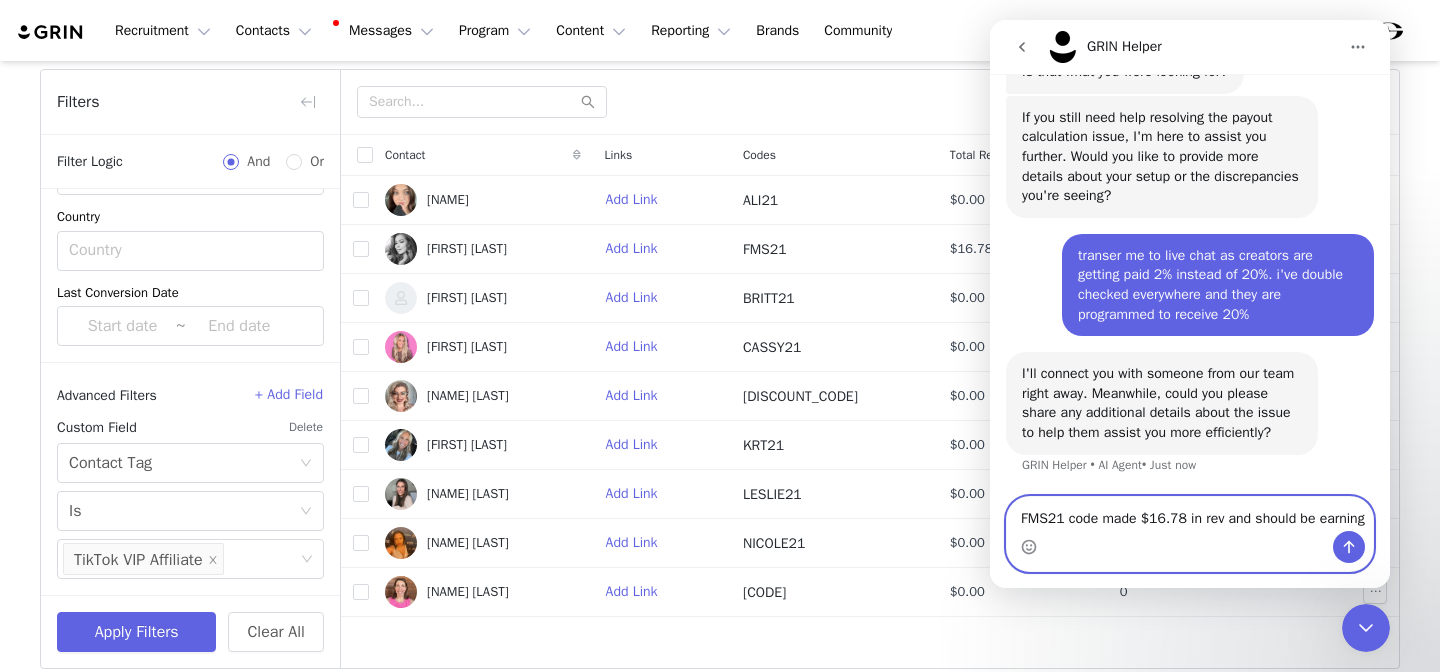 type on "FMS21 code made $16.78 in rev and should be earning" 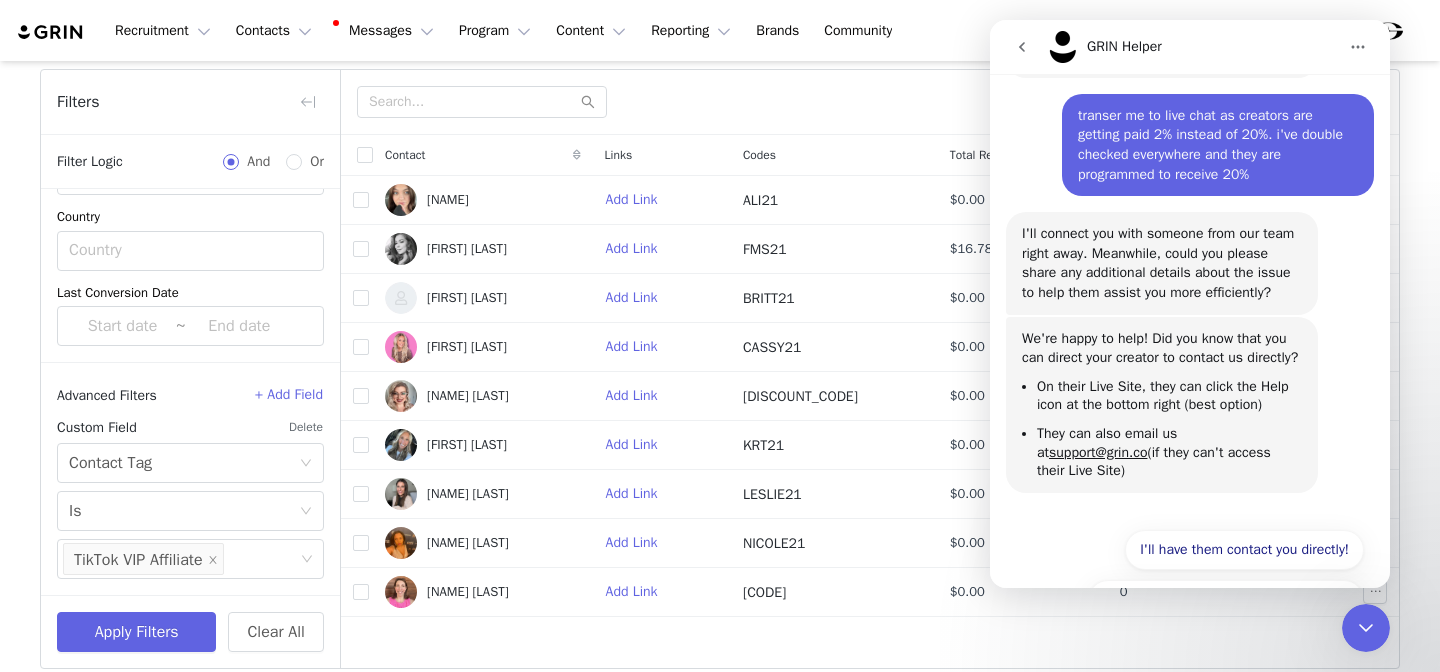 scroll, scrollTop: 1728, scrollLeft: 0, axis: vertical 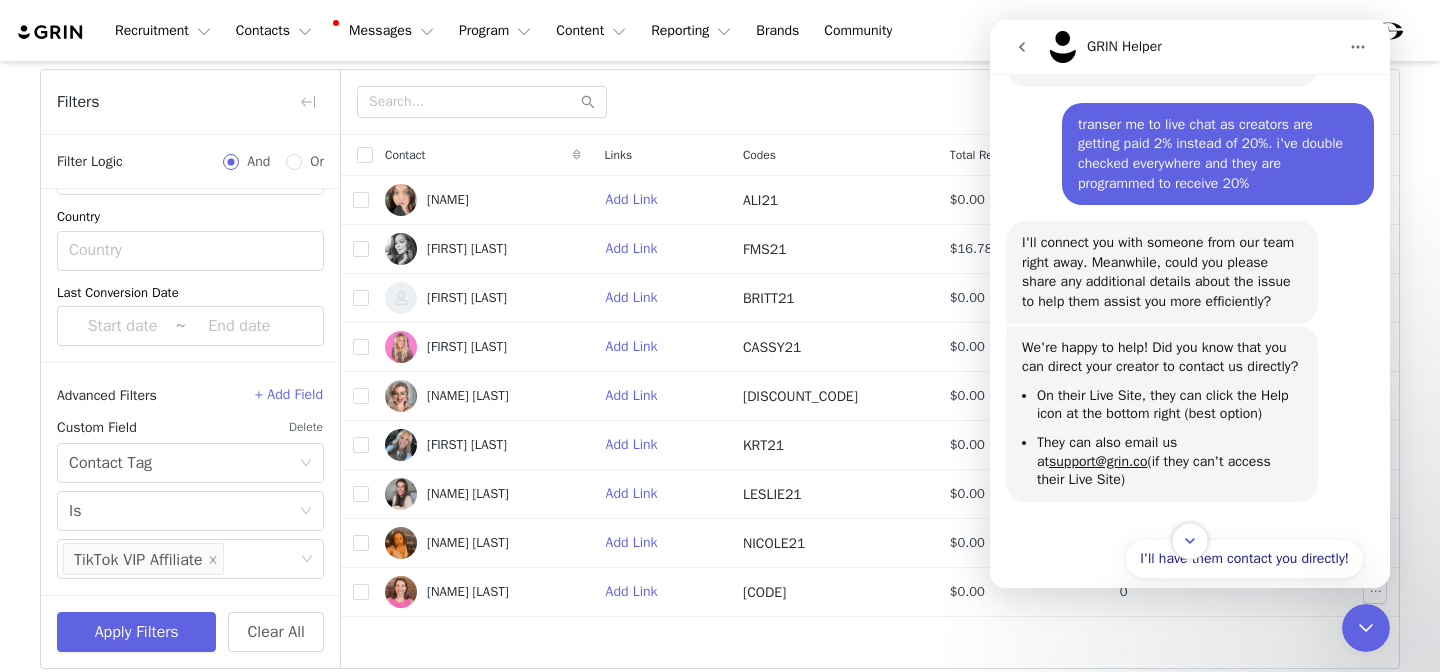 click 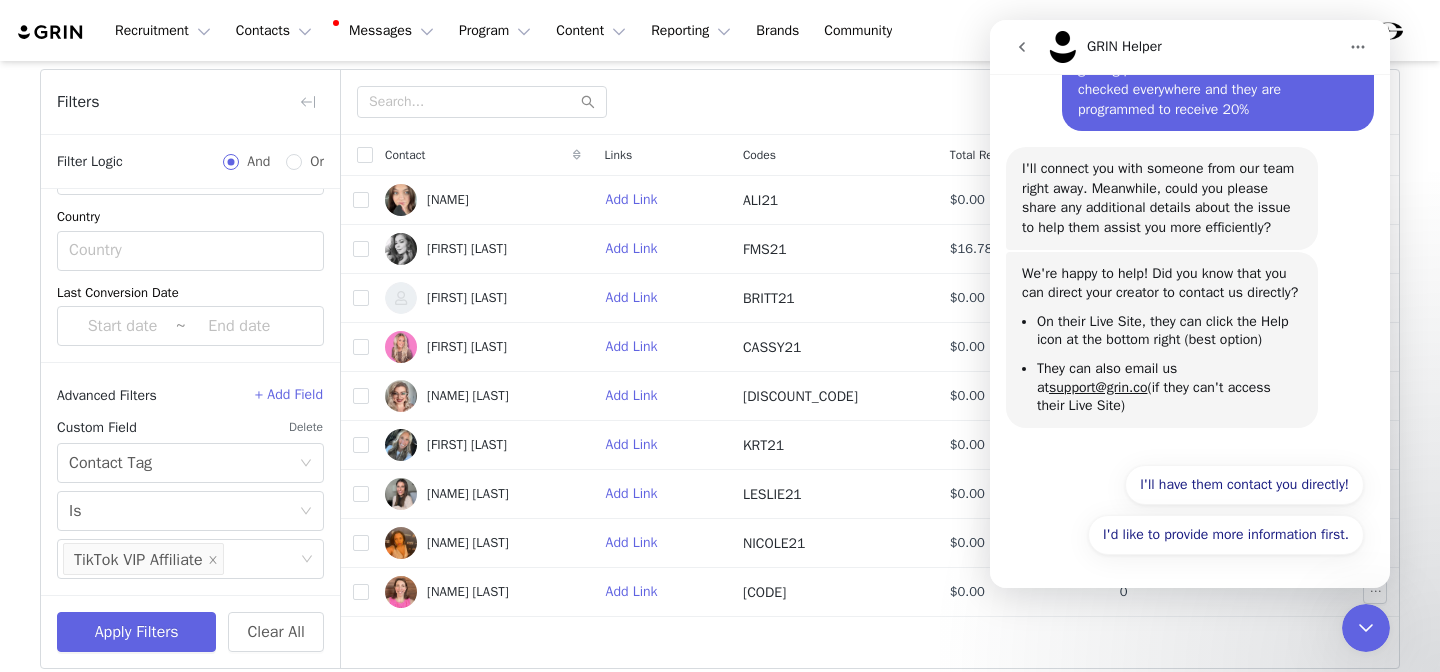 scroll, scrollTop: 1919, scrollLeft: 0, axis: vertical 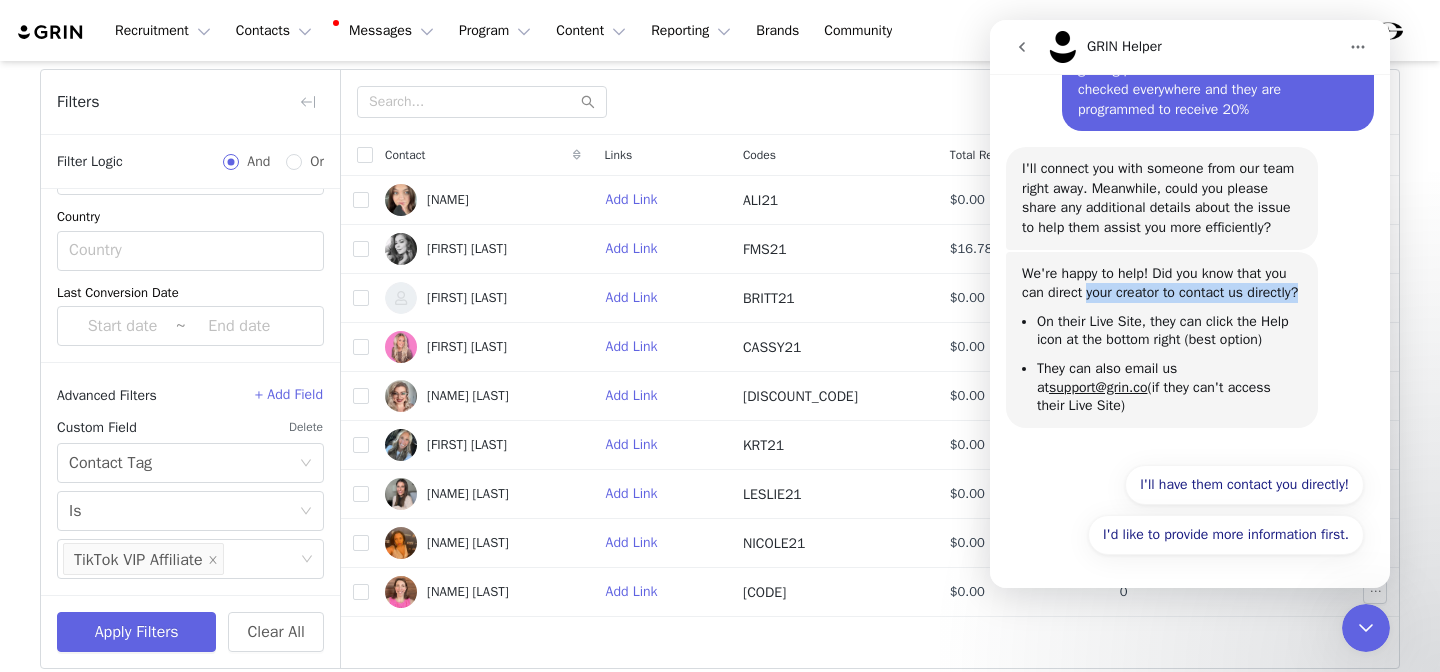 drag, startPoint x: 1115, startPoint y: 273, endPoint x: 1270, endPoint y: 294, distance: 156.4161 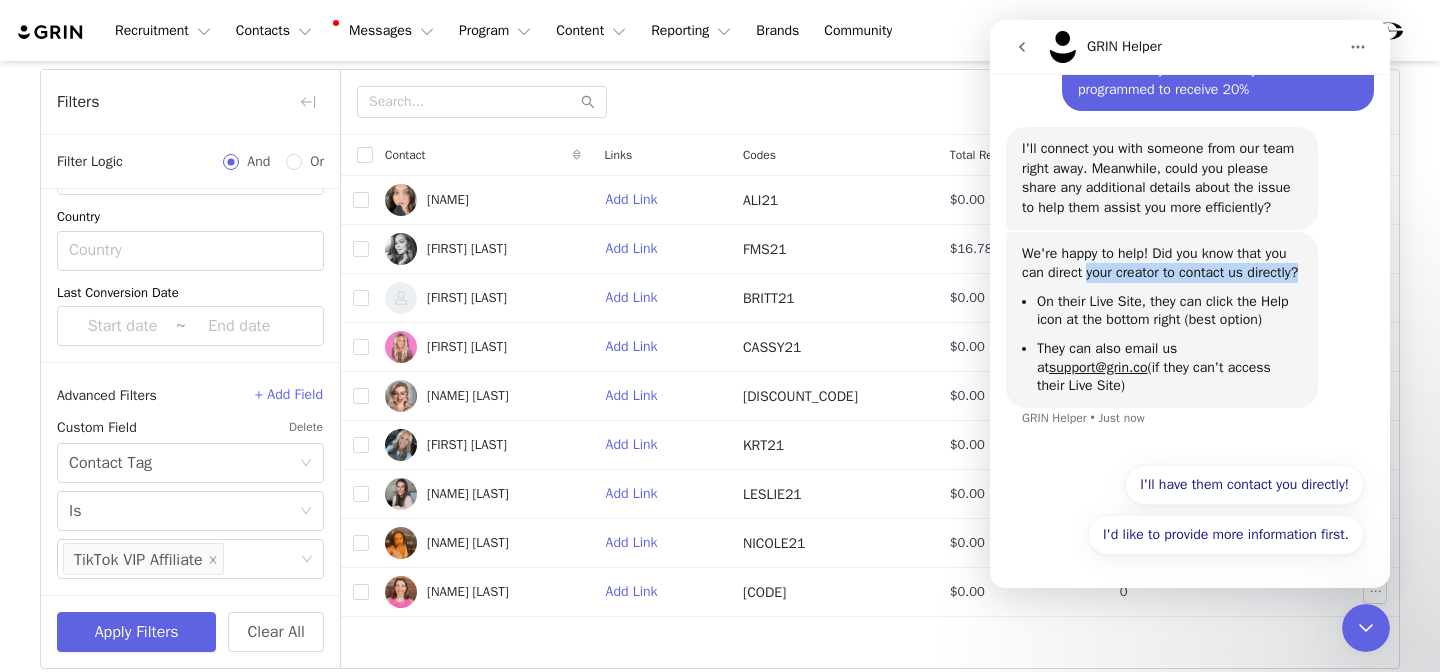 scroll, scrollTop: 1939, scrollLeft: 0, axis: vertical 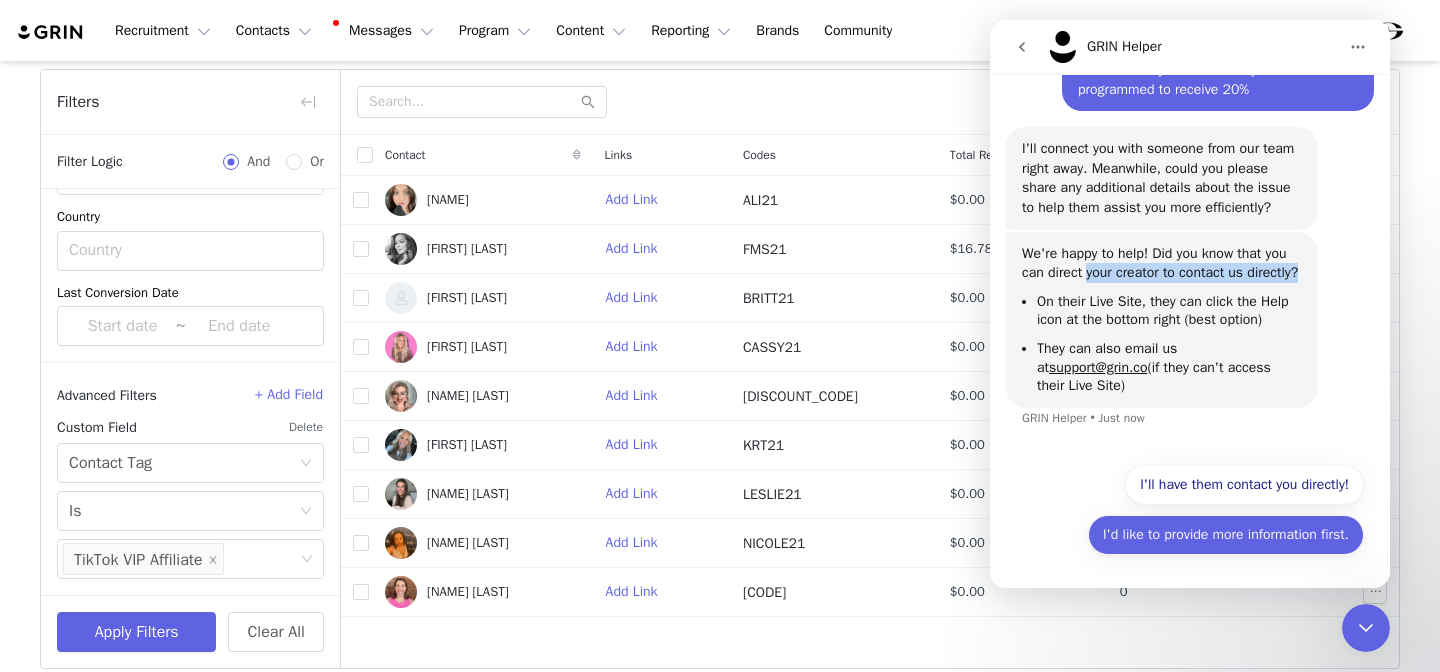 click on "I'd like to provide more information first." at bounding box center [1226, 535] 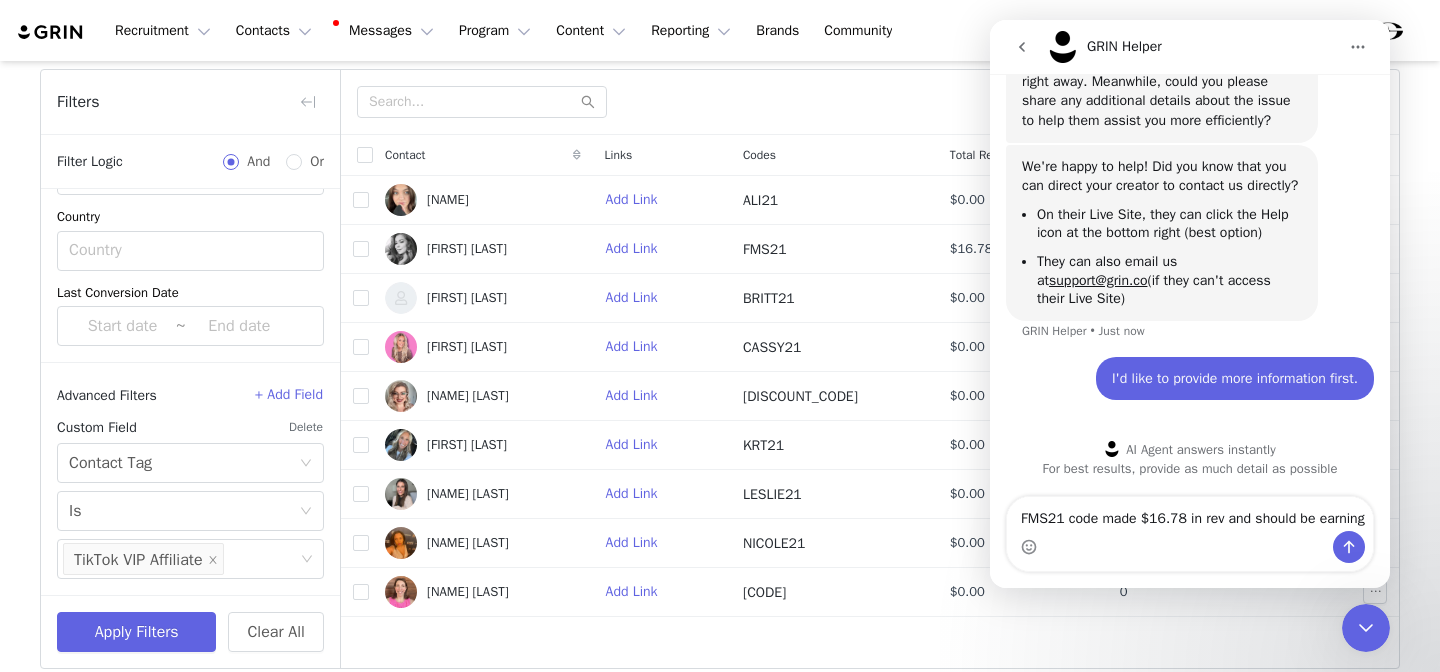 scroll, scrollTop: 2047, scrollLeft: 0, axis: vertical 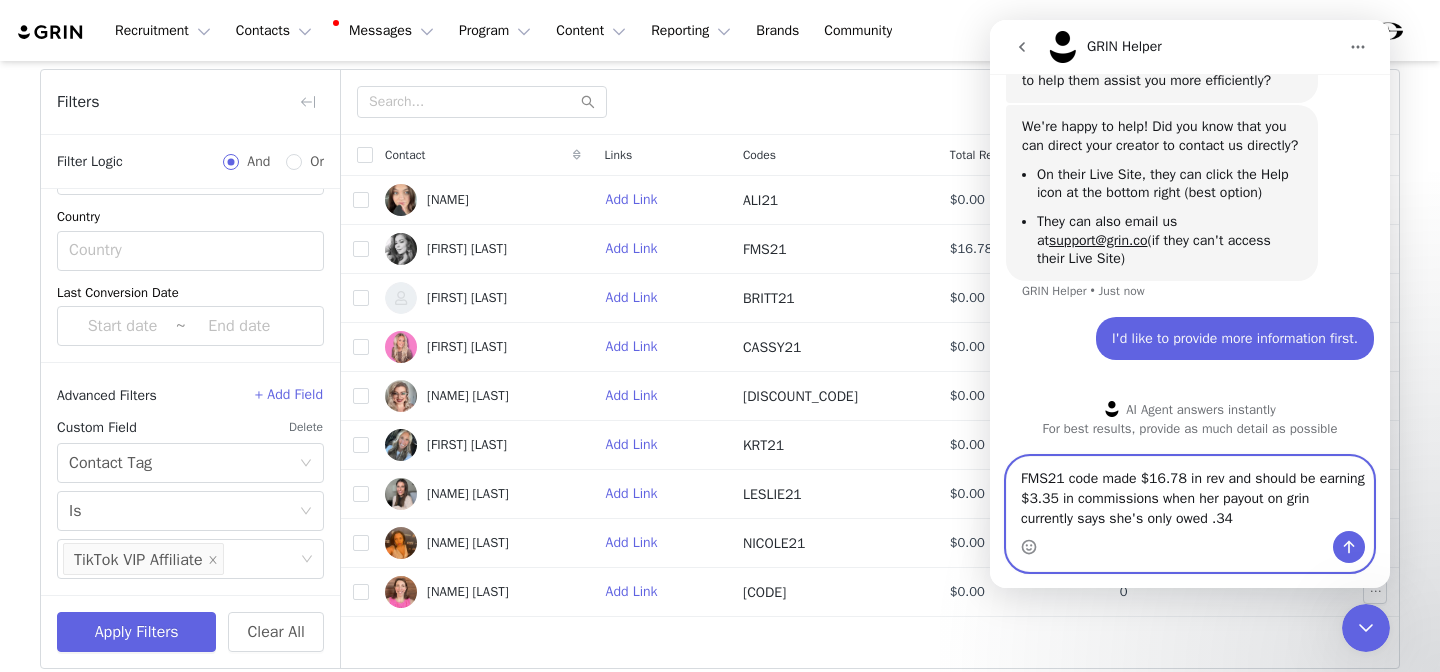 type on "FMS21 code made $16.78 in rev and should be earning $3.35 in commissions when her payout on grin currently says she's only owed .34" 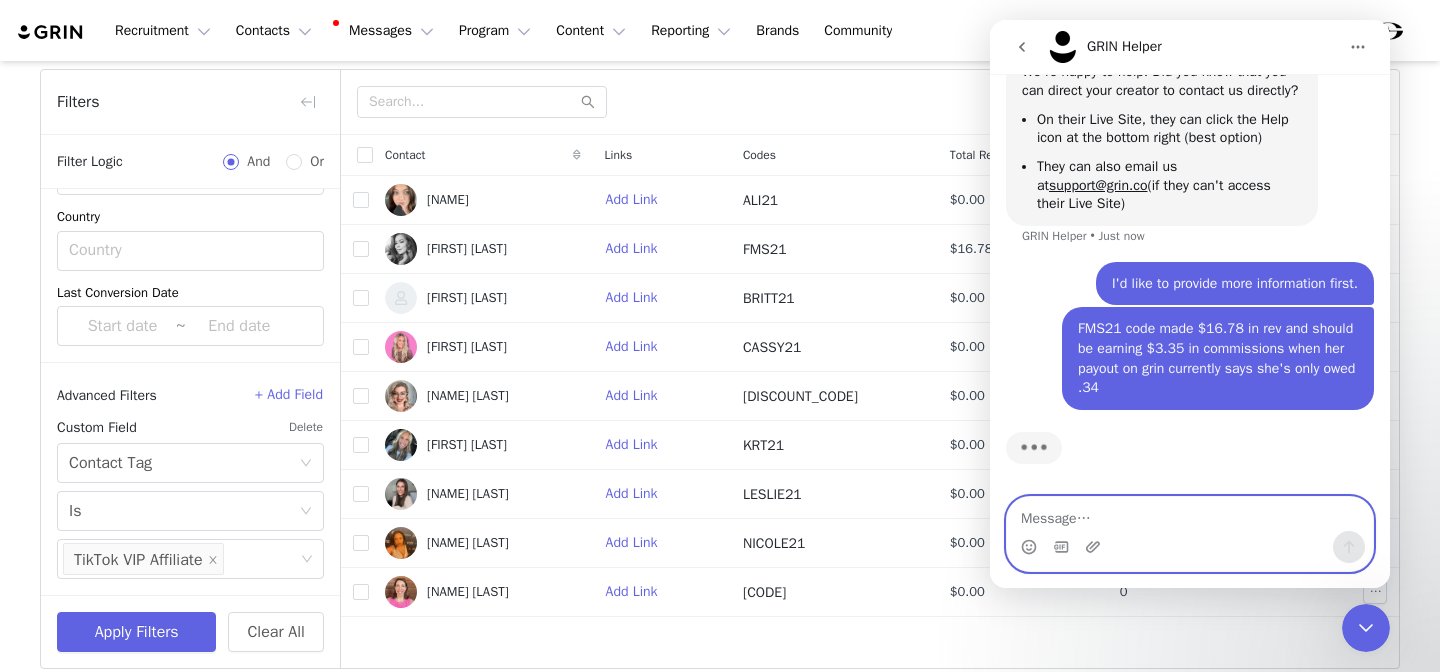 scroll, scrollTop: 2121, scrollLeft: 0, axis: vertical 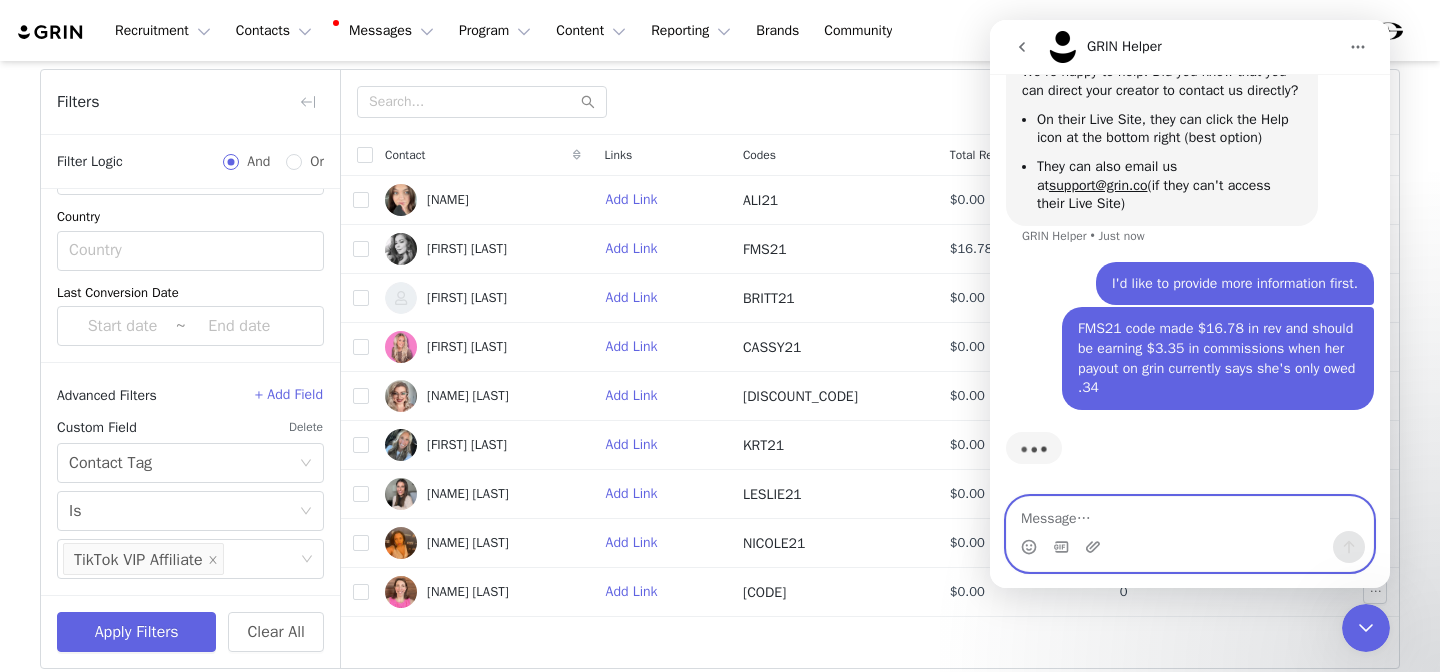 type 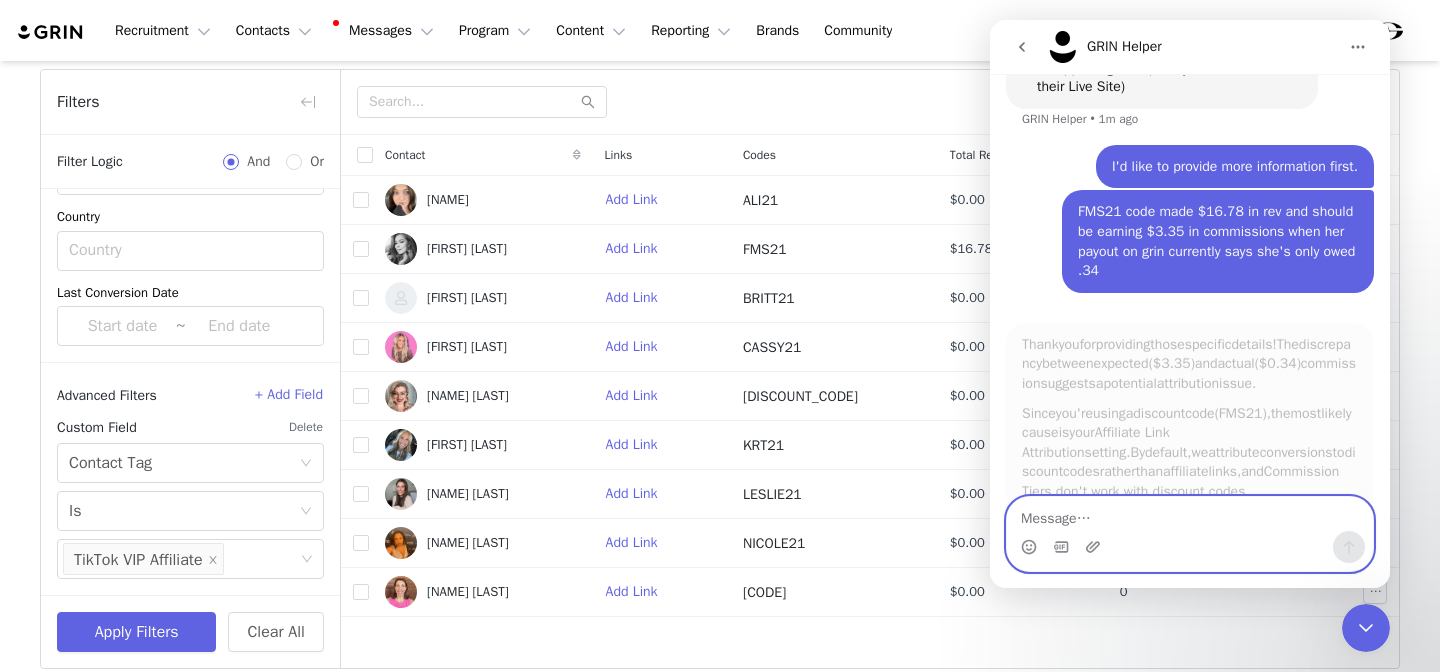 scroll, scrollTop: 2131, scrollLeft: 0, axis: vertical 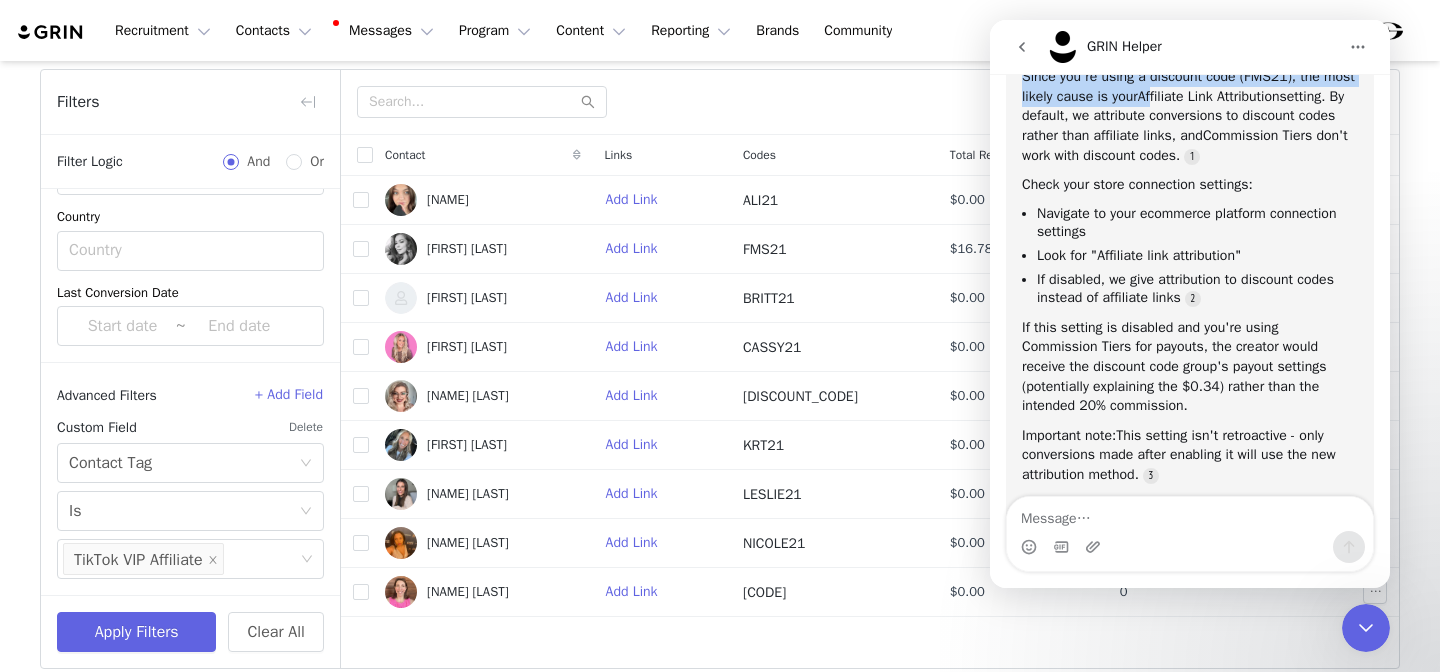 drag, startPoint x: 1208, startPoint y: 123, endPoint x: 1200, endPoint y: 217, distance: 94.33981 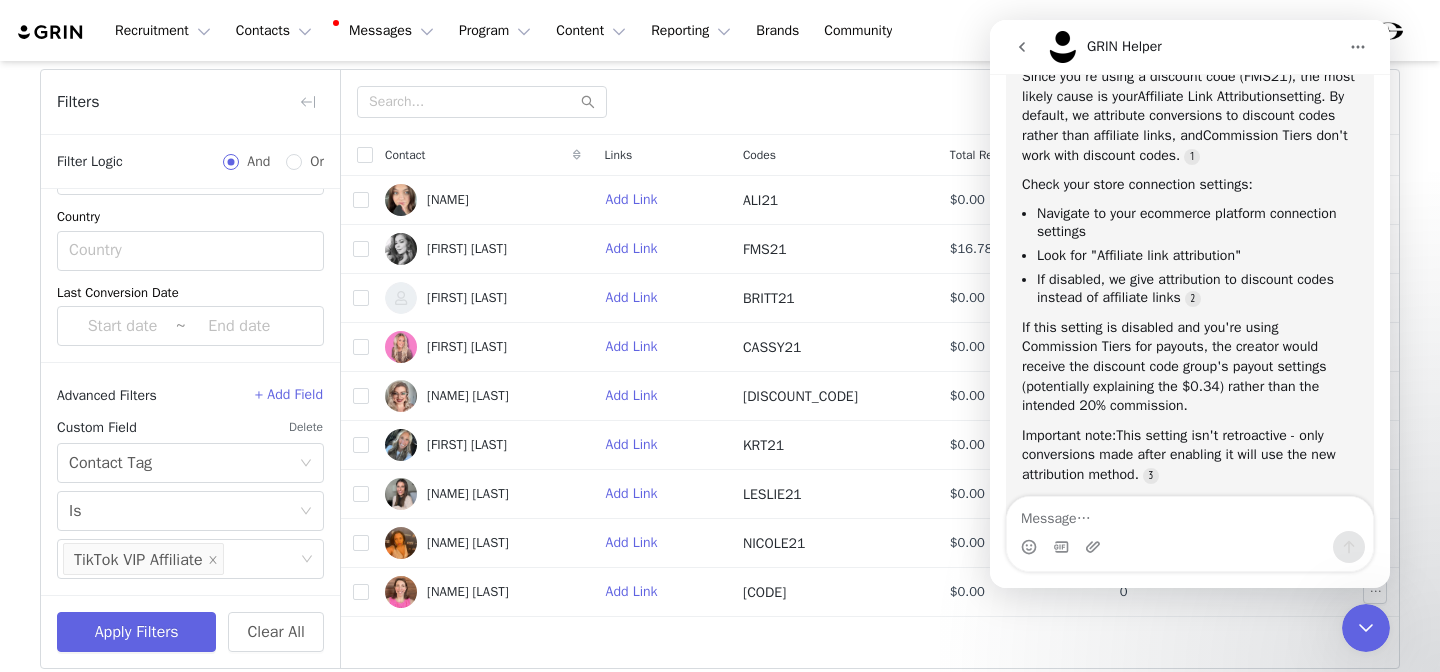 click on "Since you're using a discount code (FMS21), the most likely cause is your Affiliate Link Attribution setting. By default, we attribute conversions to discount codes rather than affiliate links, and Commission Tiers don't work with discount codes ." at bounding box center [1190, 116] 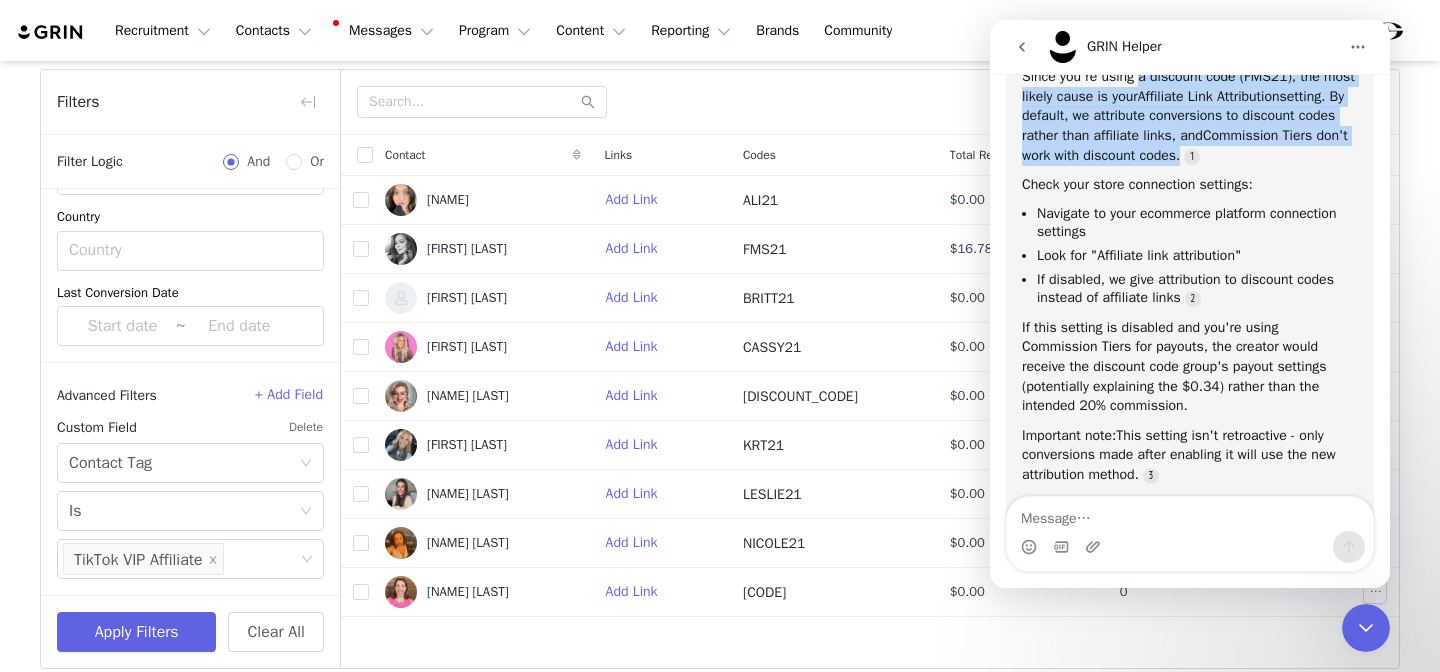 drag, startPoint x: 1147, startPoint y: 188, endPoint x: 1247, endPoint y: 283, distance: 137.93114 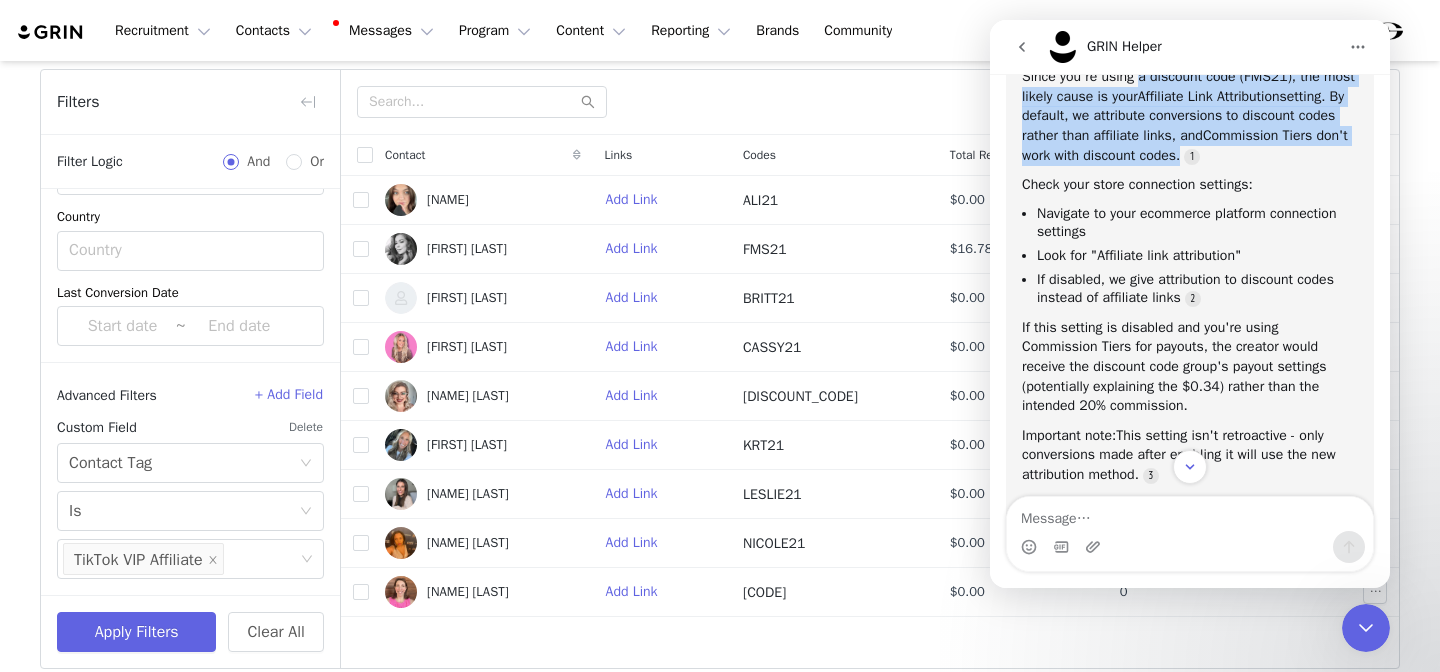 scroll, scrollTop: 2464, scrollLeft: 0, axis: vertical 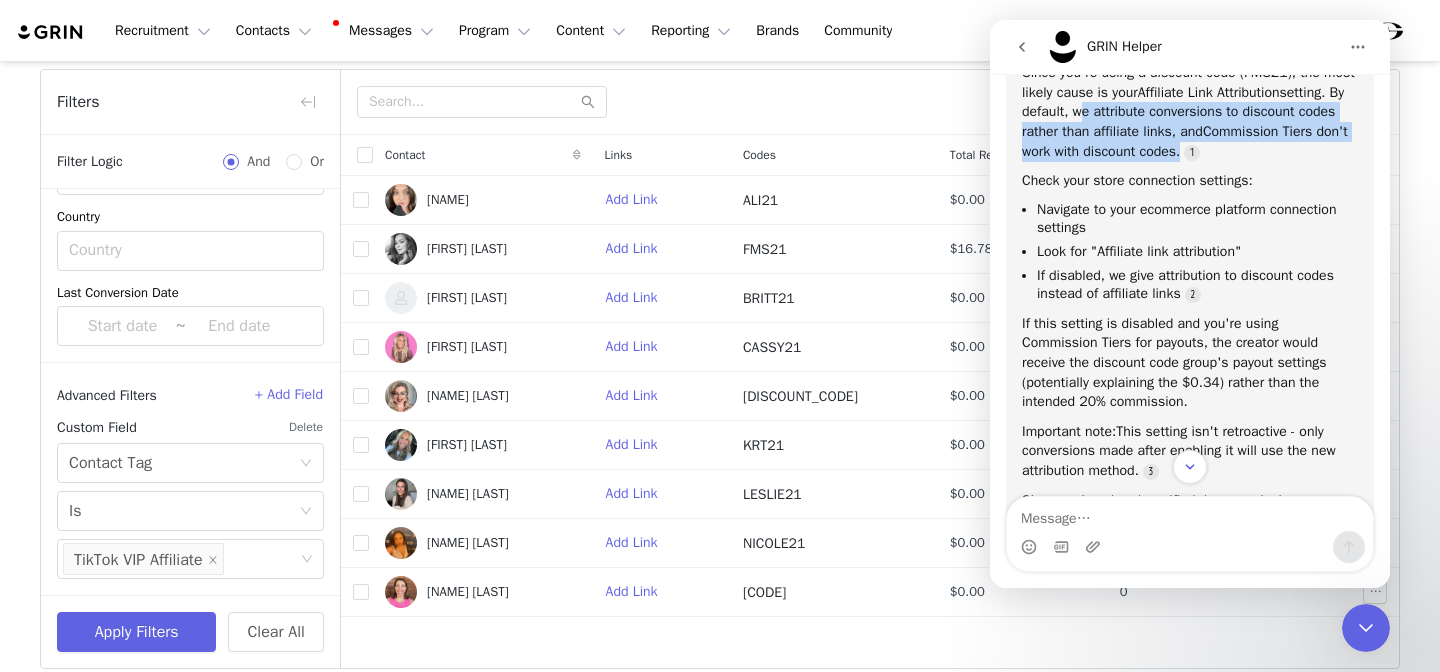 drag, startPoint x: 1148, startPoint y: 230, endPoint x: 1212, endPoint y: 287, distance: 85.70297 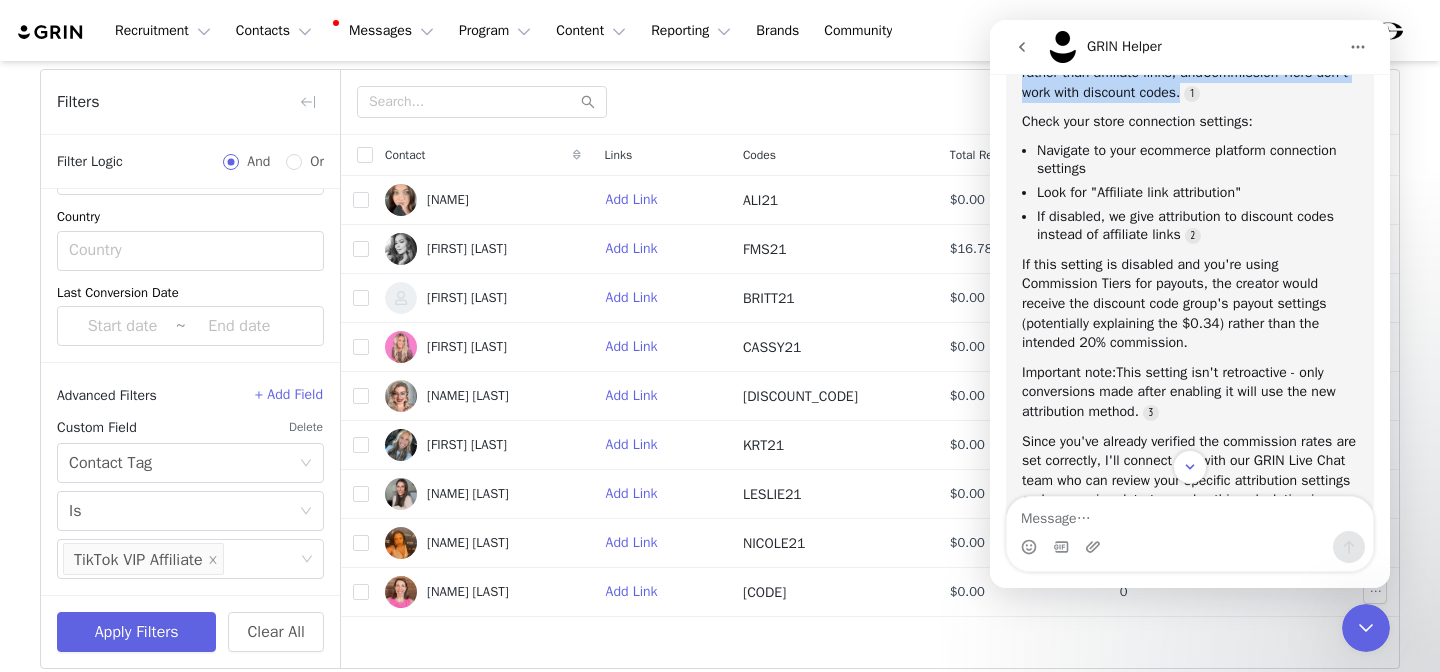 scroll, scrollTop: 2541, scrollLeft: 0, axis: vertical 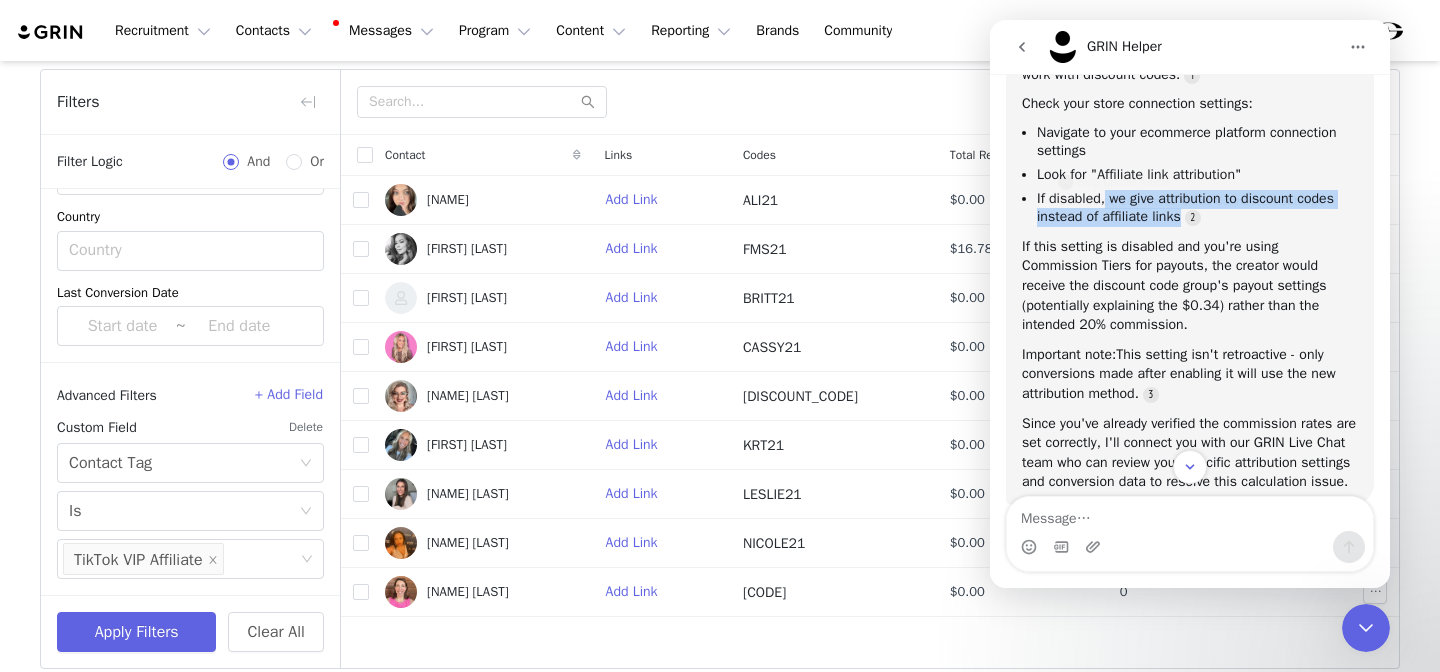 drag, startPoint x: 1109, startPoint y: 333, endPoint x: 1167, endPoint y: 365, distance: 66.24198 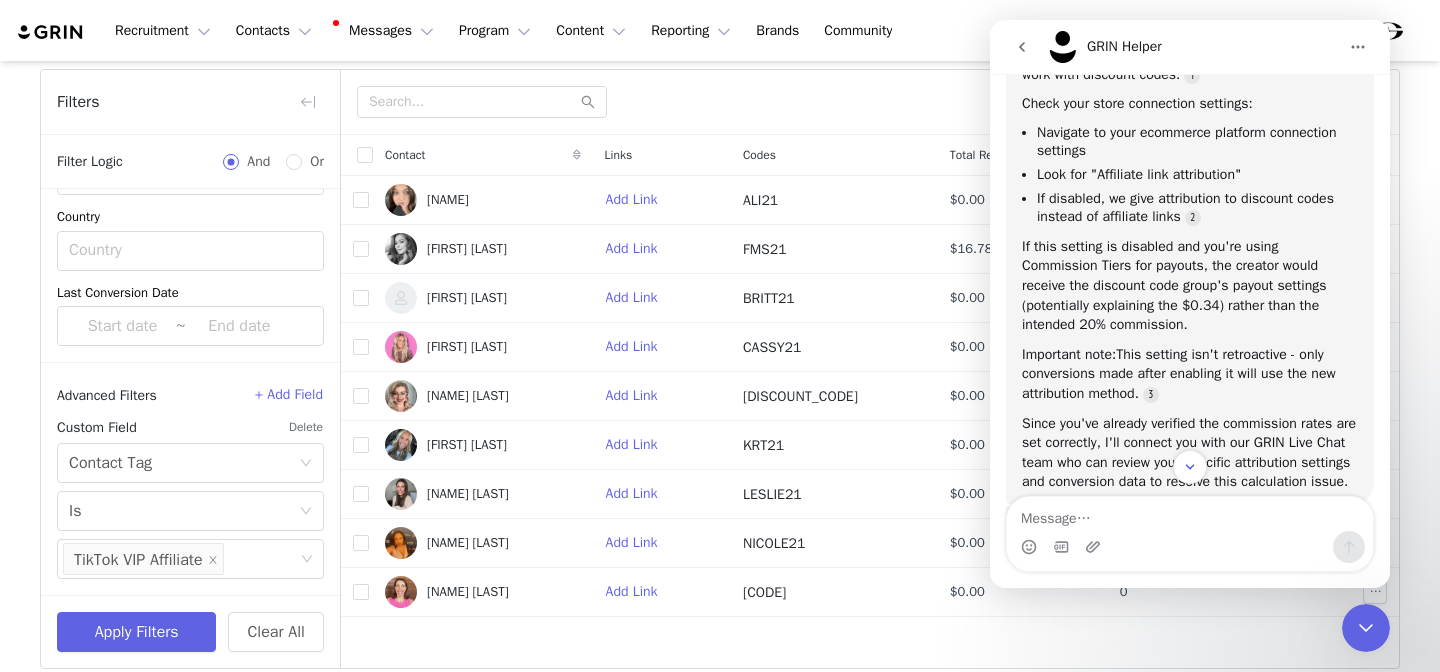 click on "Thank you for providing those specific details! The discrepancy between expected ($3.35) and actual ($0.34) commission suggests a potential attribution issue. Since you're using a discount code (FMS21), the most likely cause is your Affiliate Link Attribution setting. By default, we attribute conversions to discount codes rather than affiliate links, and Commission Tiers don't work with discount codes . Check your store connection settings: Navigate to your ecommerce platform connection settings Look for "Affiliate link attribution" If disabled, we give attribution to discount codes instead of affiliate links If this setting is disabled and you're using Commission Tiers for payouts, the creator would receive the discount code group's payout settings (potentially explaining the $0.34) rather than the intended 20% commission. Important note: This setting isn't retroactive - only conversions made after enabling it will use the new attribution method." at bounding box center (1190, 195) 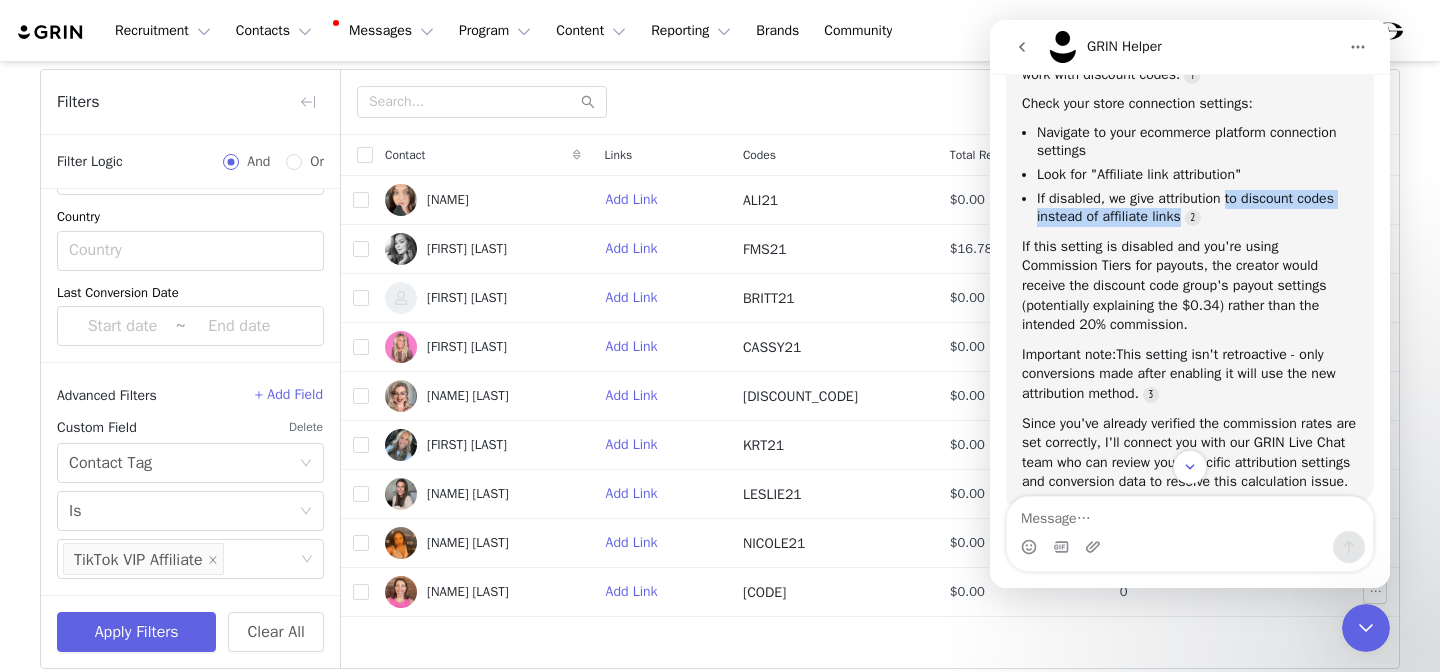 drag, startPoint x: 1234, startPoint y: 339, endPoint x: 1242, endPoint y: 354, distance: 17 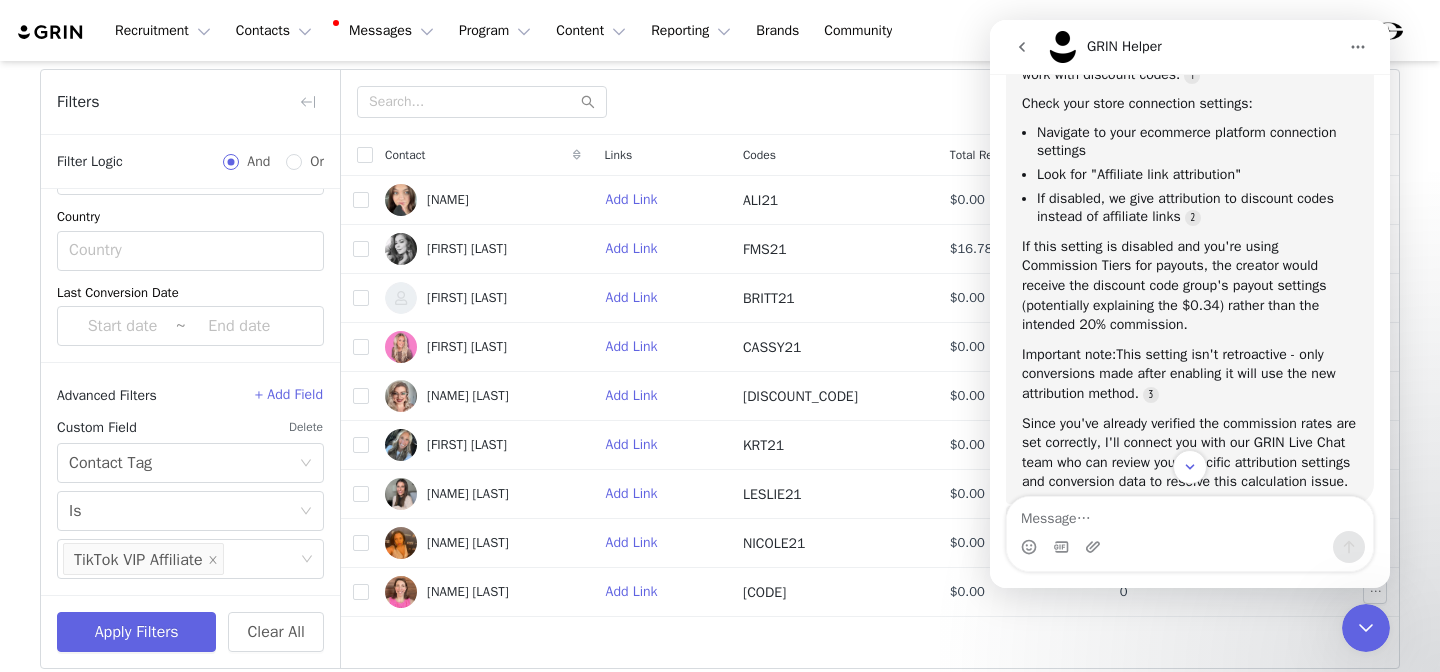 click on "If disabled, we give attribution to discount codes instead of affiliate links" at bounding box center [1197, 208] 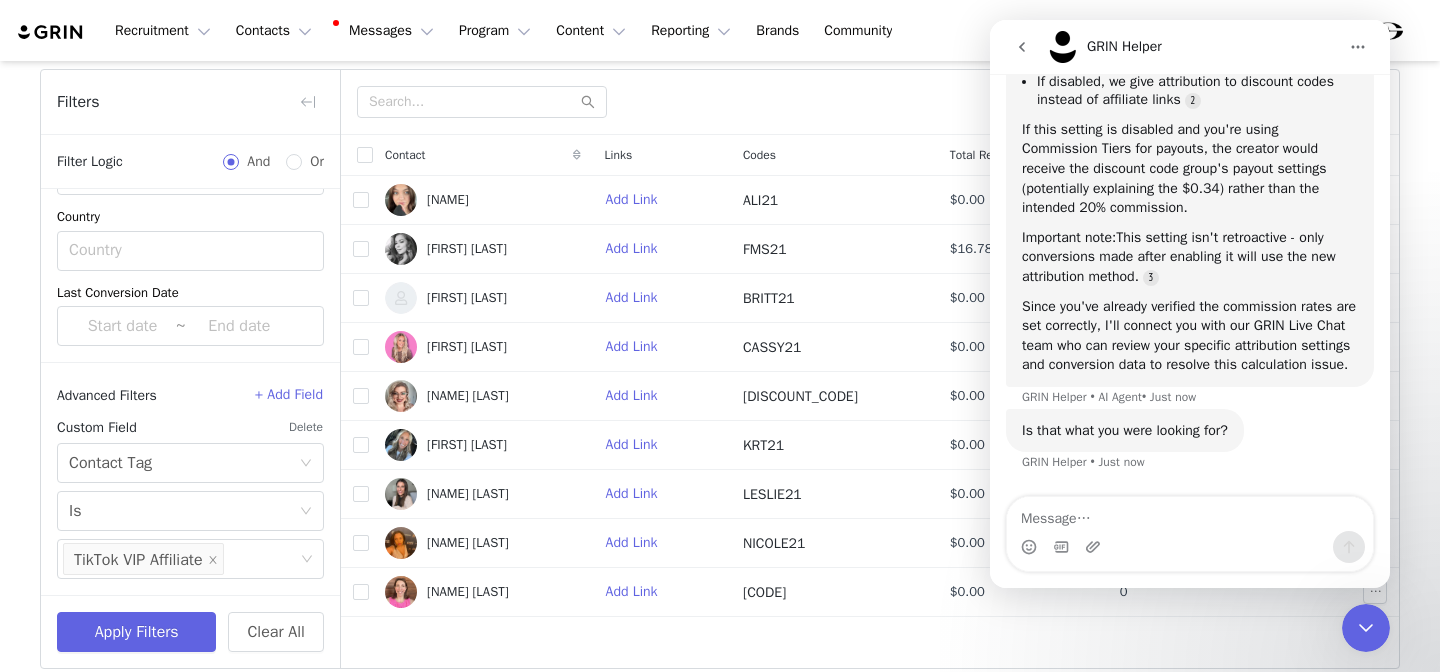 scroll, scrollTop: 2784, scrollLeft: 0, axis: vertical 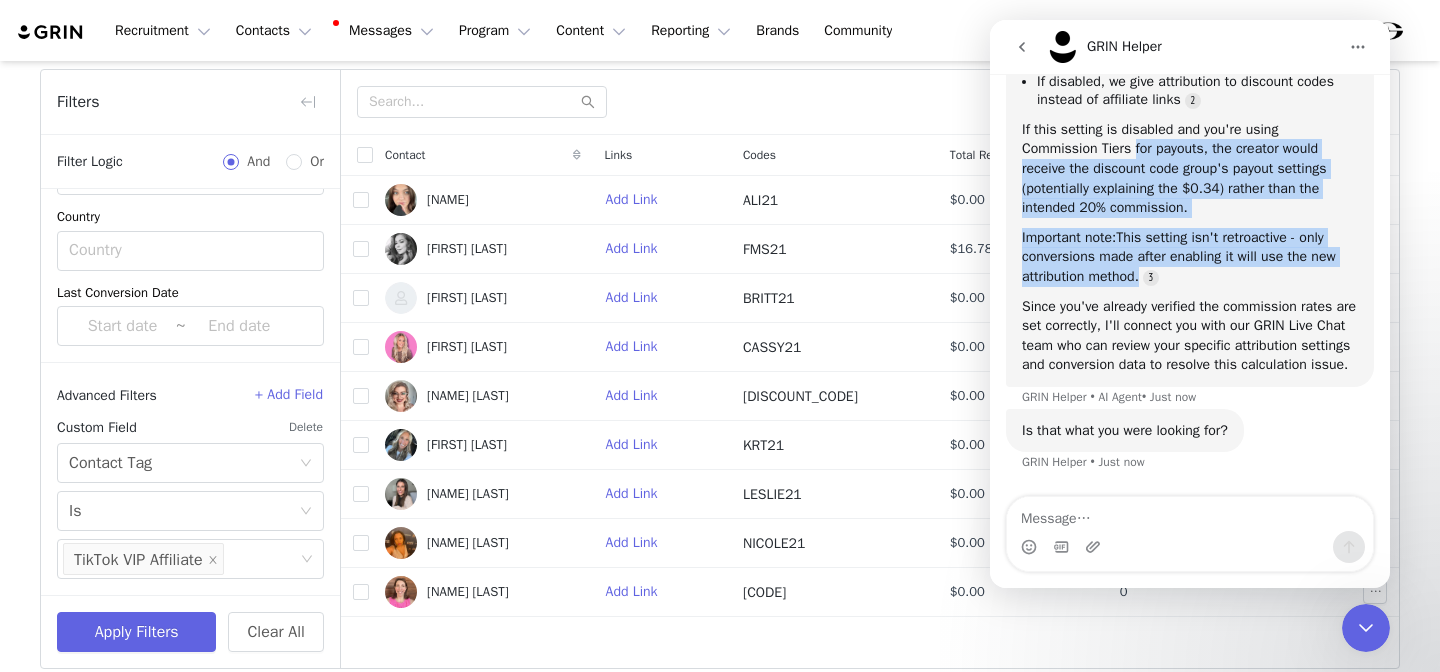 drag, startPoint x: 1141, startPoint y: 157, endPoint x: 1257, endPoint y: 298, distance: 182.58423 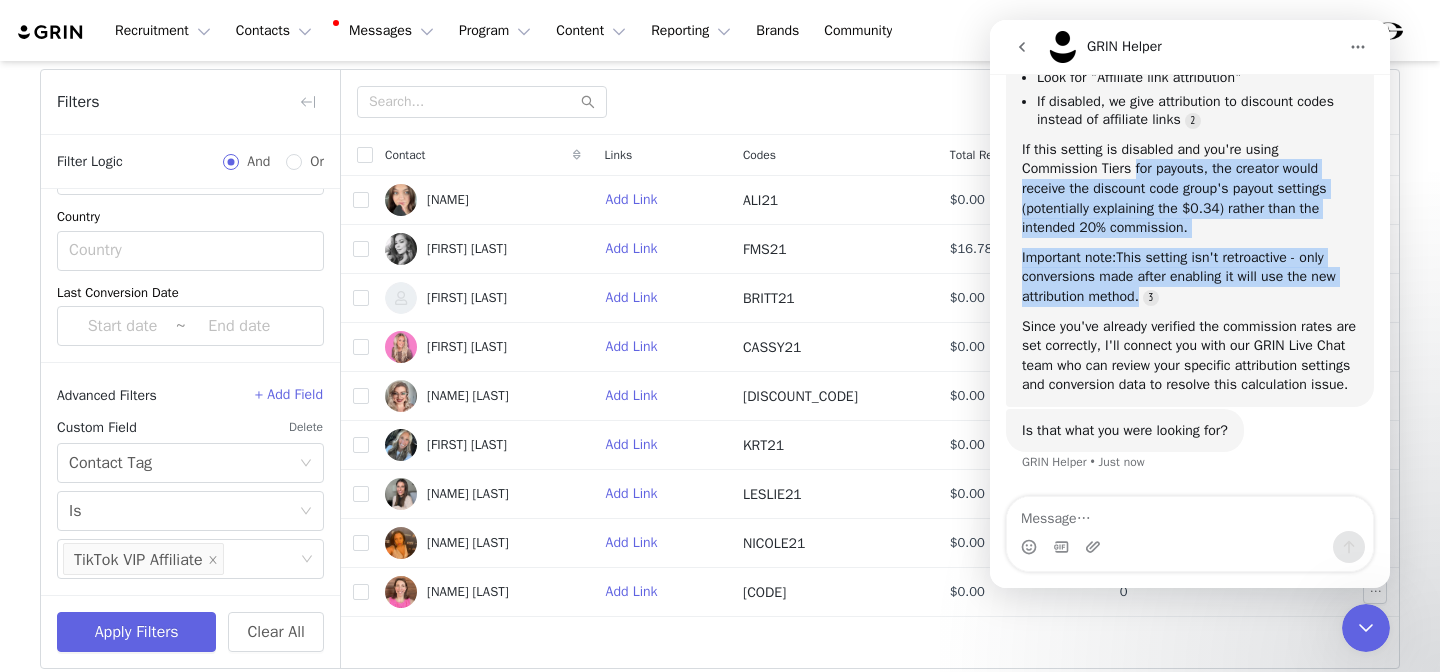 scroll, scrollTop: 2795, scrollLeft: 0, axis: vertical 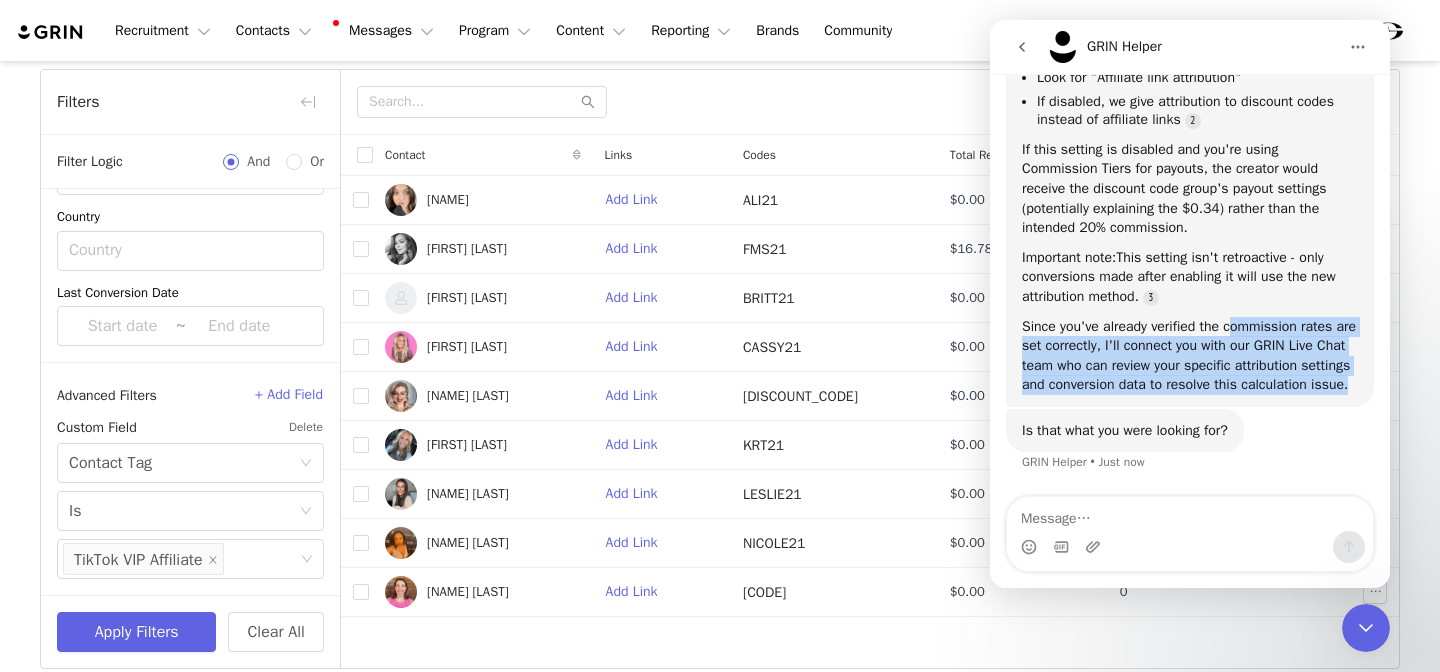 drag, startPoint x: 1241, startPoint y: 308, endPoint x: 1263, endPoint y: 389, distance: 83.9345 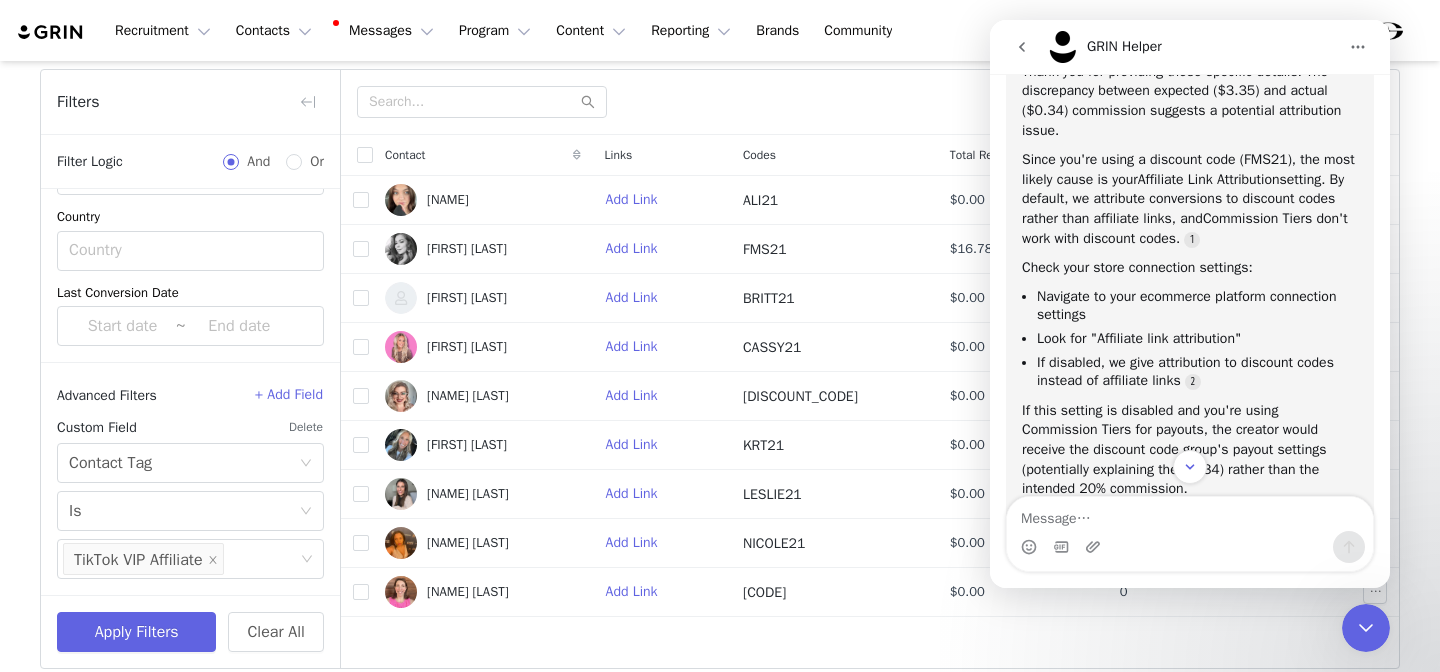 scroll, scrollTop: 2383, scrollLeft: 0, axis: vertical 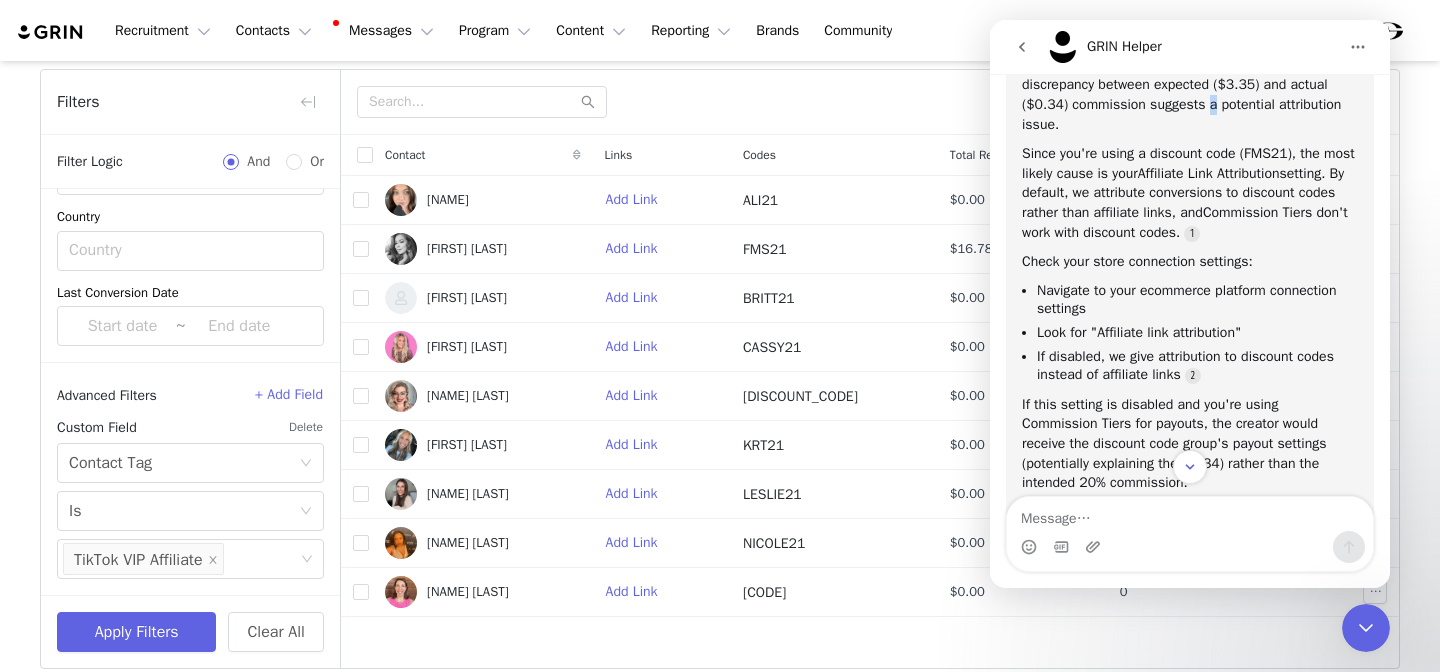 drag, startPoint x: 1223, startPoint y: 220, endPoint x: 1218, endPoint y: 231, distance: 12.083046 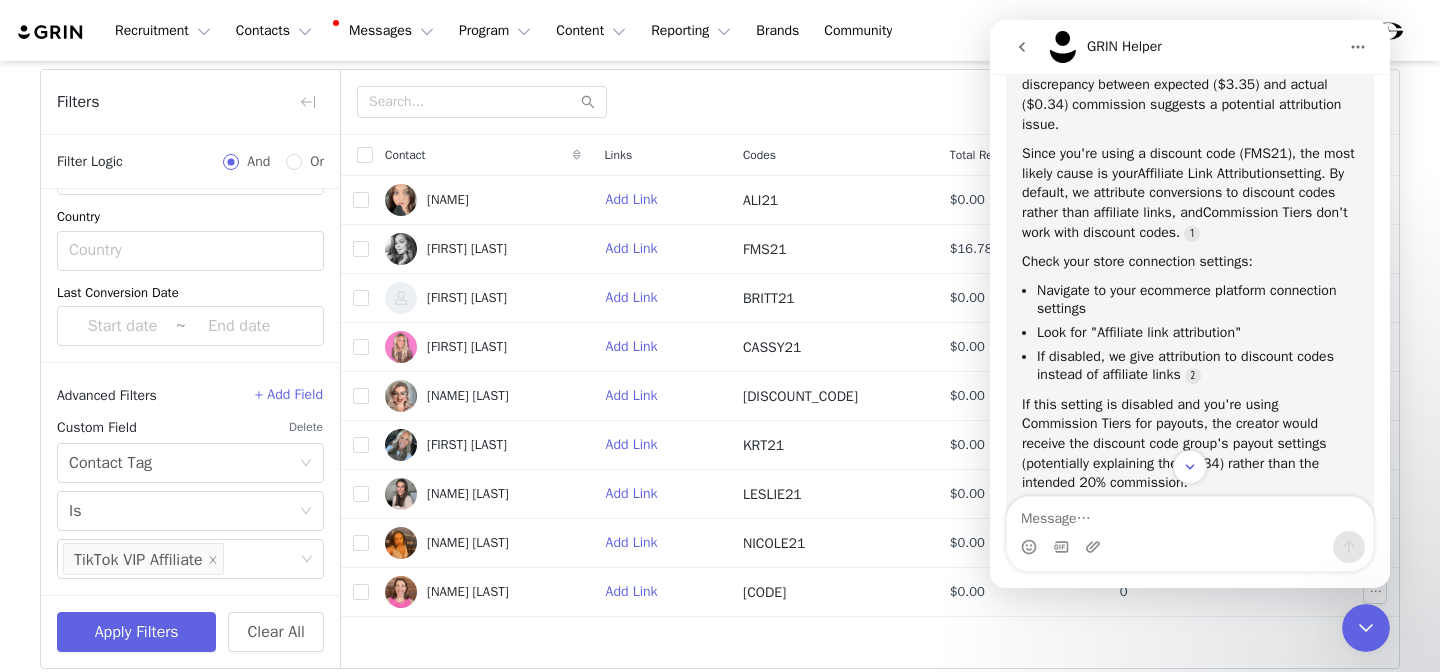 click on "Since you're using a discount code (FMS21), the most likely cause is your Affiliate Link Attribution setting. By default, we attribute conversions to discount codes rather than affiliate links, and Commission Tiers don't work with discount codes ." at bounding box center [1190, 193] 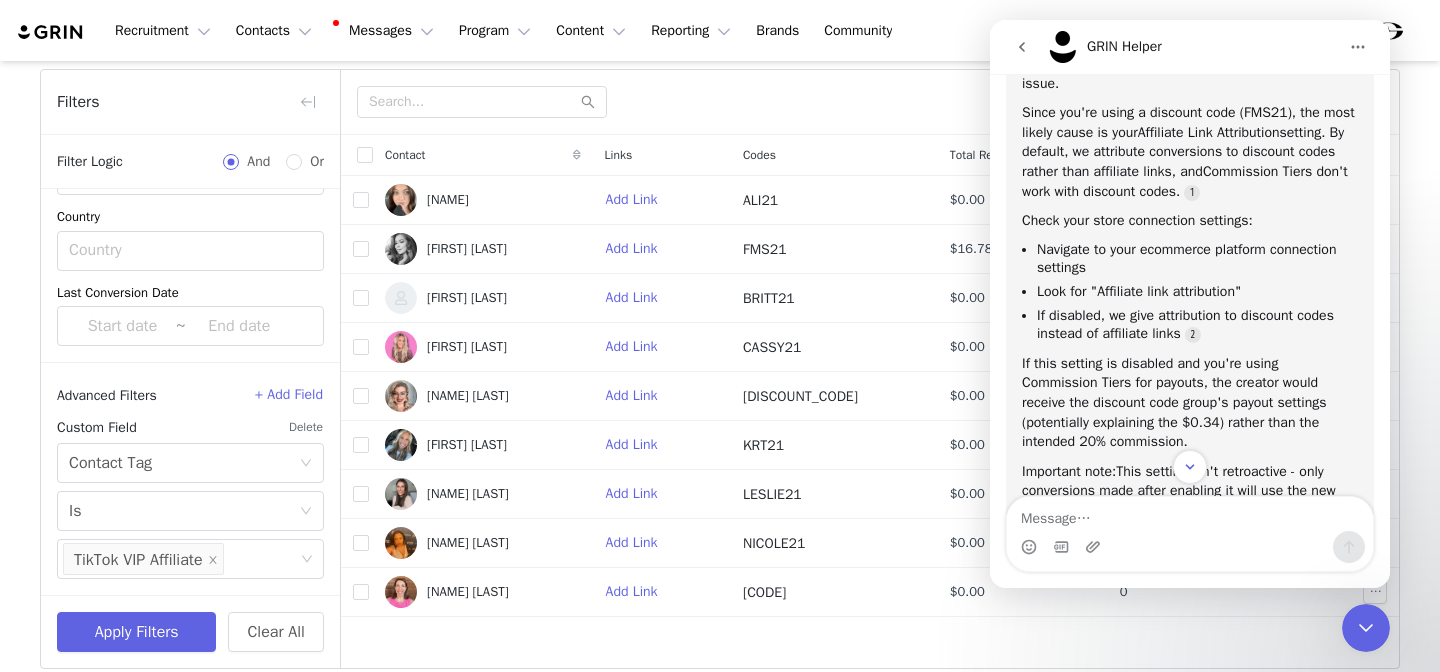 scroll, scrollTop: 2427, scrollLeft: 0, axis: vertical 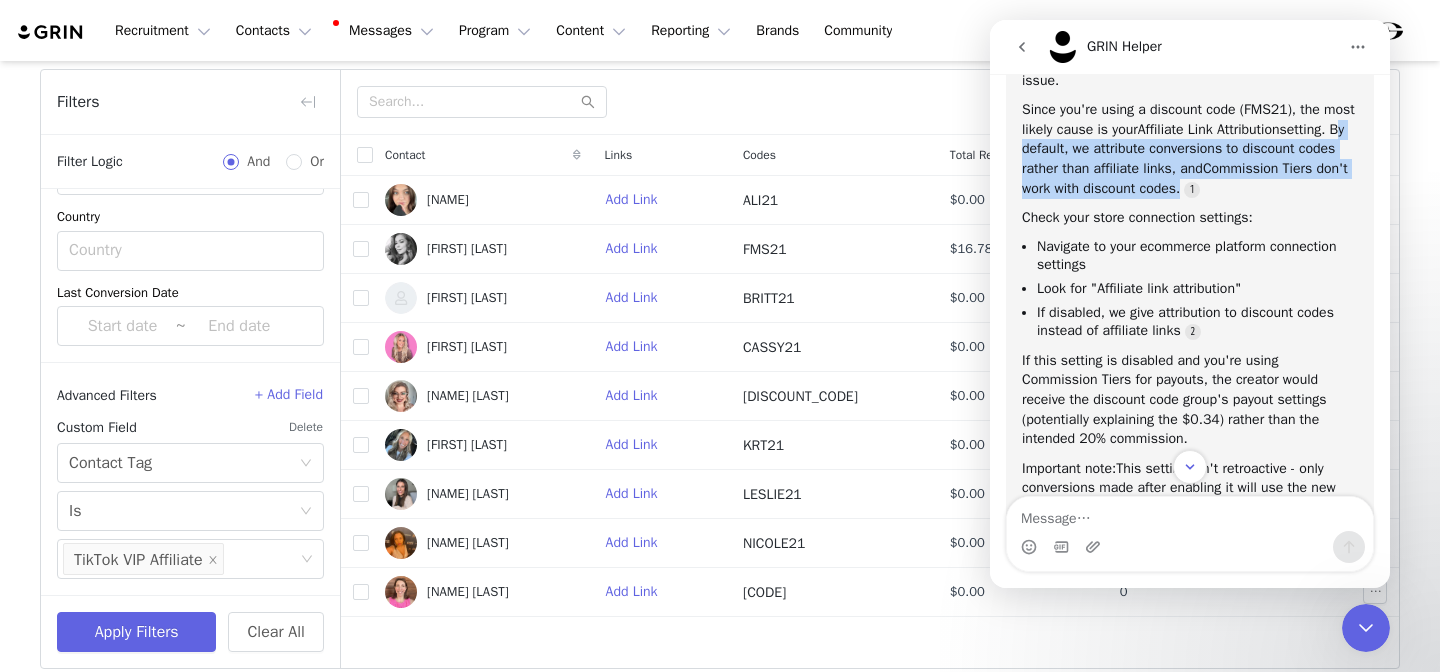 drag, startPoint x: 1077, startPoint y: 269, endPoint x: 1128, endPoint y: 329, distance: 78.74643 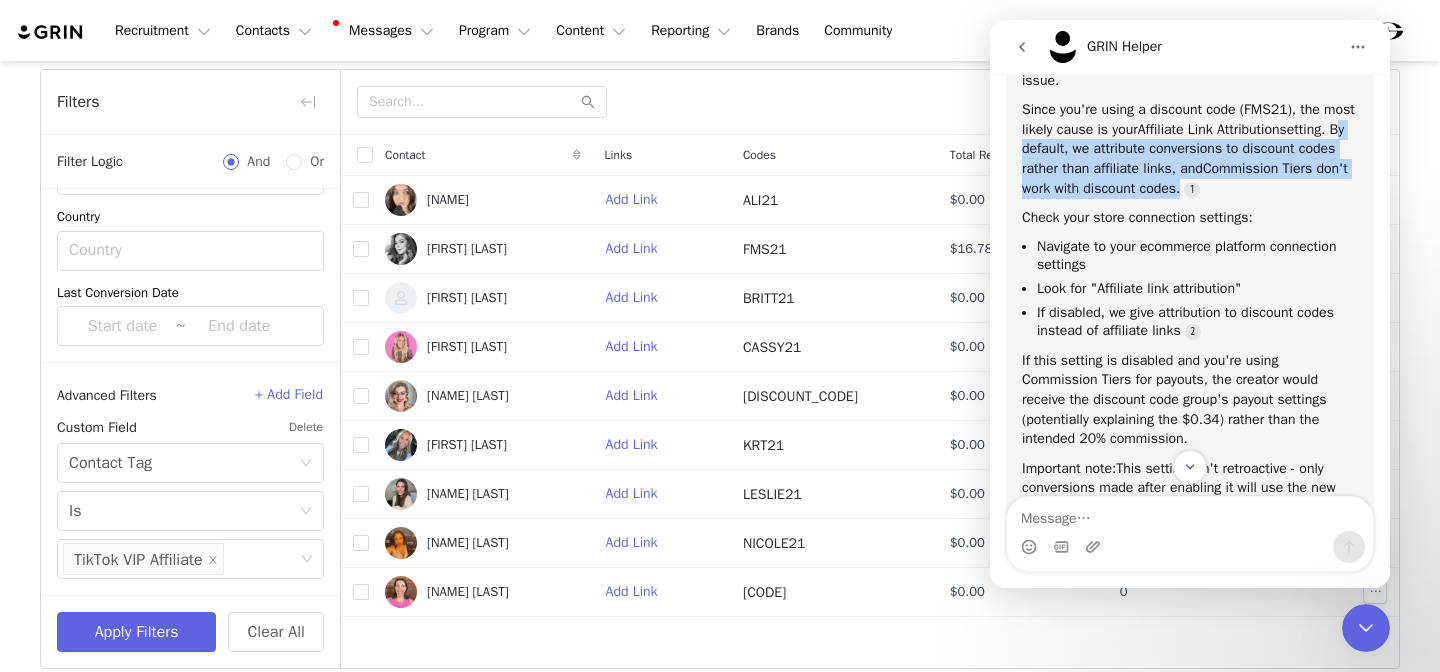 click on "Since you're using a discount code (FMS21), the most likely cause is your Affiliate Link Attribution setting. By default, we attribute conversions to discount codes rather than affiliate links, and Commission Tiers don't work with discount codes ." at bounding box center [1190, 149] 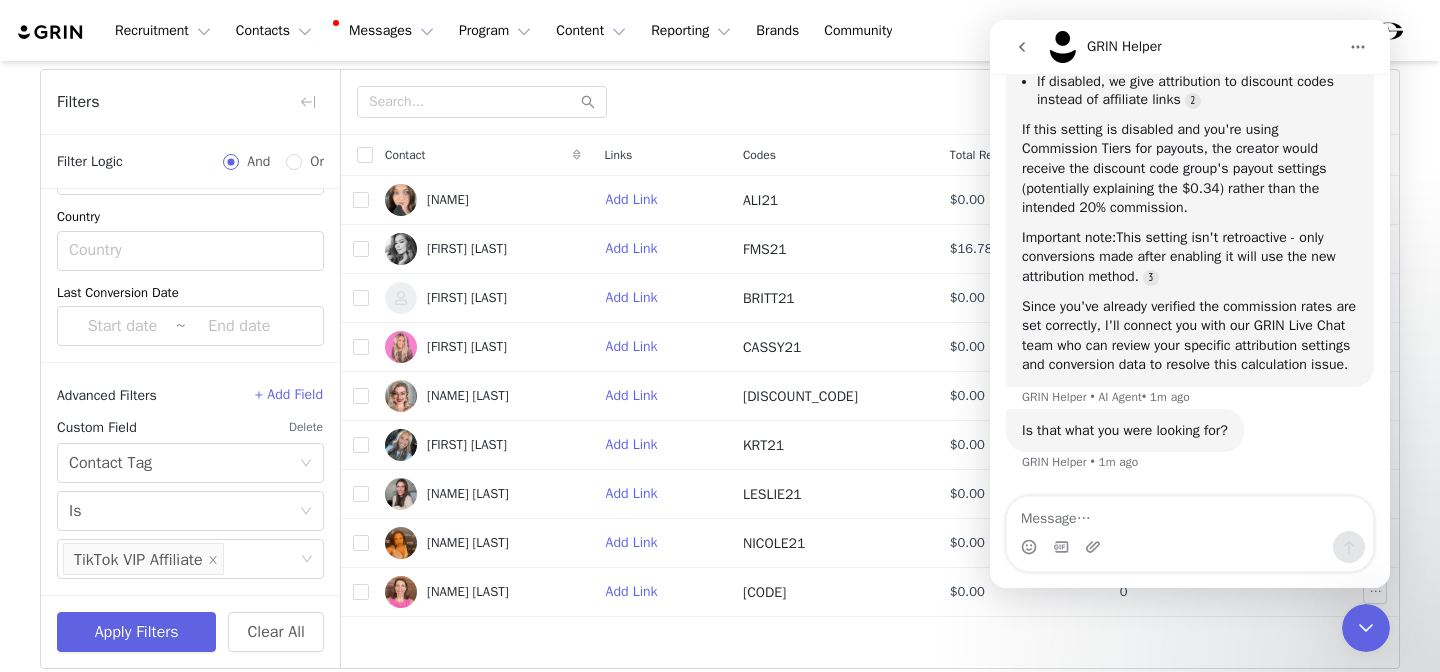 scroll, scrollTop: 2815, scrollLeft: 0, axis: vertical 